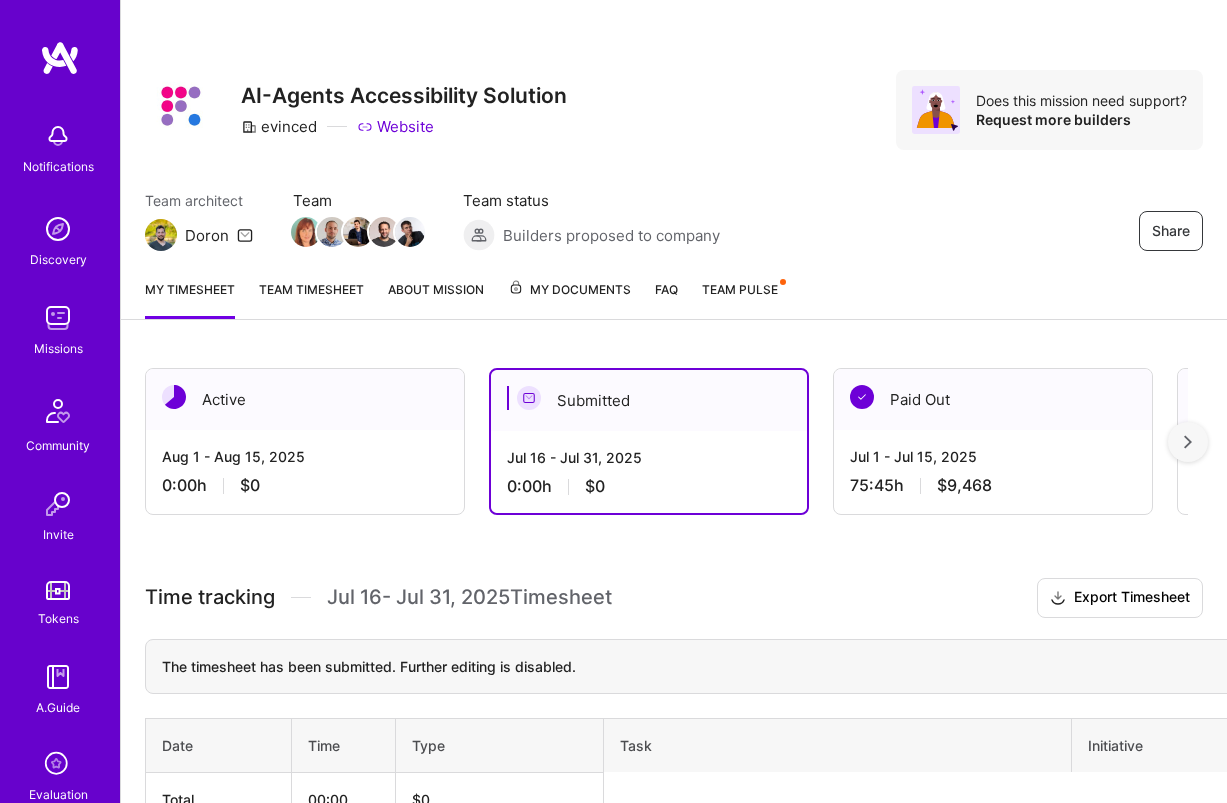 scroll, scrollTop: 0, scrollLeft: 0, axis: both 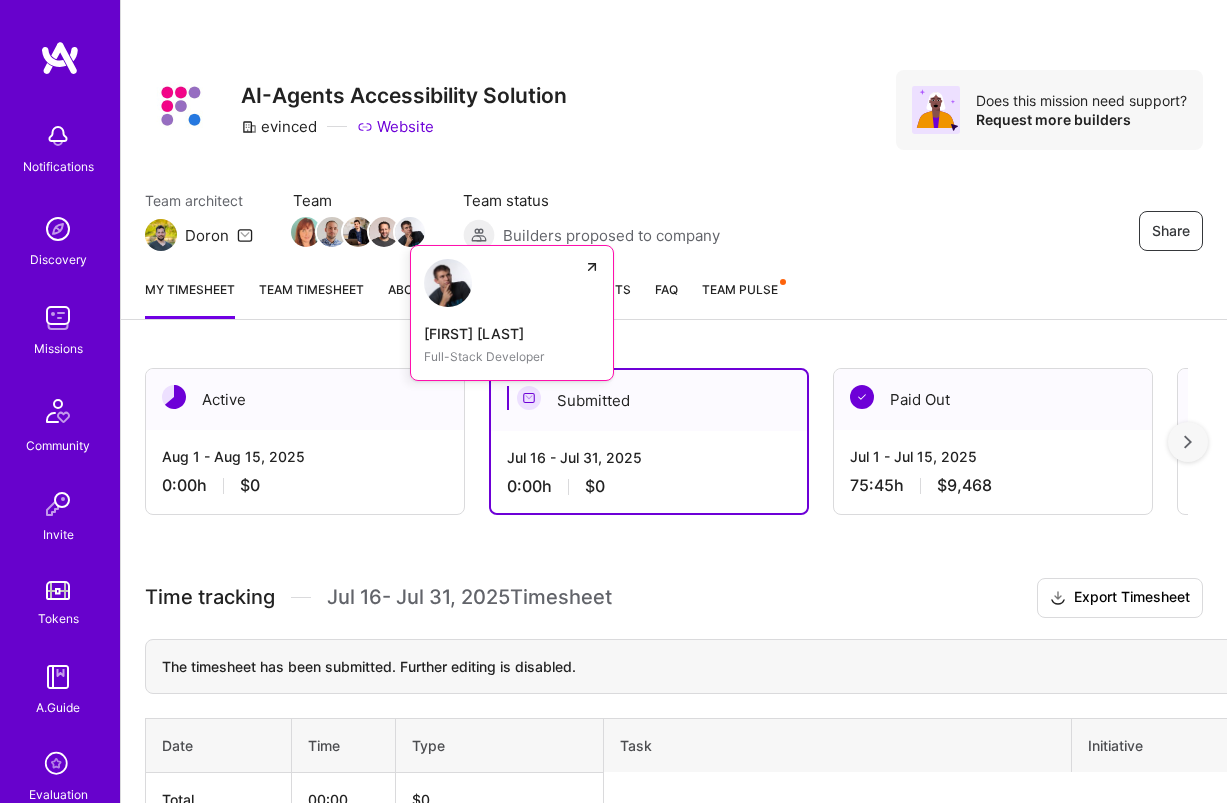 click at bounding box center (448, 283) 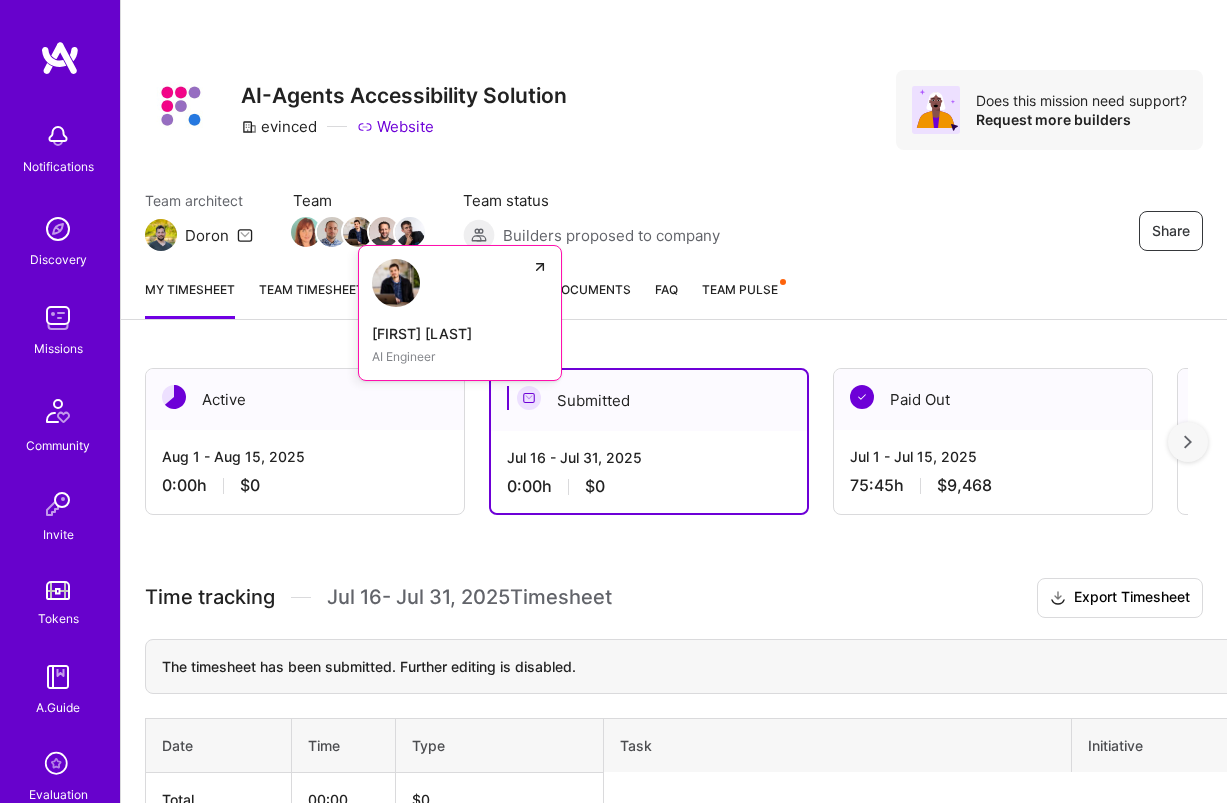 click at bounding box center (358, 232) 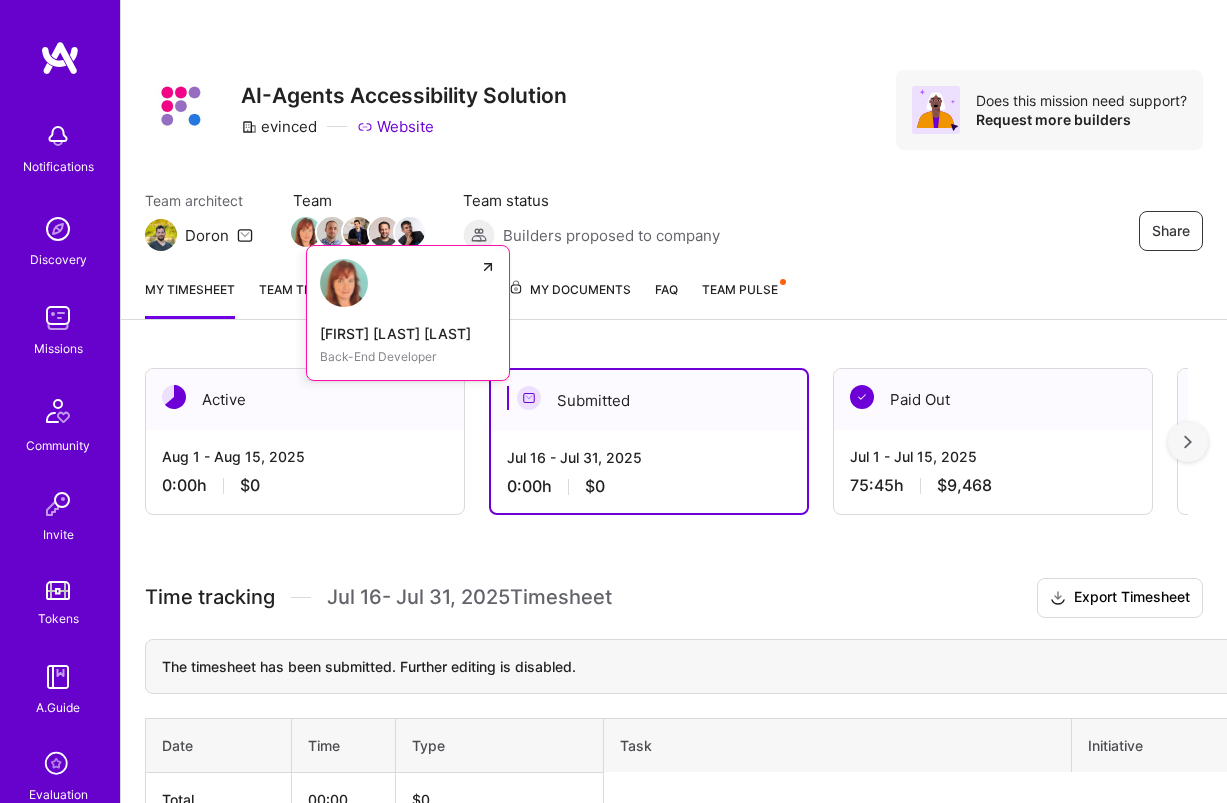 click at bounding box center [306, 232] 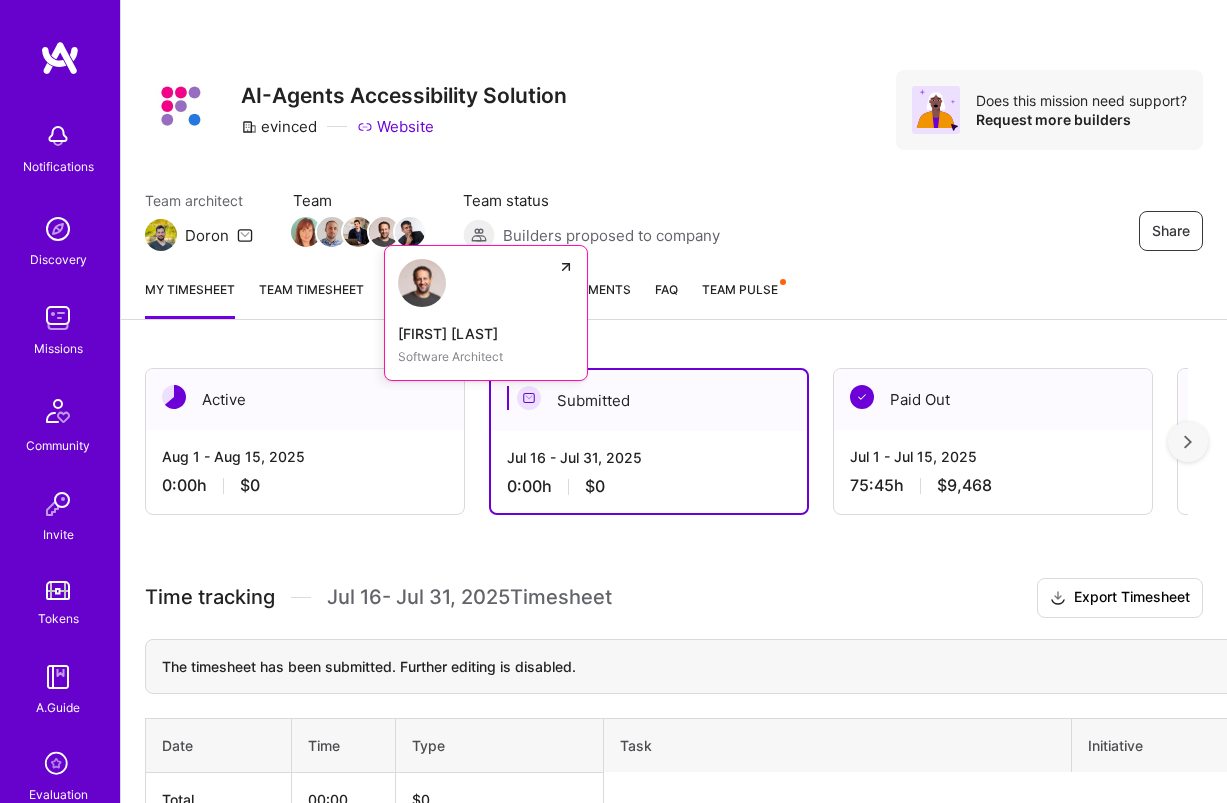 click at bounding box center (384, 232) 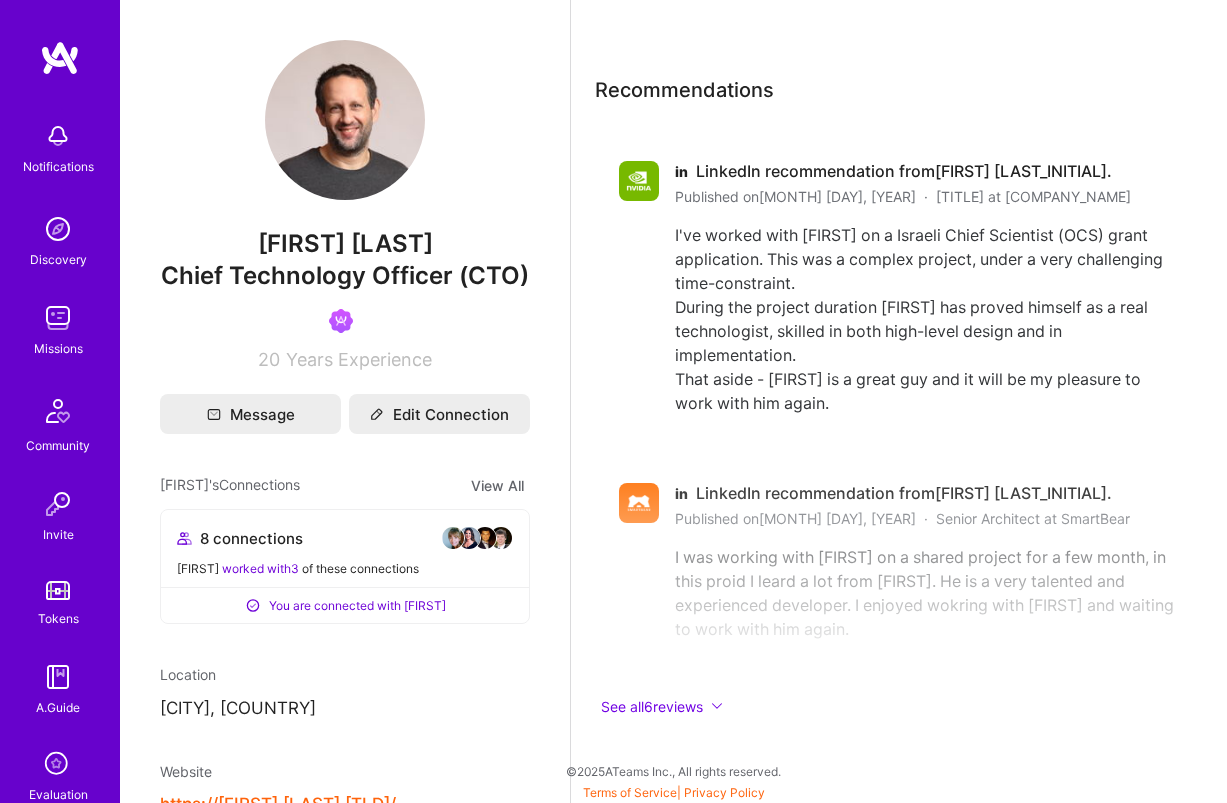scroll, scrollTop: 2494, scrollLeft: 0, axis: vertical 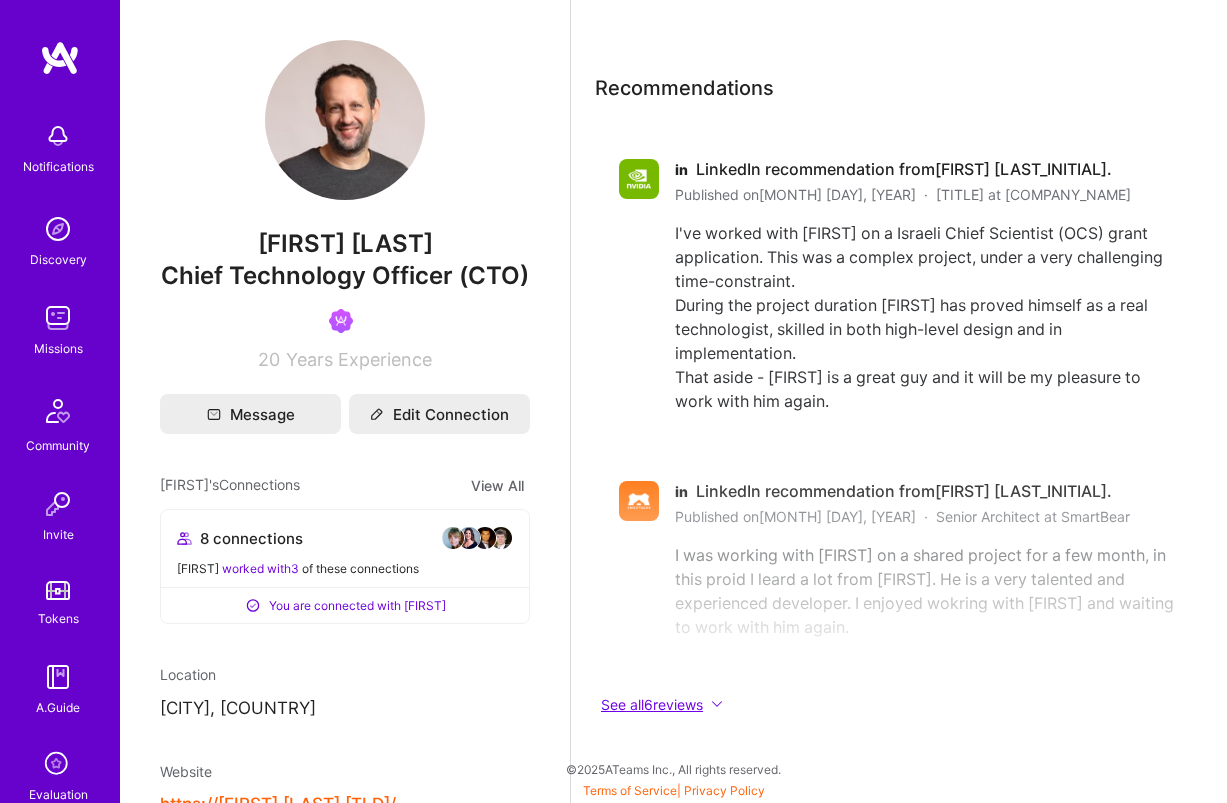 click on "See all  6  reviews" at bounding box center [899, 704] 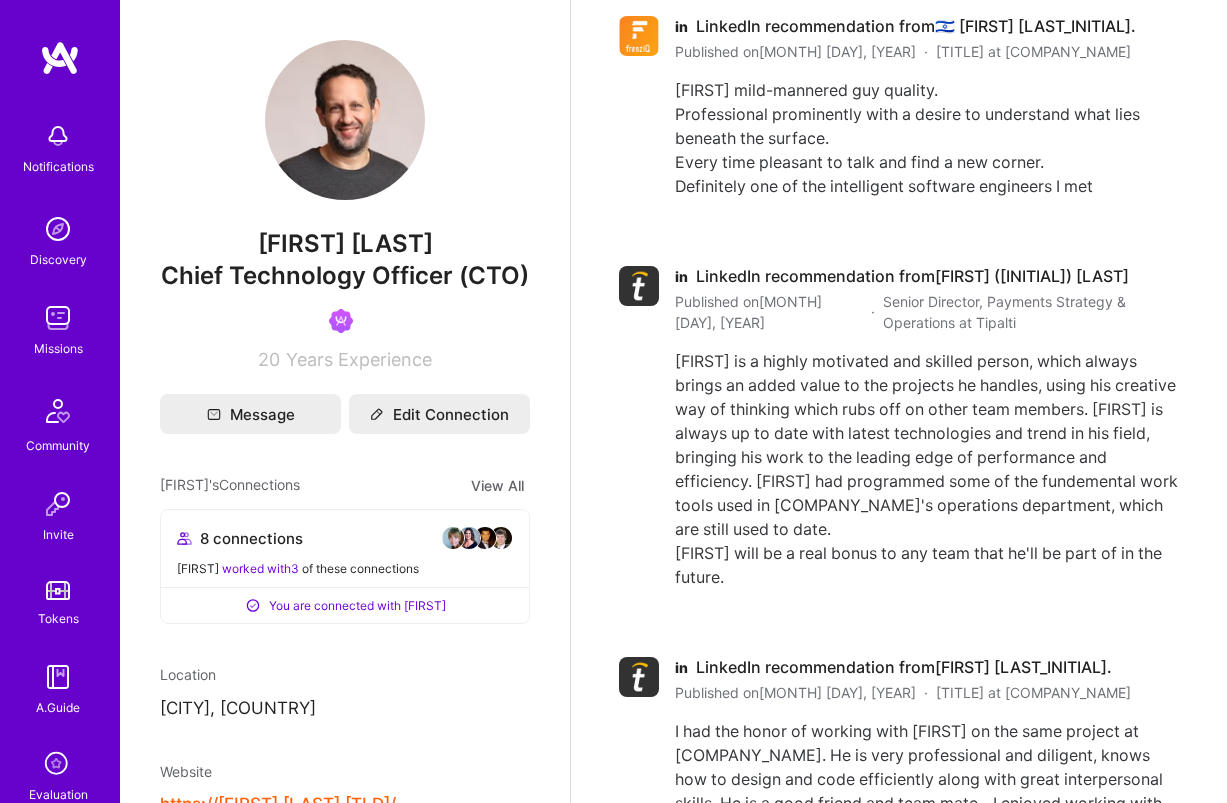 scroll, scrollTop: 3192, scrollLeft: 0, axis: vertical 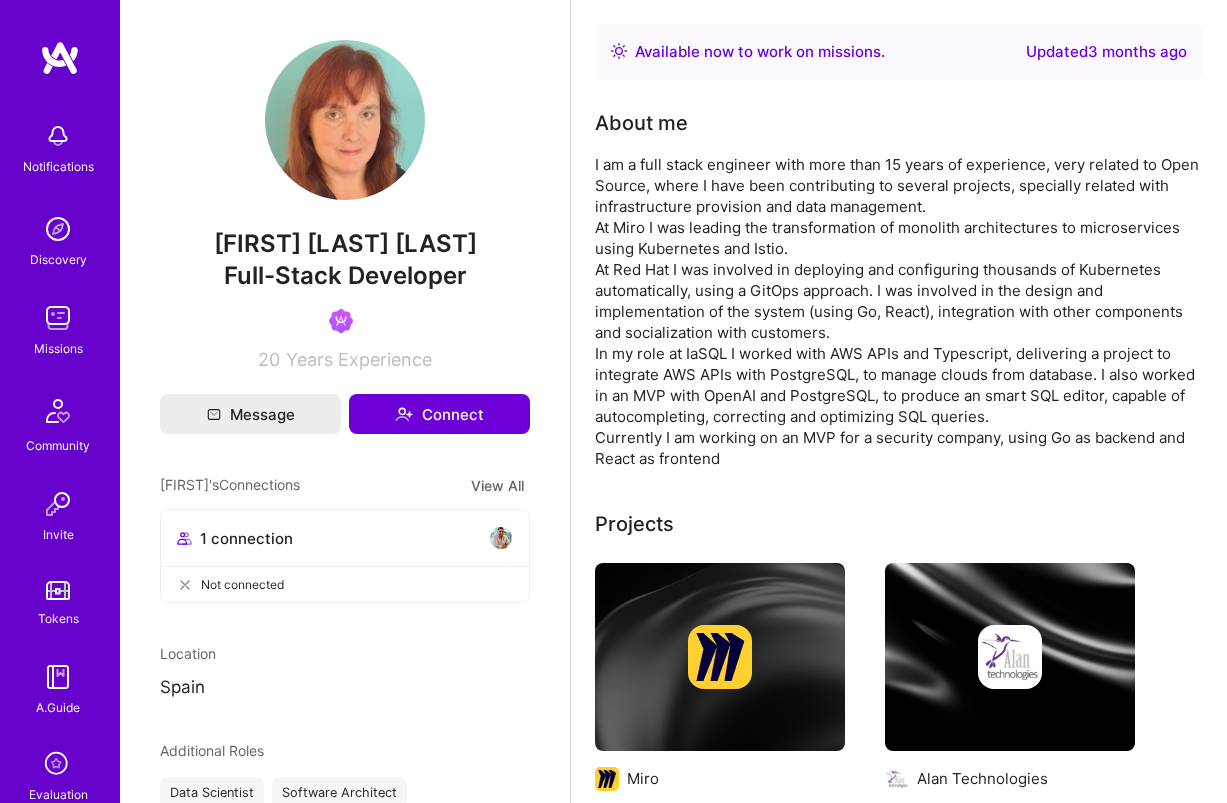 click at bounding box center (501, 538) 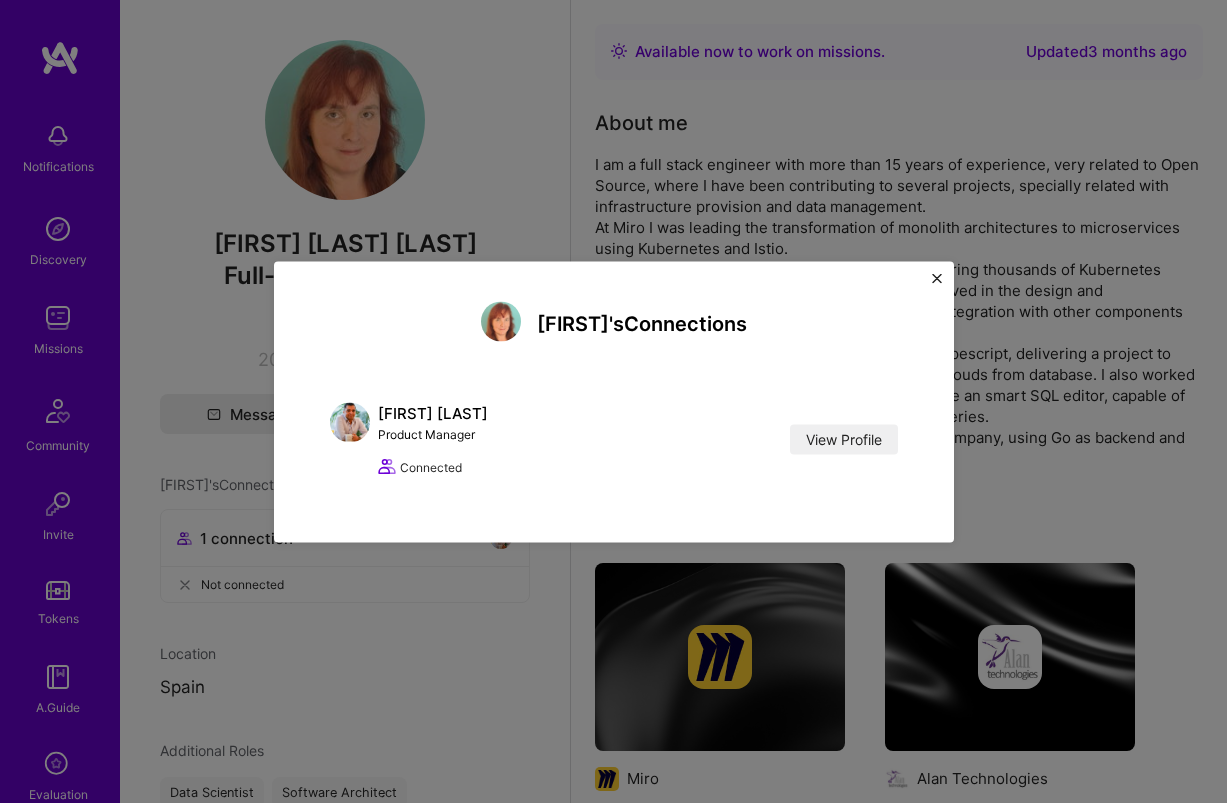 click at bounding box center [937, 278] 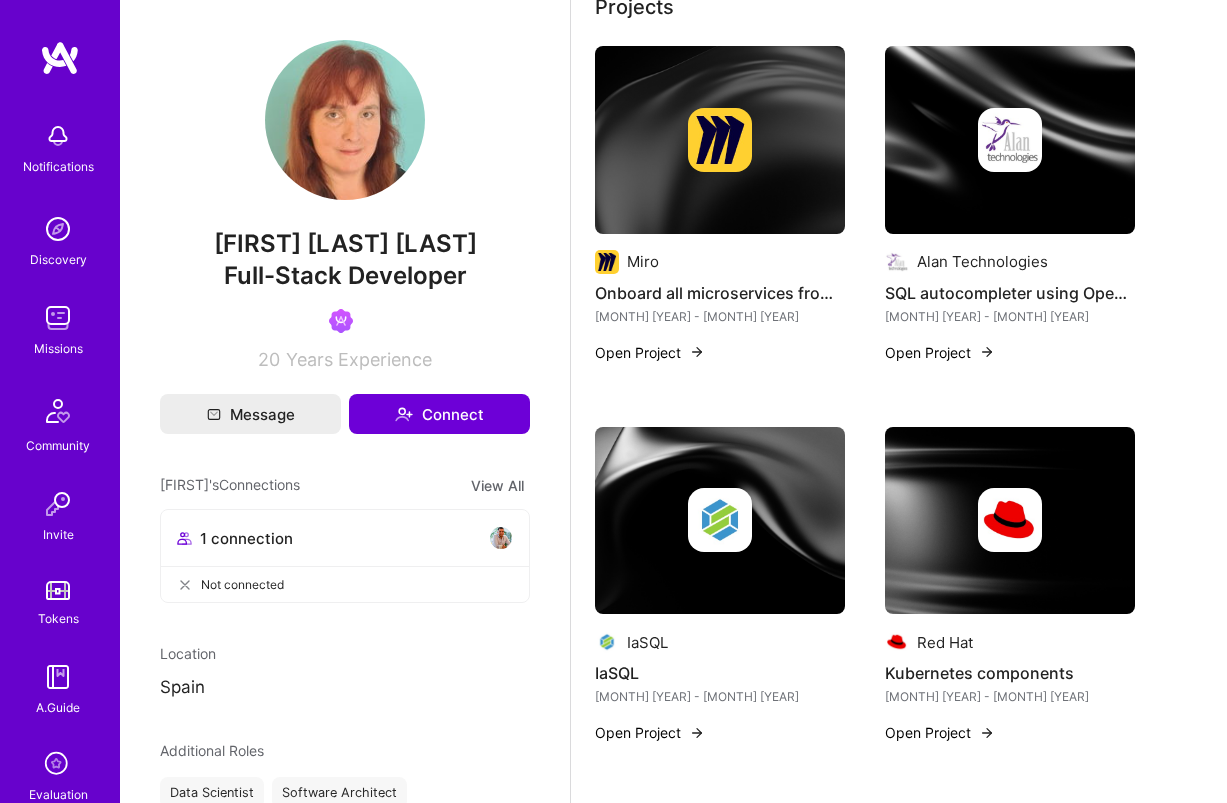 scroll, scrollTop: 521, scrollLeft: 0, axis: vertical 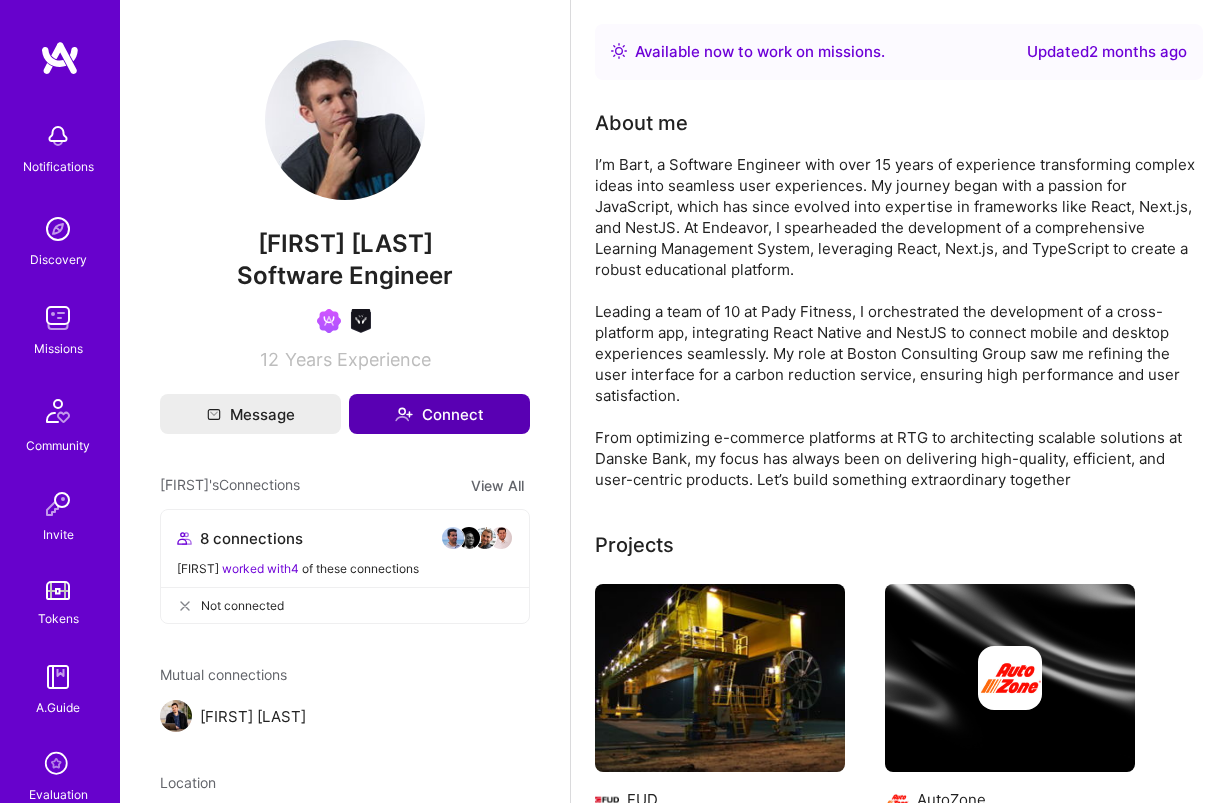 click on "Connect" at bounding box center (439, 414) 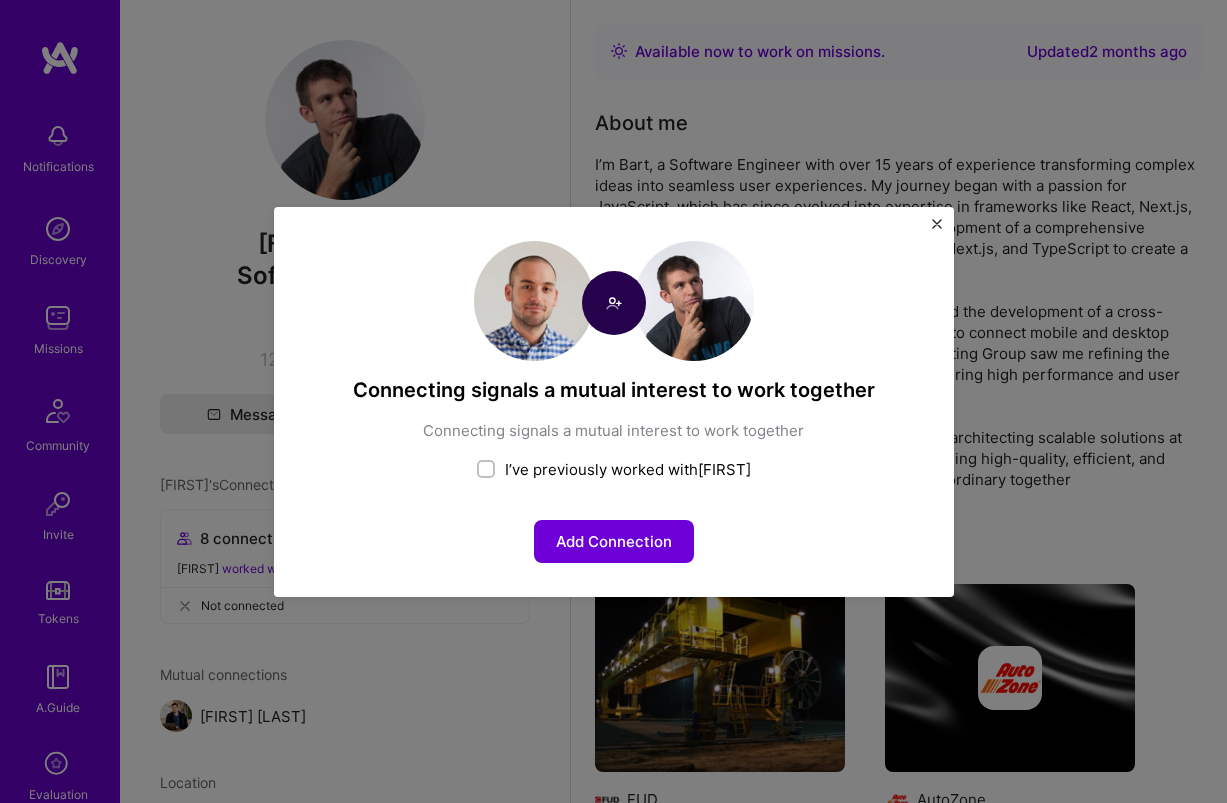 click on "I’ve previously worked with  Bartlomiej" at bounding box center [614, 469] 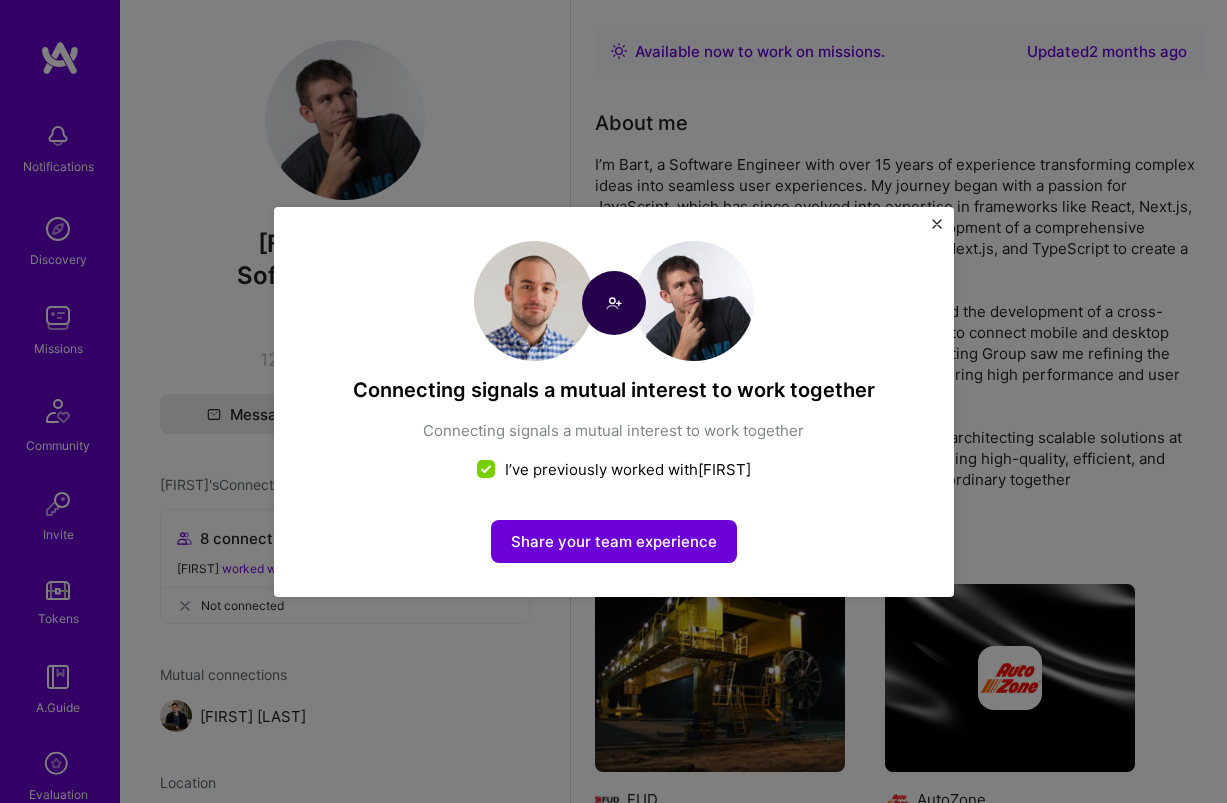 click on "I’ve previously worked with  Bartlomiej" at bounding box center (614, 469) 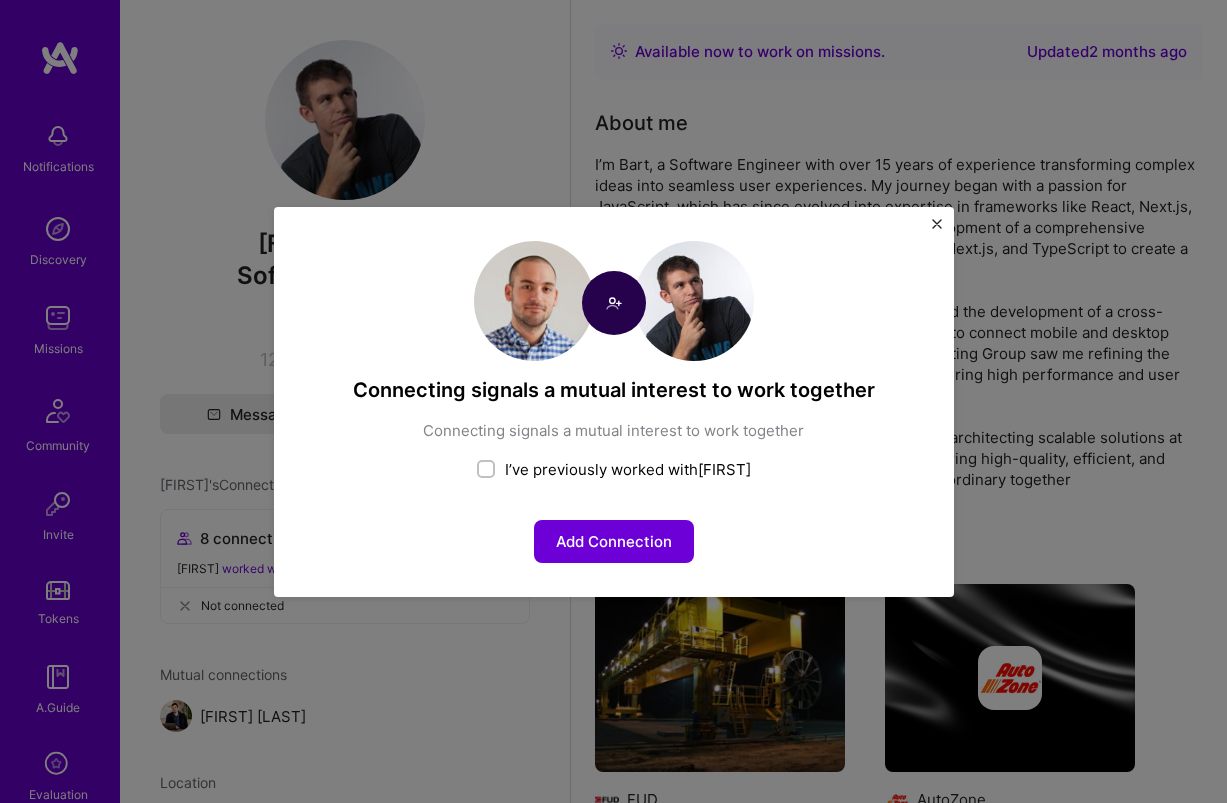 click on "I’ve previously worked with  Bartlomiej" at bounding box center (614, 469) 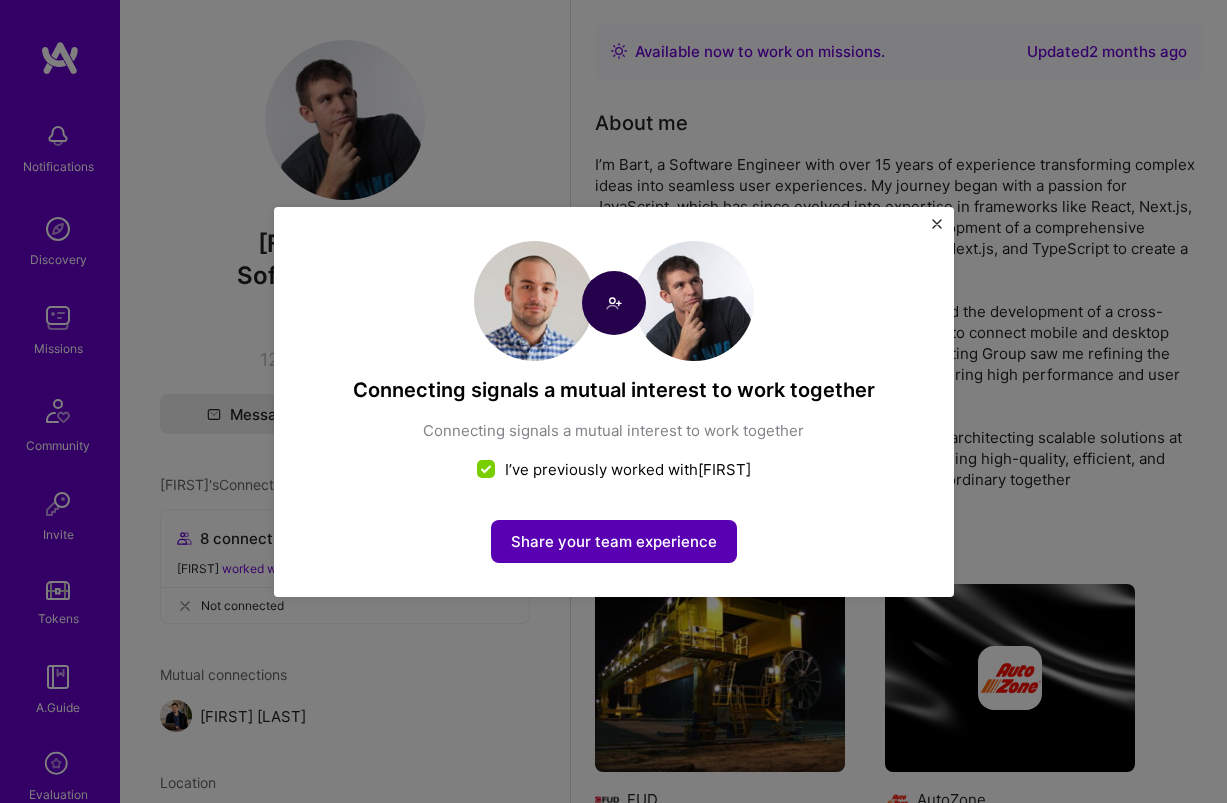 click on "Share your team experience" at bounding box center [614, 541] 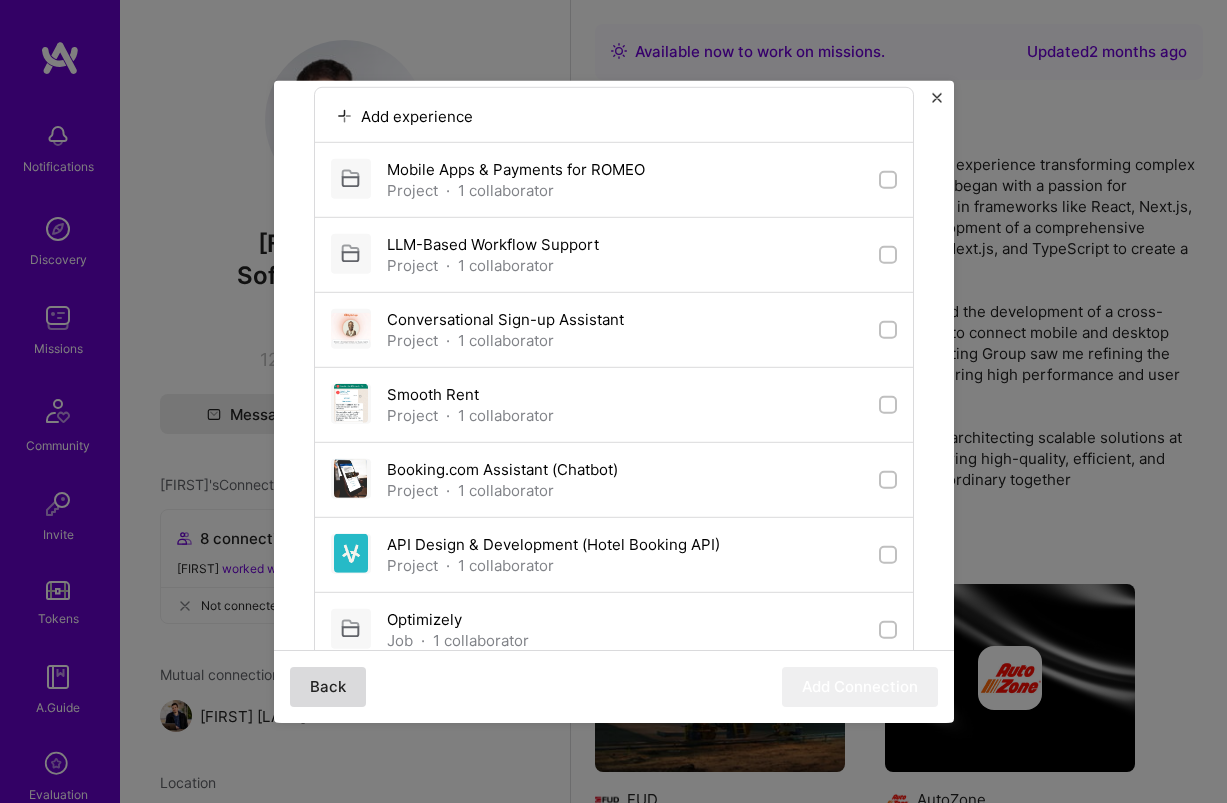 scroll, scrollTop: 366, scrollLeft: 0, axis: vertical 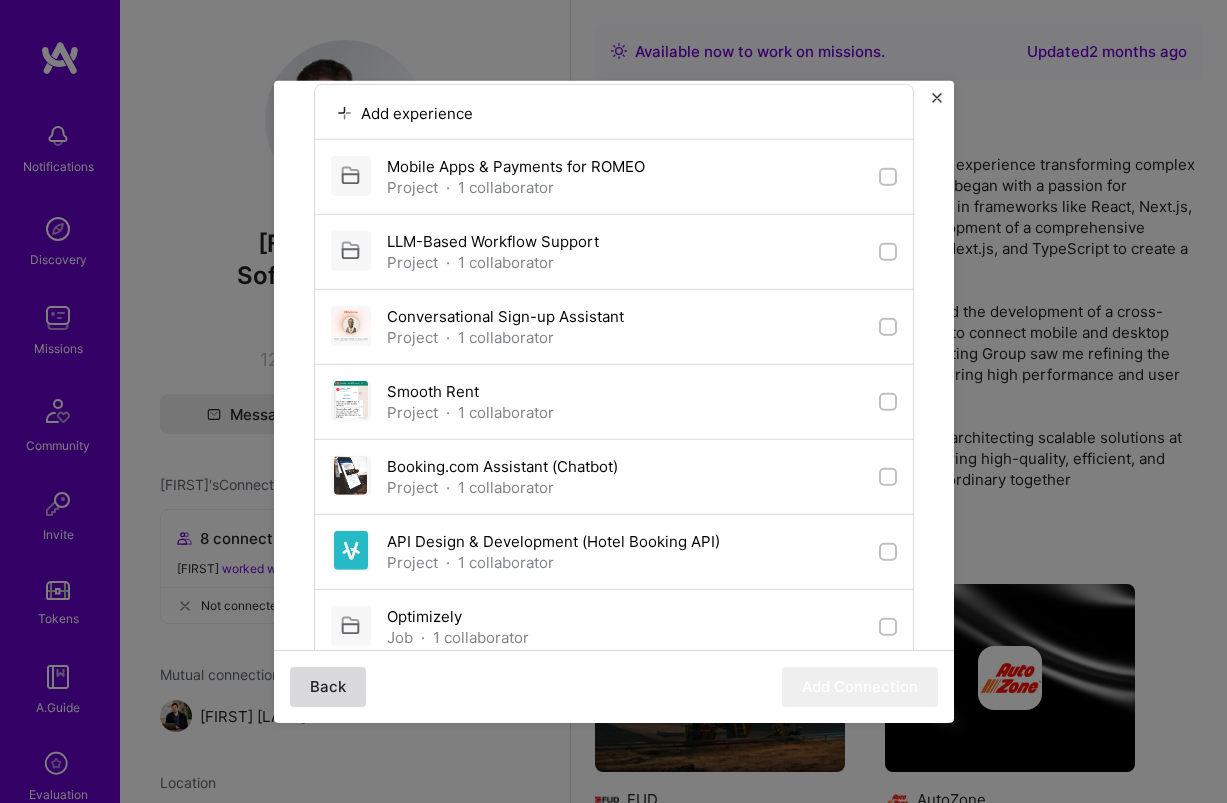 click on "Back" at bounding box center [328, 687] 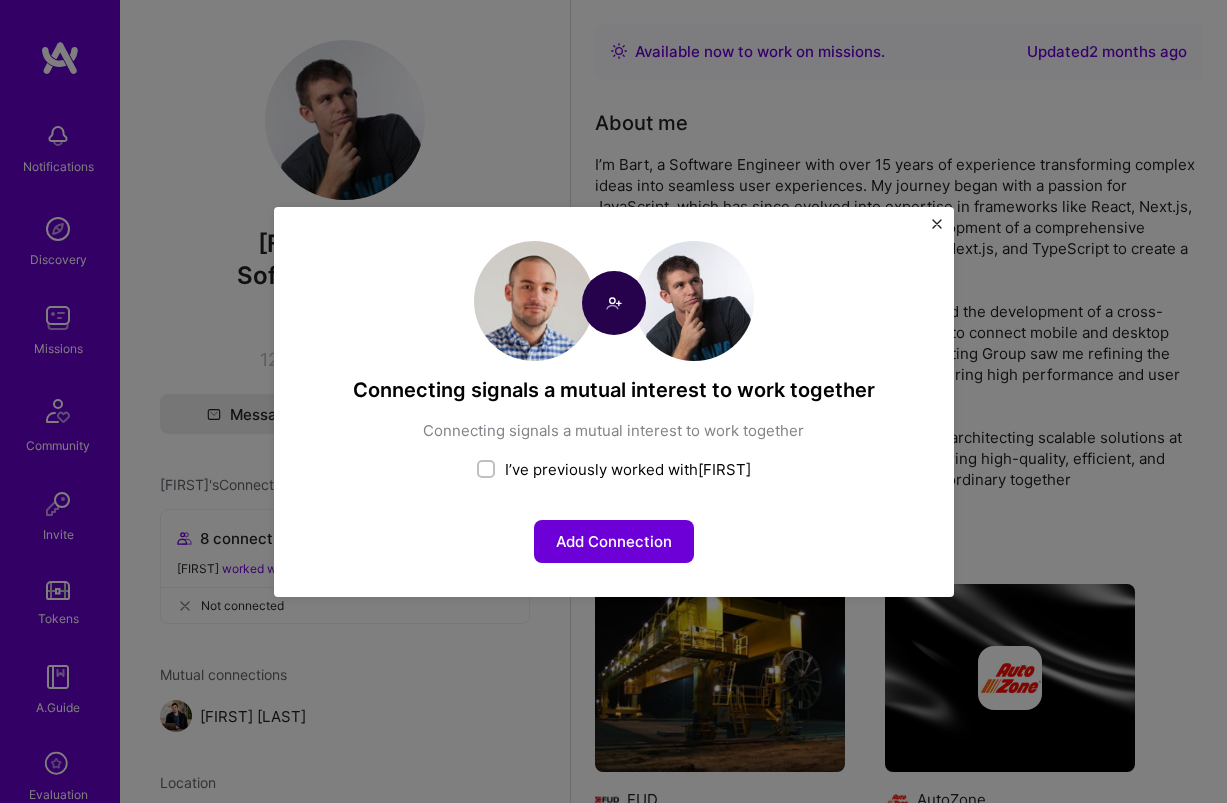 scroll, scrollTop: 0, scrollLeft: 0, axis: both 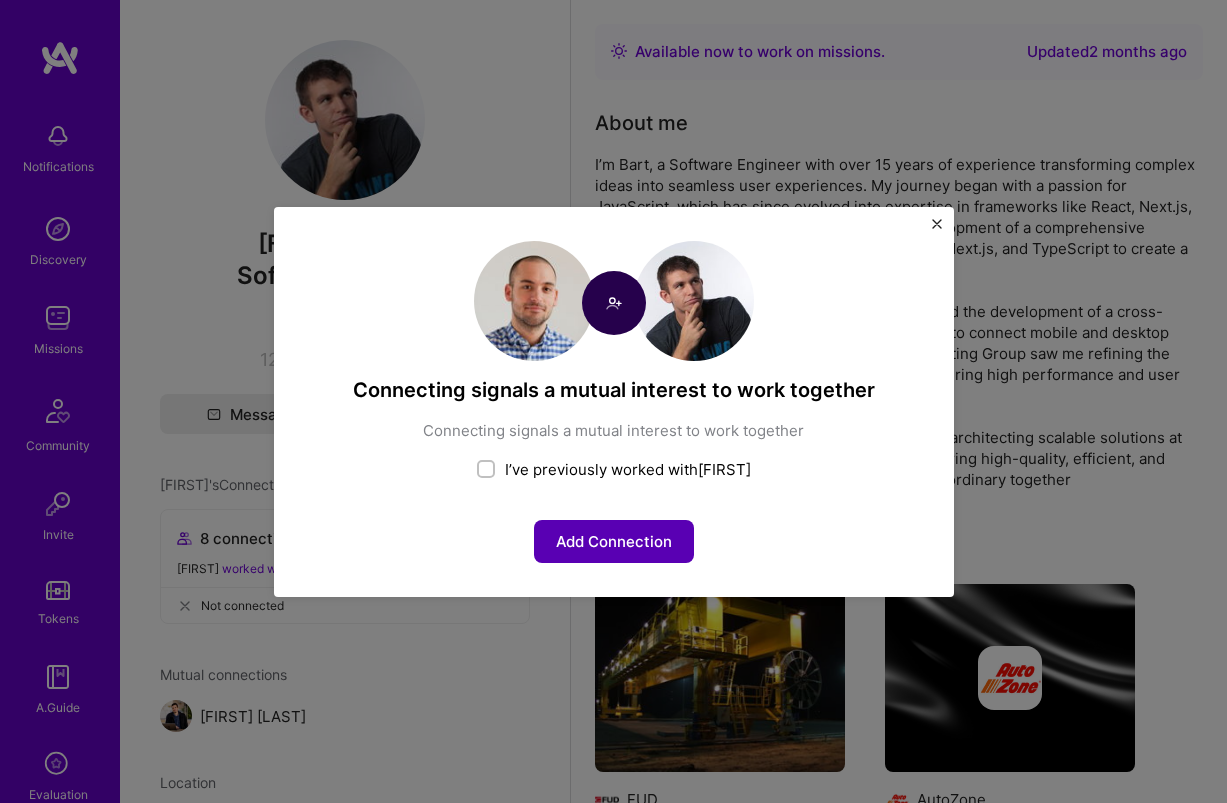 click on "Add Connection" at bounding box center [614, 541] 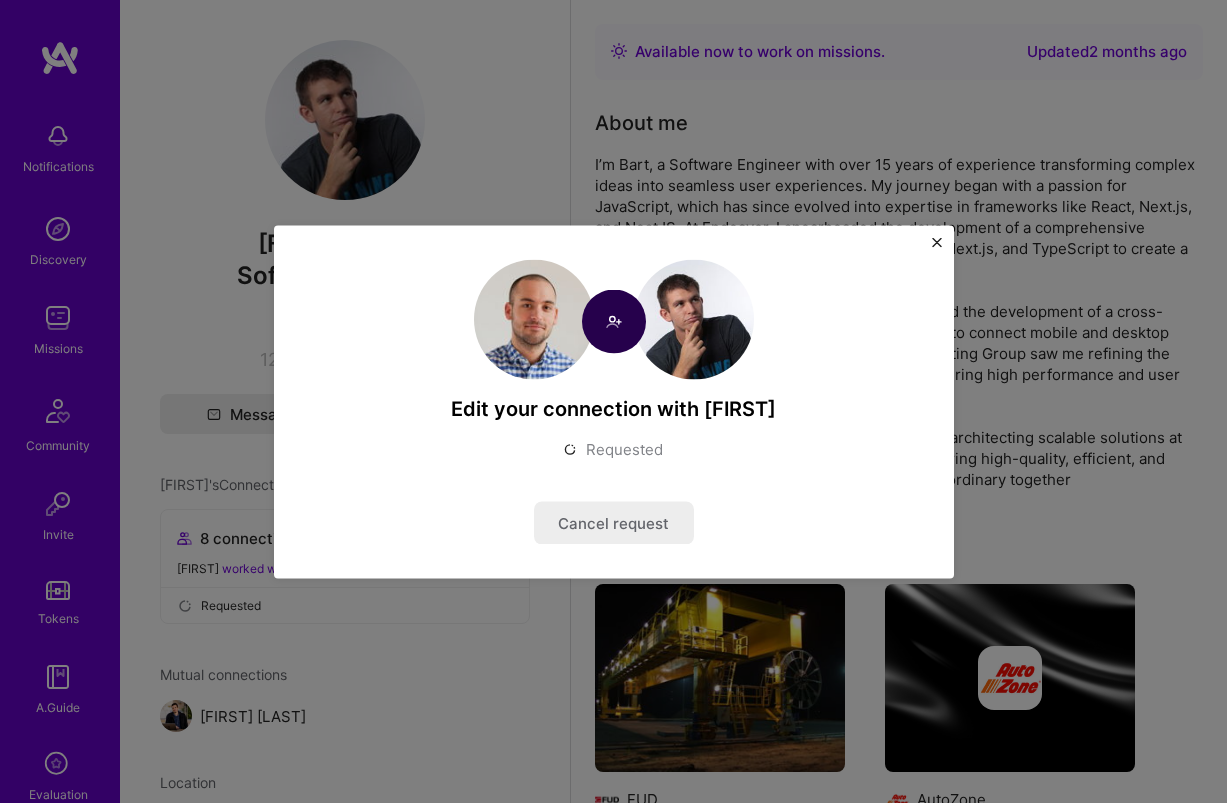 click at bounding box center [937, 242] 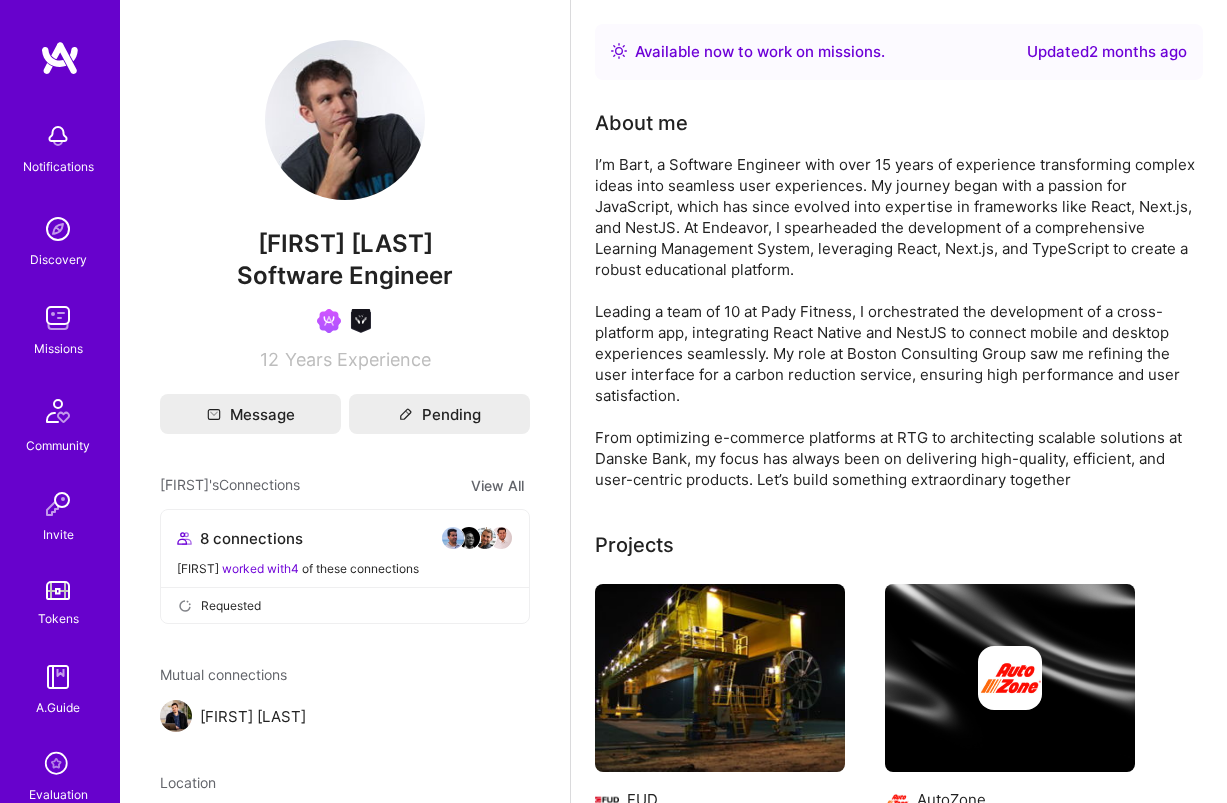 type 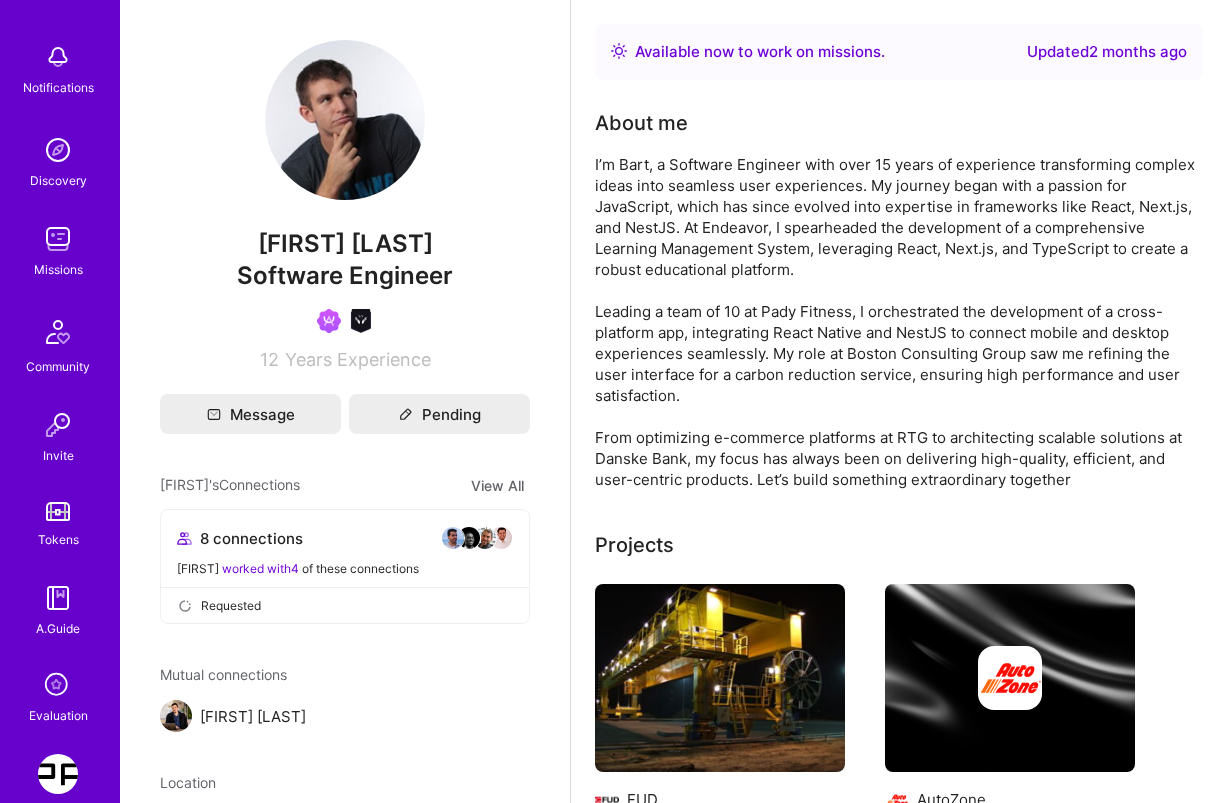 scroll, scrollTop: 245, scrollLeft: 0, axis: vertical 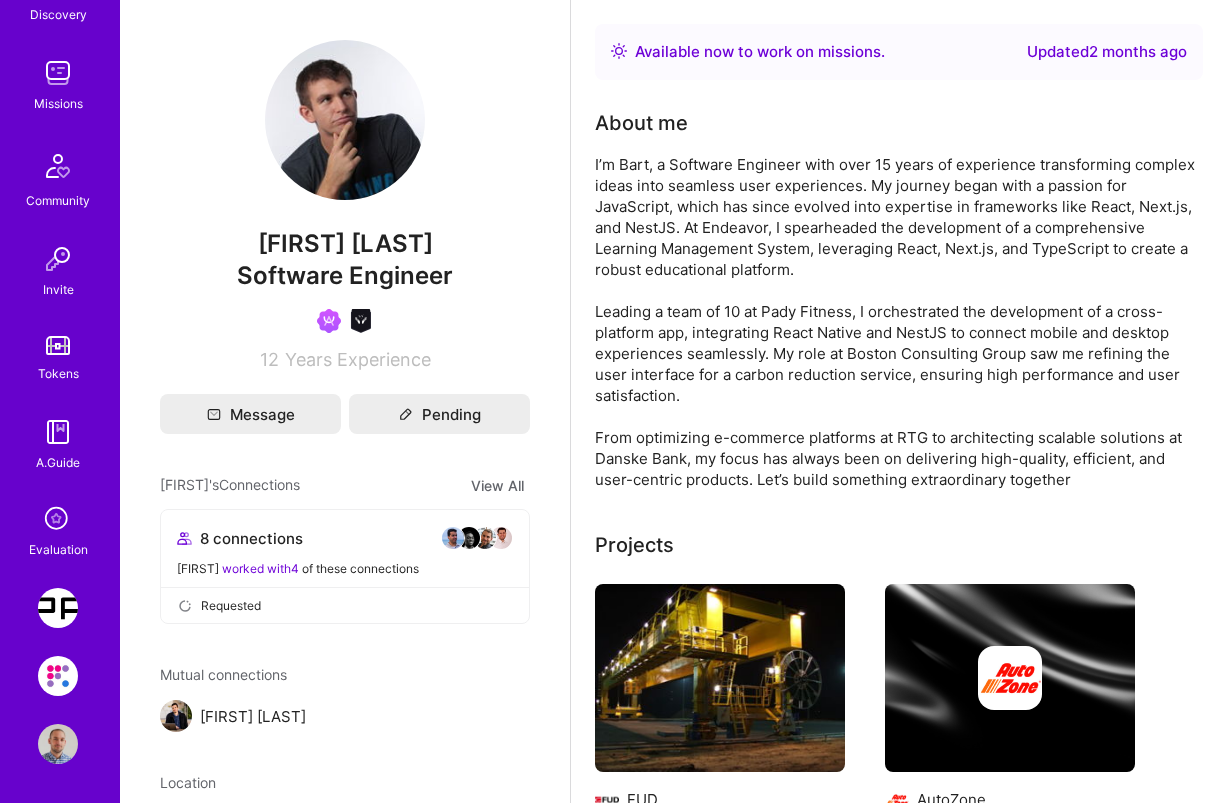 click at bounding box center [58, 608] 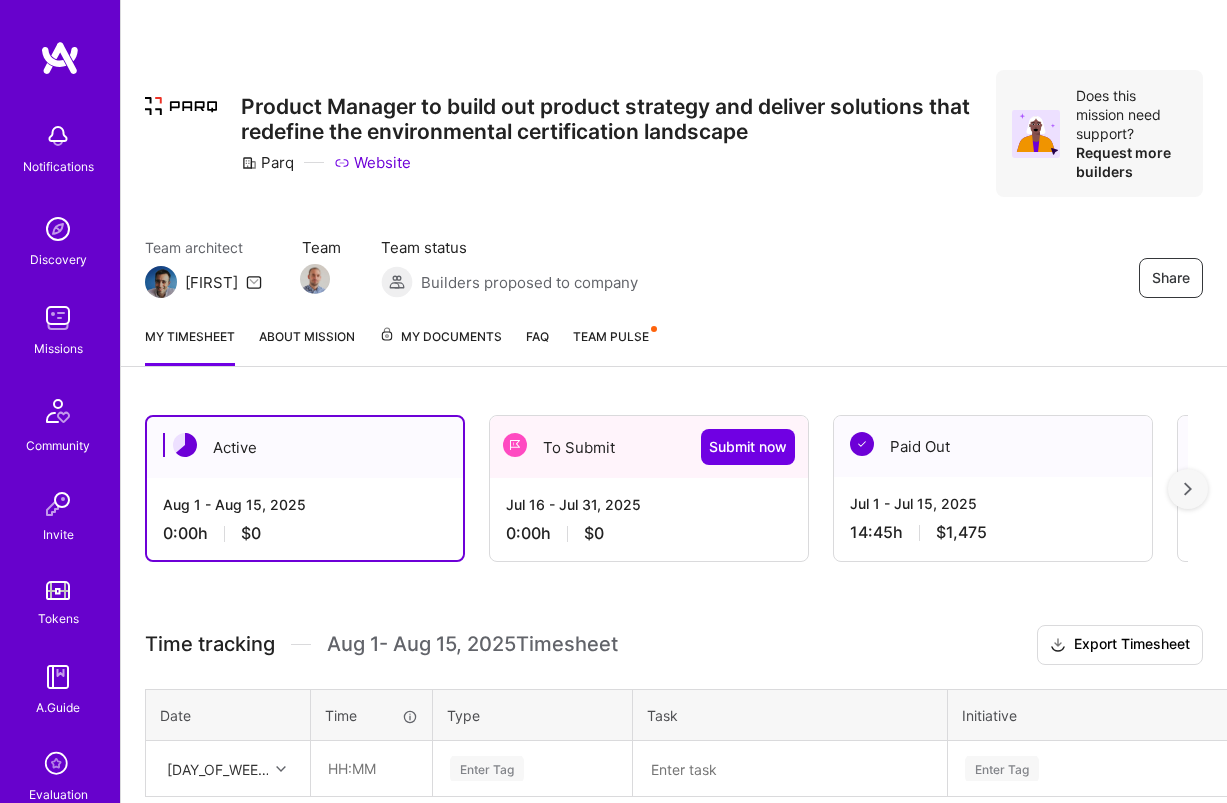 click on "0:00 h    $0" at bounding box center [649, 533] 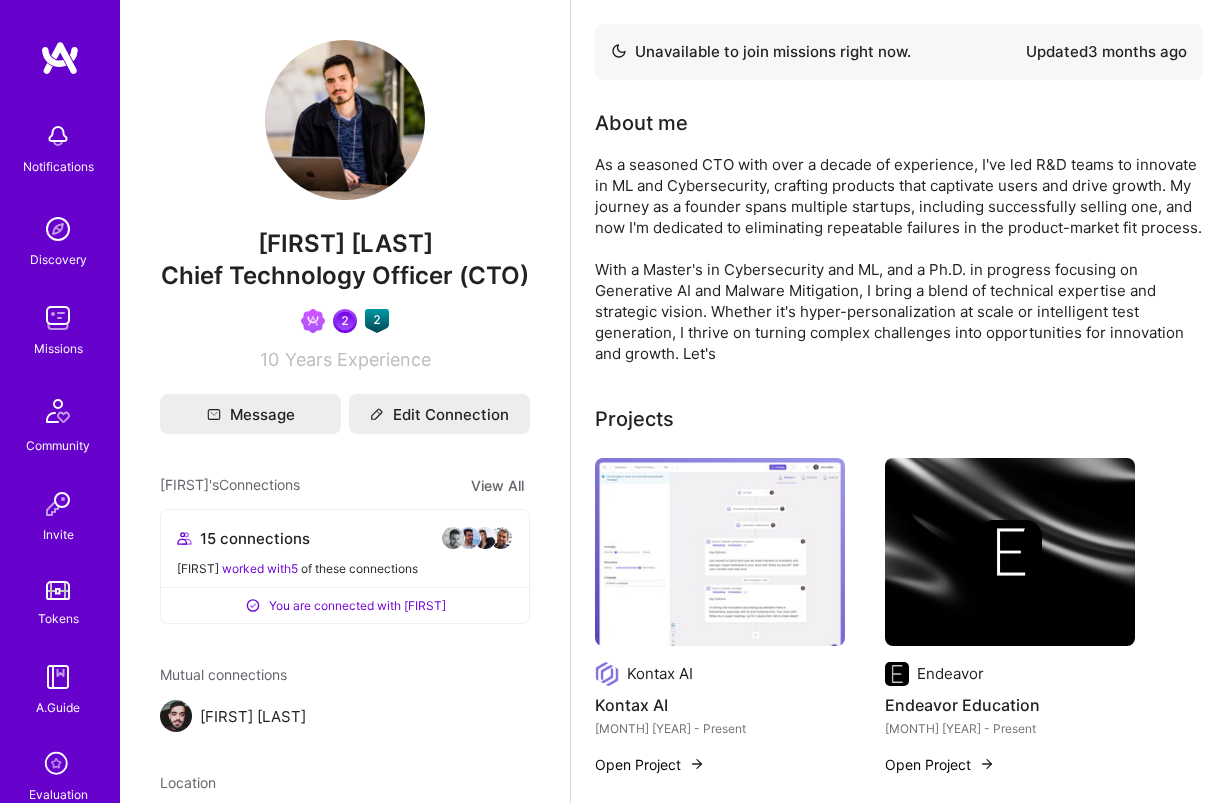 scroll, scrollTop: 0, scrollLeft: 0, axis: both 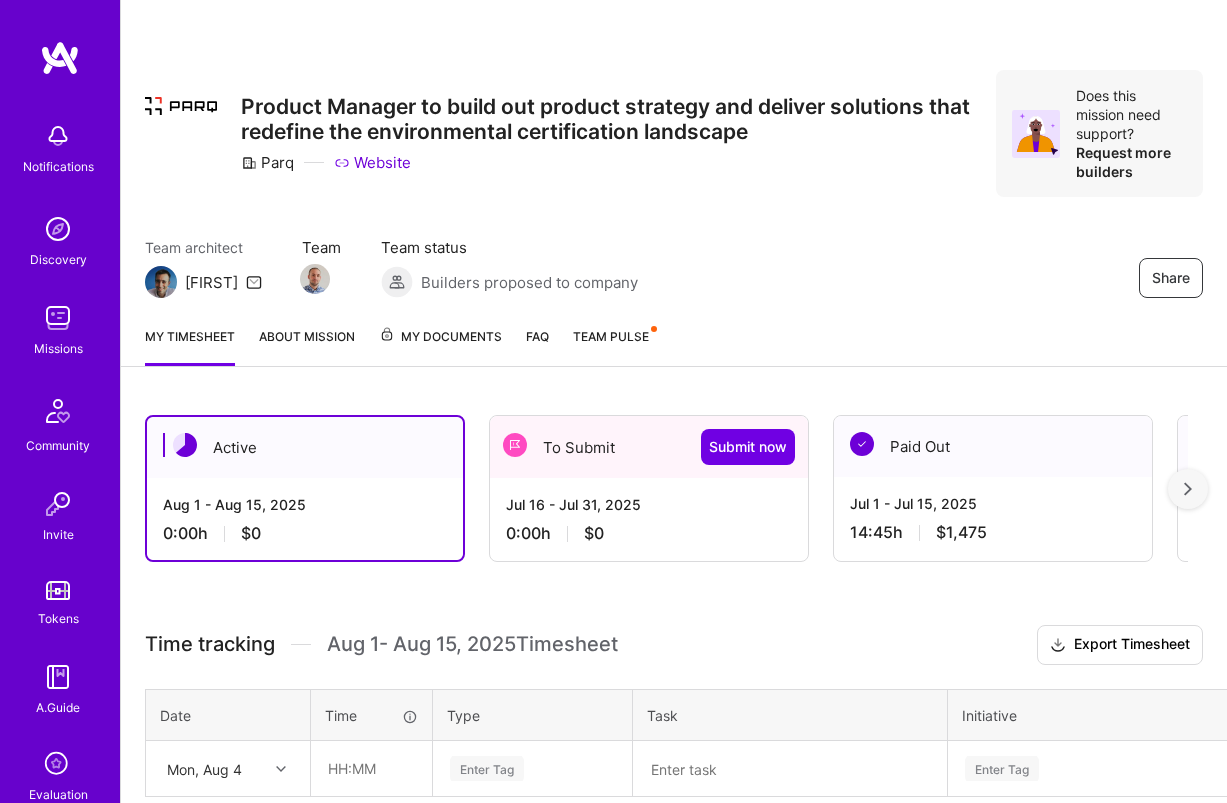 click on "Jul 16 - Jul 31, 2025" at bounding box center (649, 504) 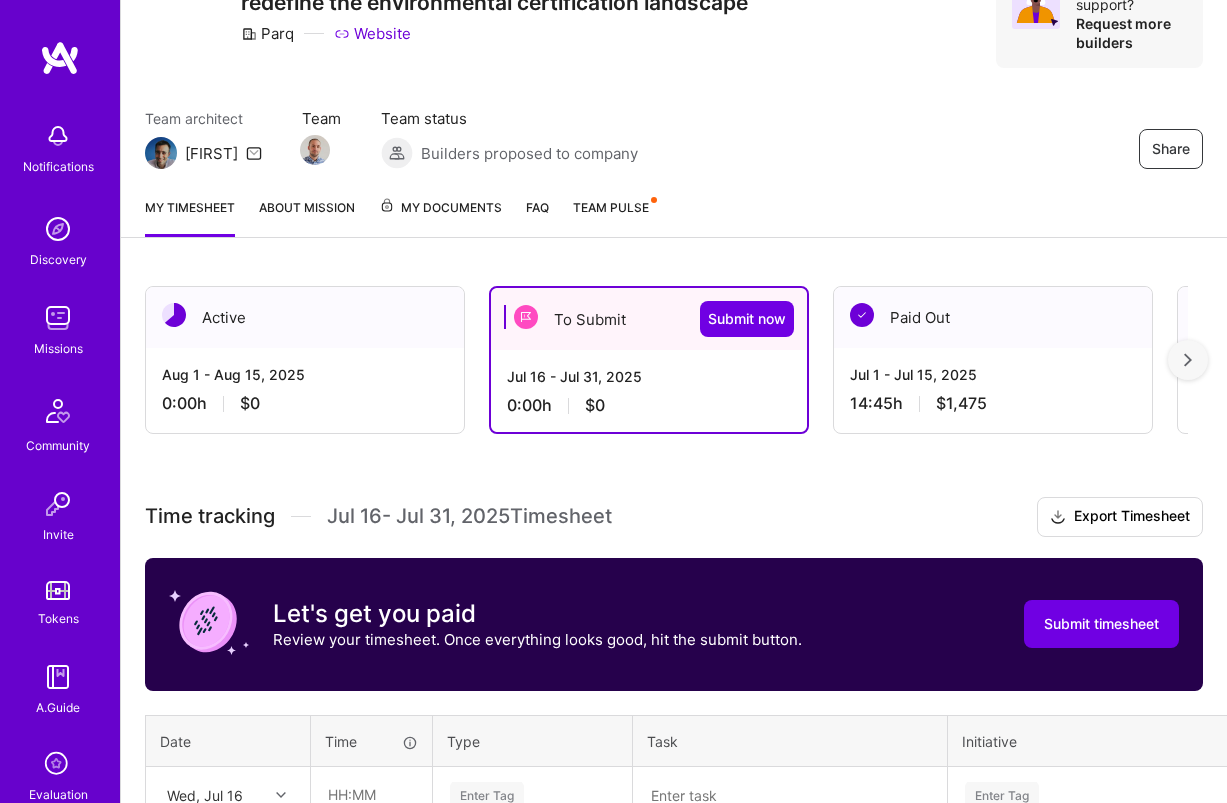 scroll, scrollTop: 325, scrollLeft: 0, axis: vertical 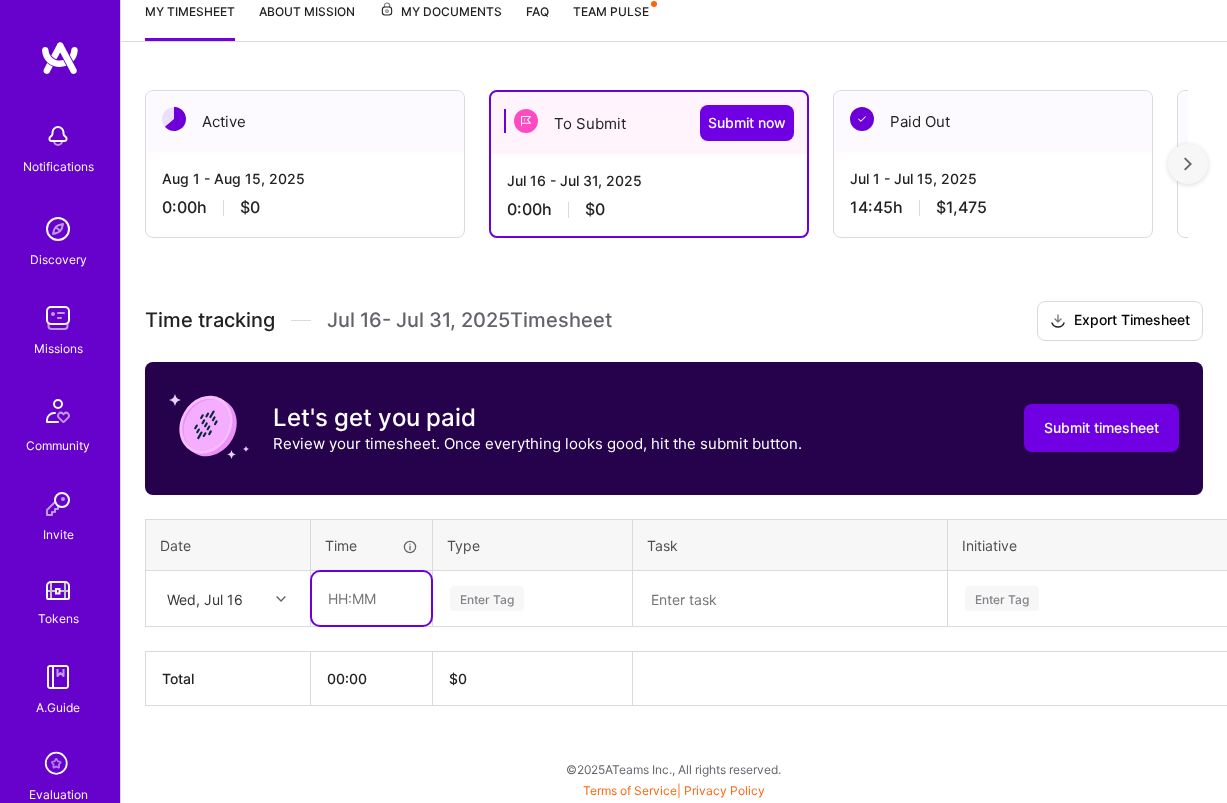 click at bounding box center (371, 598) 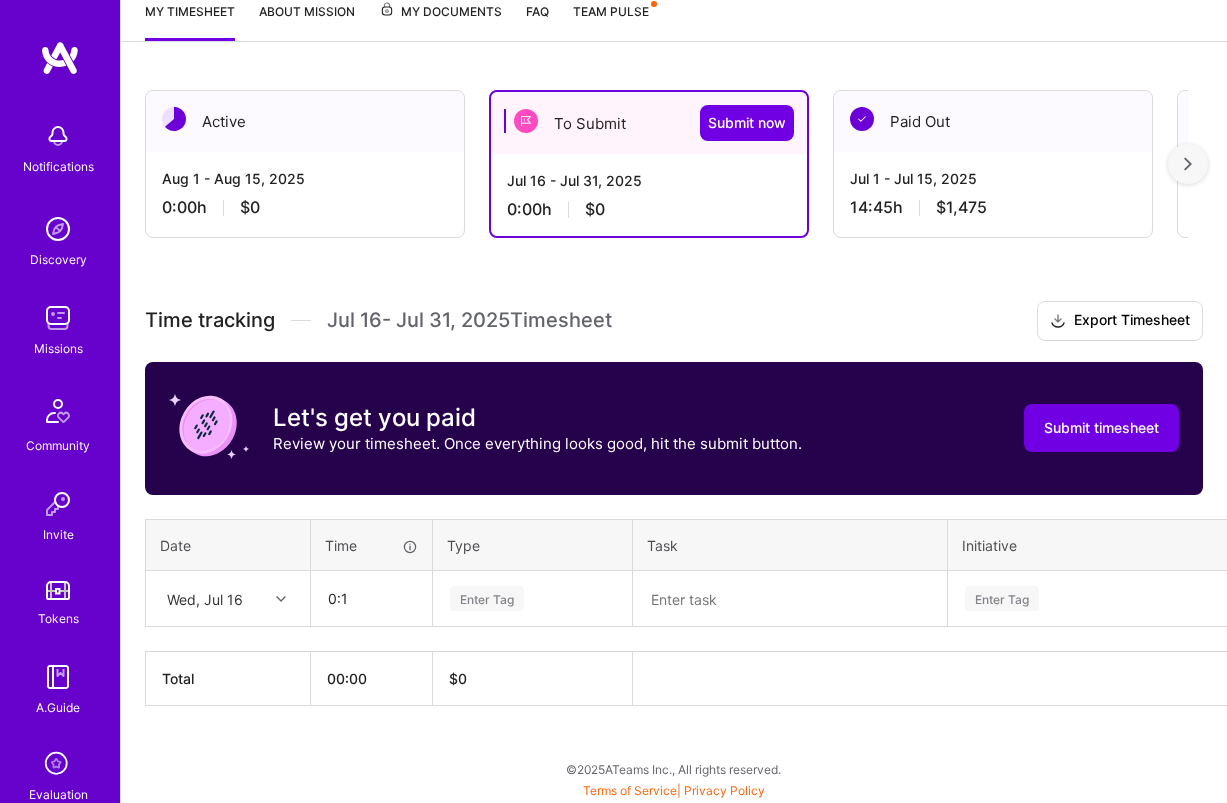 type on "00:01" 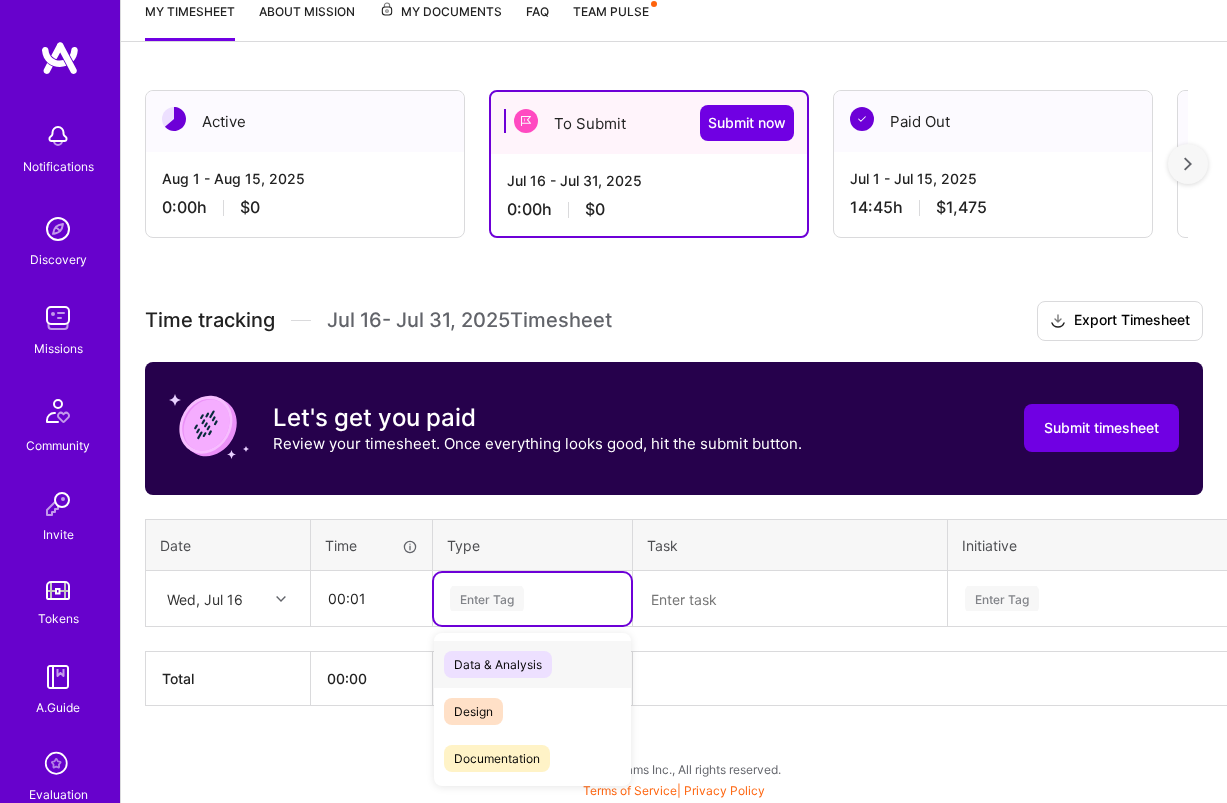 click on "Data & Analysis" at bounding box center [498, 664] 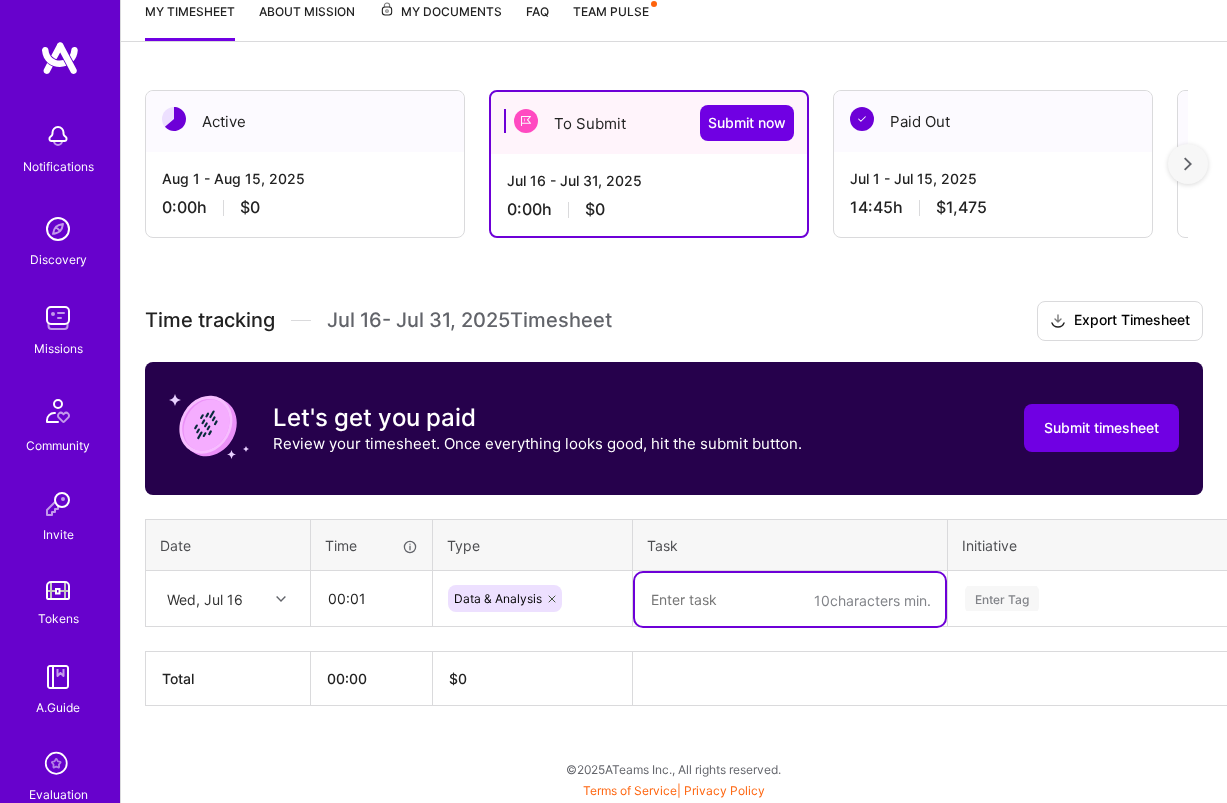 click at bounding box center (790, 599) 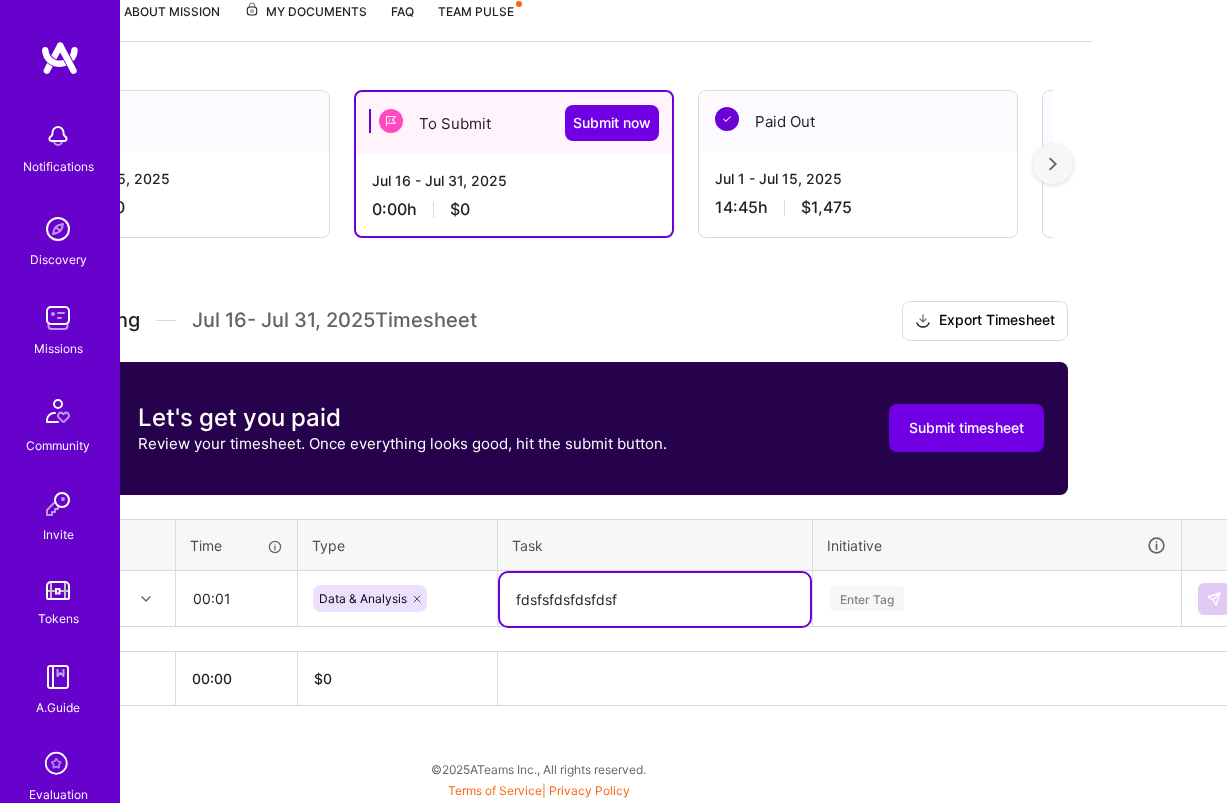 scroll, scrollTop: 325, scrollLeft: 157, axis: both 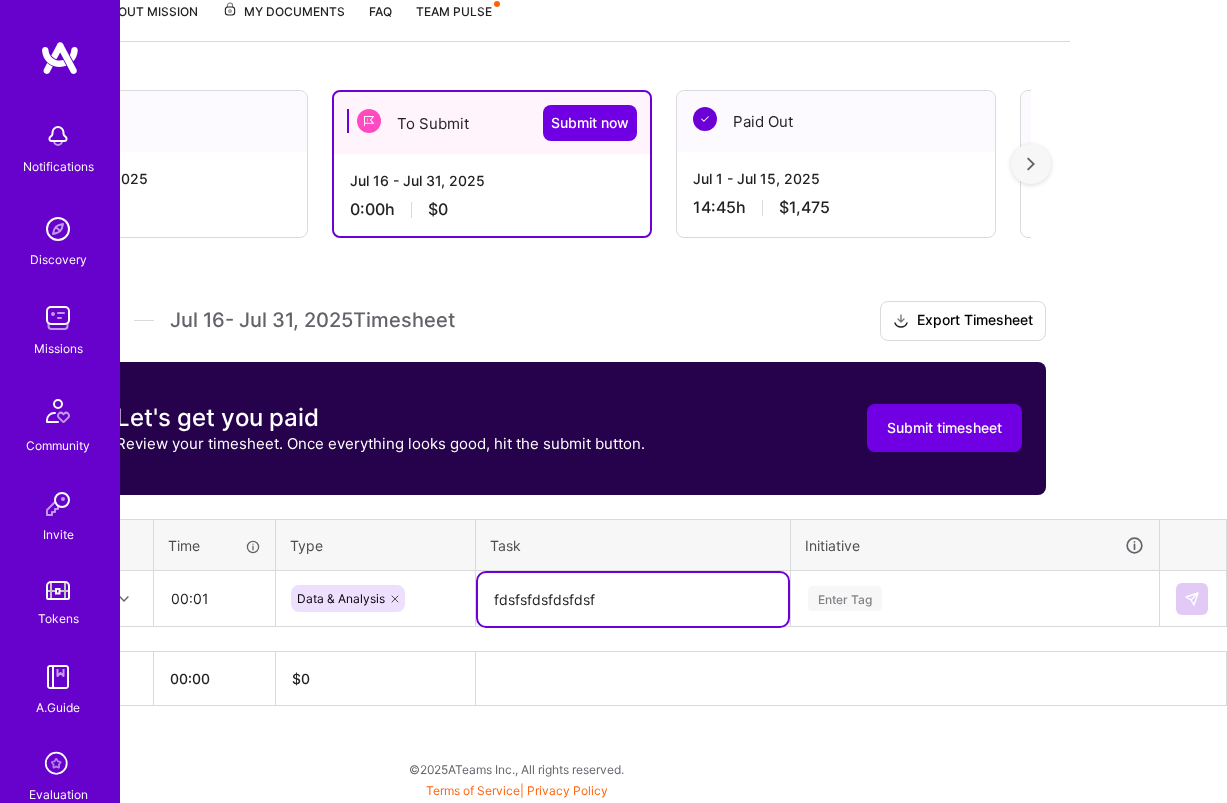 type on "fdsfsfdsfdsfdsf" 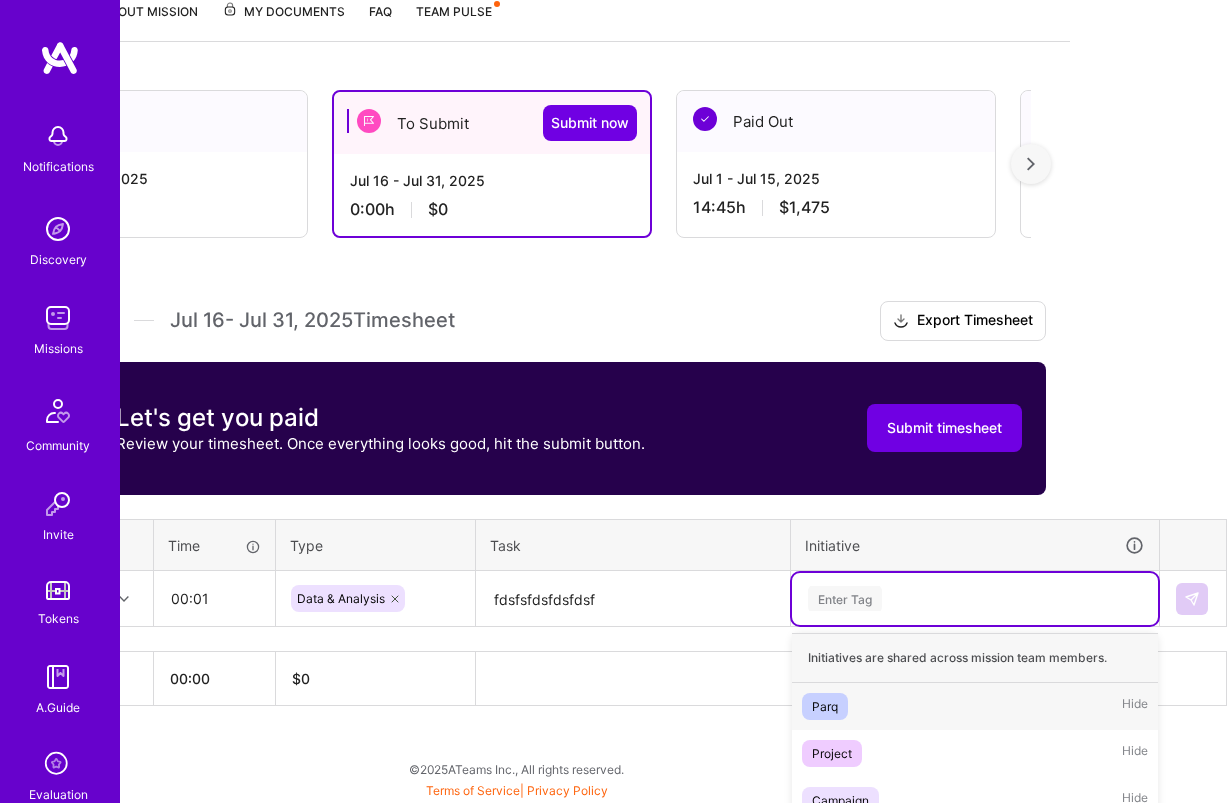 click on "Active Aug 1 - Aug 15, 2025 0:00 h    $0 To Submit Submit now Jul 16 - Jul 31, 2025 0:00 h    $0 Paid Out Jul 1 - Jul 15, 2025 14:45 h    $1,475 Paid Out Jun 16 - Jun 30, 2025 38:45 h    $3,875 Paid Out Jun 1 - Jun 15, 2025 40:30 h    $4,050 Paid Out May 16 - May 31, 2025 48:15 h    $4,825 Paid Out May 1 - May 15, 2025 25:30 h    $2,550 Paid Out Apr 16 - Apr 30, 2025 64:00 h    $6,400 Paid Out Apr 1 - Apr 15, 2025 73:15 h    $7,325 Paid Out Mar 16 - Mar 31, 2025 84:15 h    $8,425 Paid Out Mar 1 - Mar 15, 2025 71:15 h    $7,125 Paid Out Feb 16 - Feb 28, 2025 64:45 h    $6,475 Paid Out Feb 1 - Feb 15, 2025 45:15 h    $4,525 Paid Out Jan 16 - Jan 31, 2025 35:00 h    $3,500 Paid Out Jan 1 - Jan 15, 2025 49:15 h    $4,925 Paid Out Dec 16 - Dec 31, 2024 24:05 h    $2,408 Submitted Dec 1 - Dec 15, 2024 0:00 h    $0 Time tracking Jul 16  -   Jul 31 ,   2025  Timesheet Export Timesheet Let's get you paid Review your timesheet. Once everything looks good, hit the submit button. Submit timesheet Date Time Type Task
$" at bounding box center [517, 435] 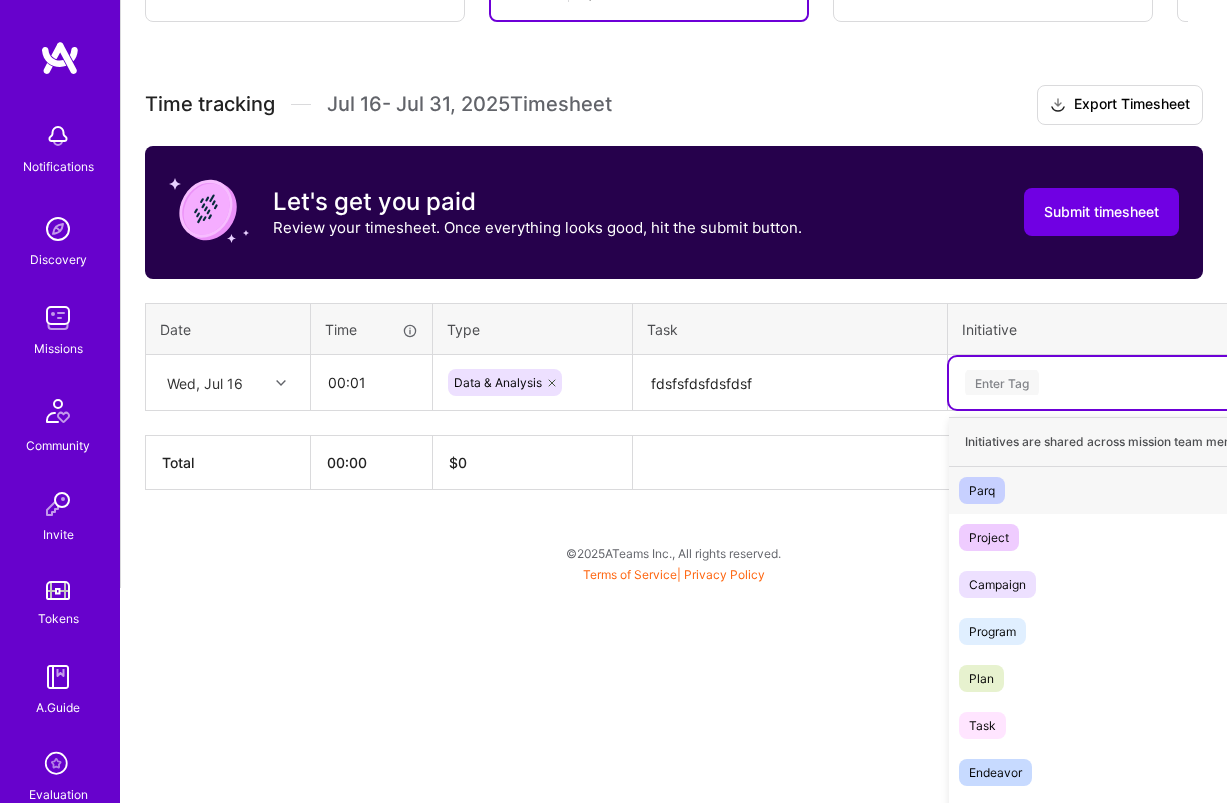 scroll, scrollTop: 564, scrollLeft: 0, axis: vertical 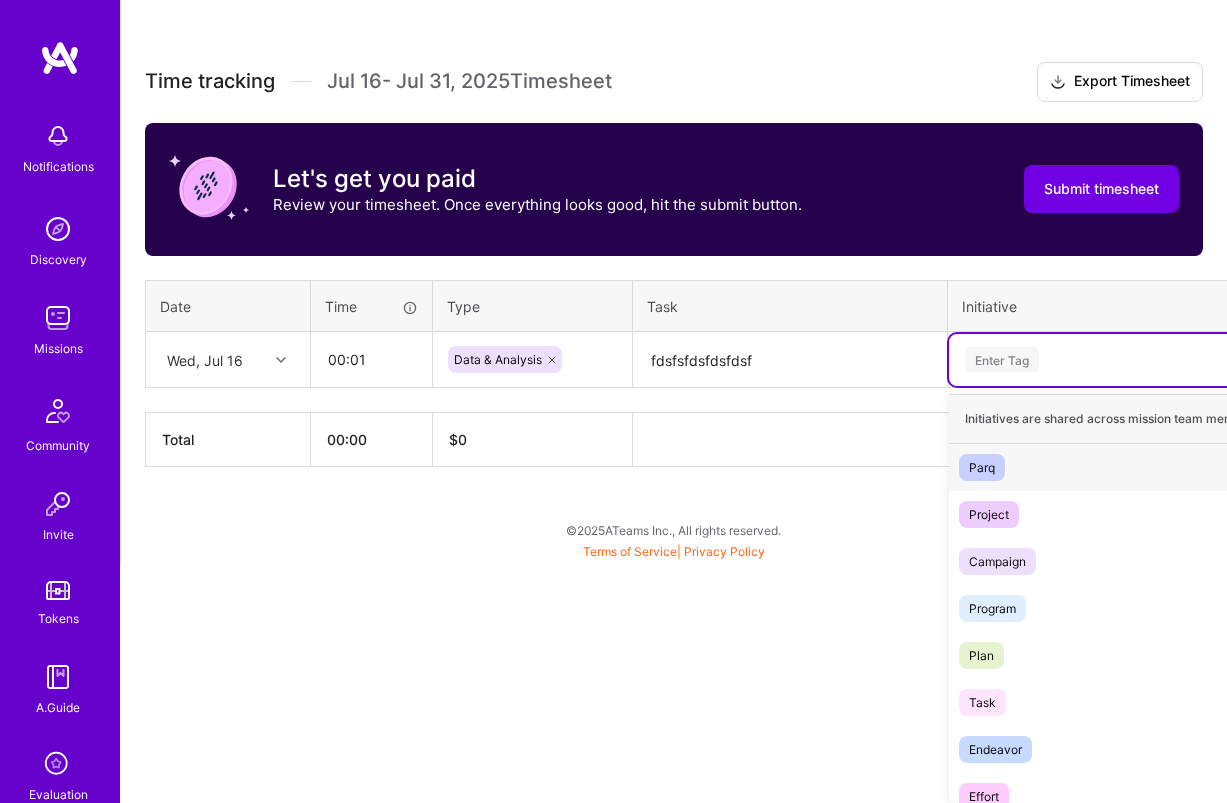 click on "Parq" at bounding box center (982, 467) 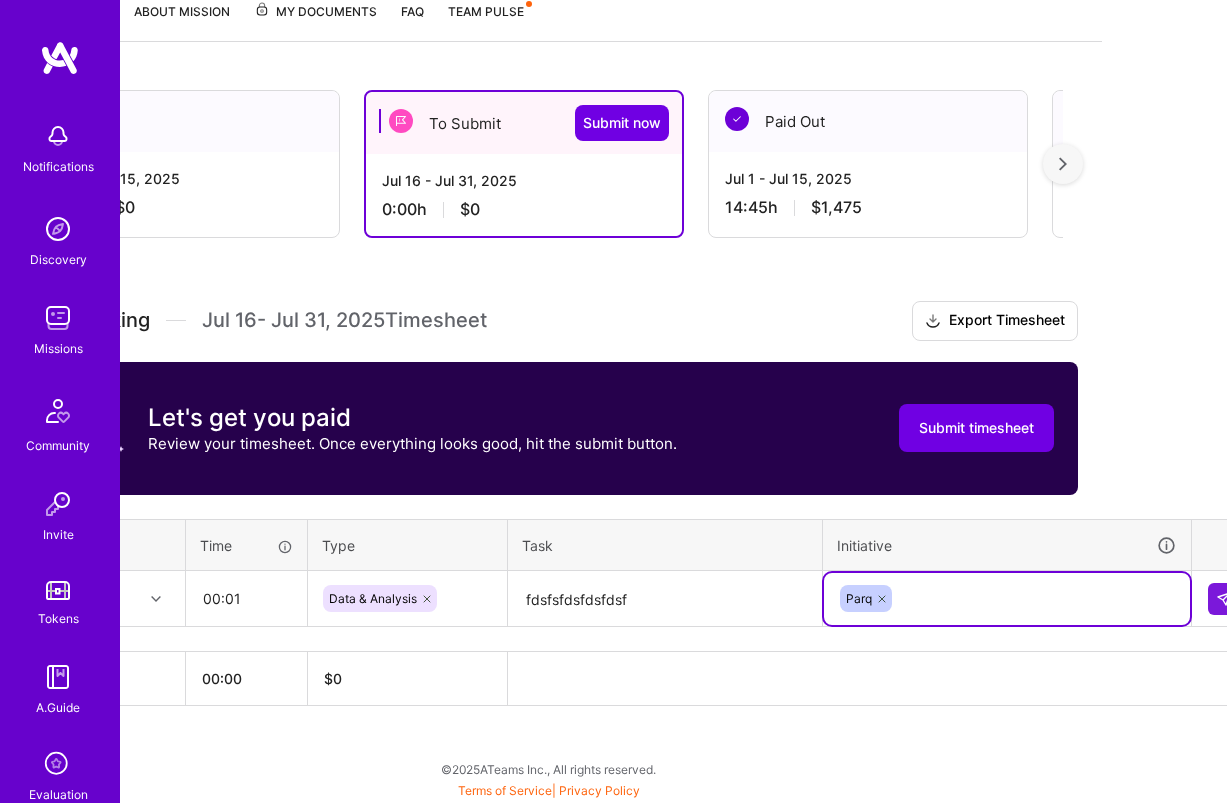 scroll, scrollTop: 325, scrollLeft: 157, axis: both 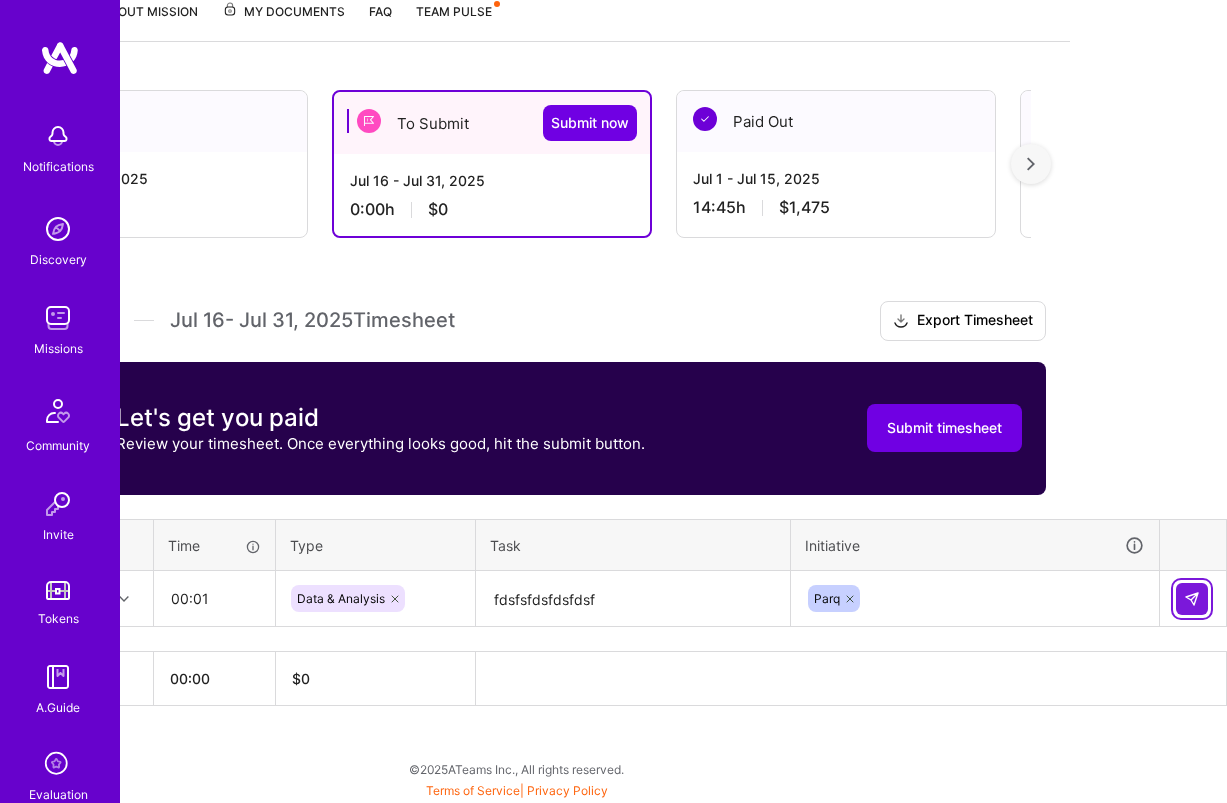 click at bounding box center [1192, 599] 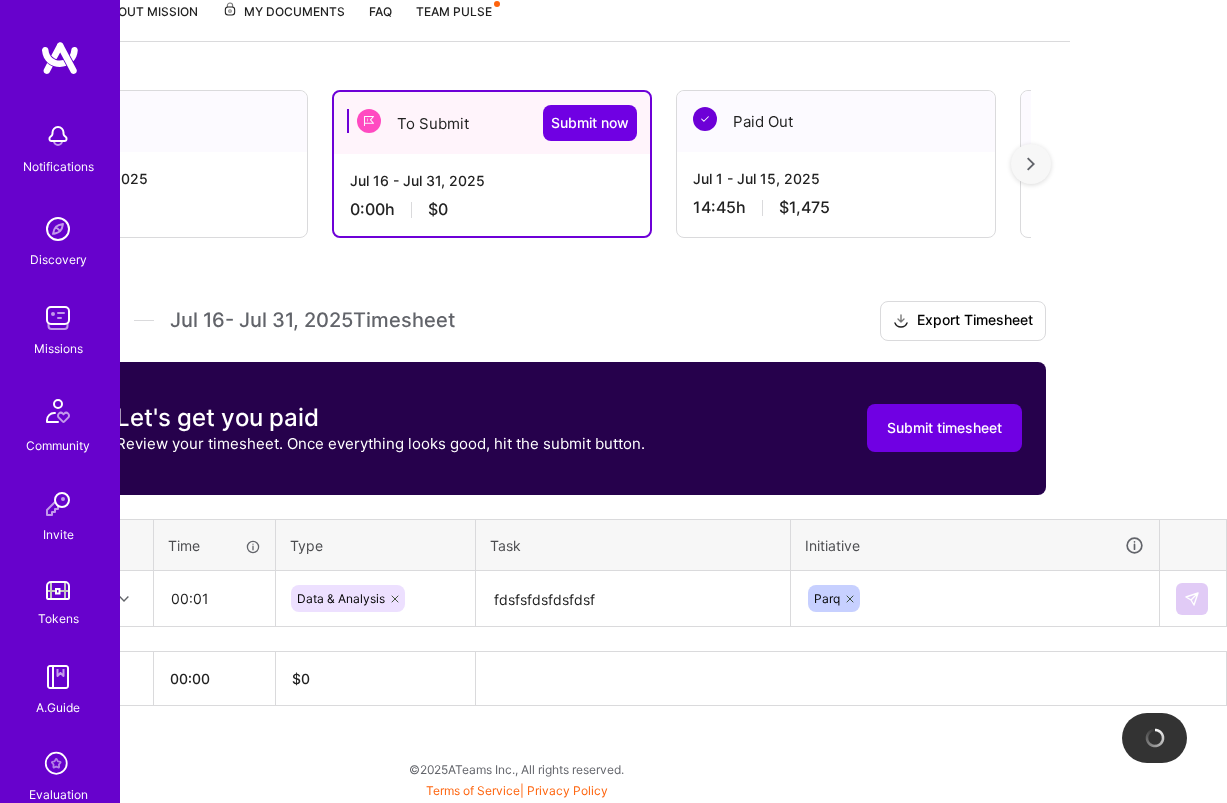 type 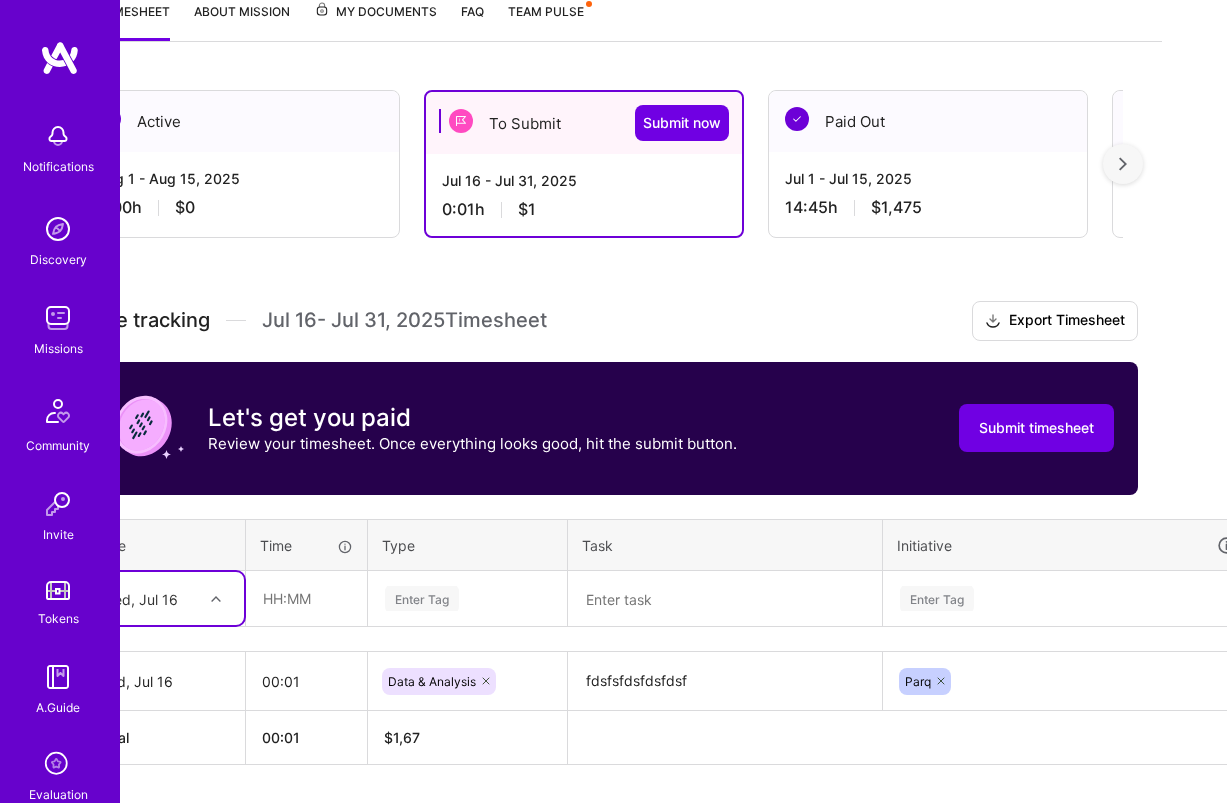scroll, scrollTop: 325, scrollLeft: 157, axis: both 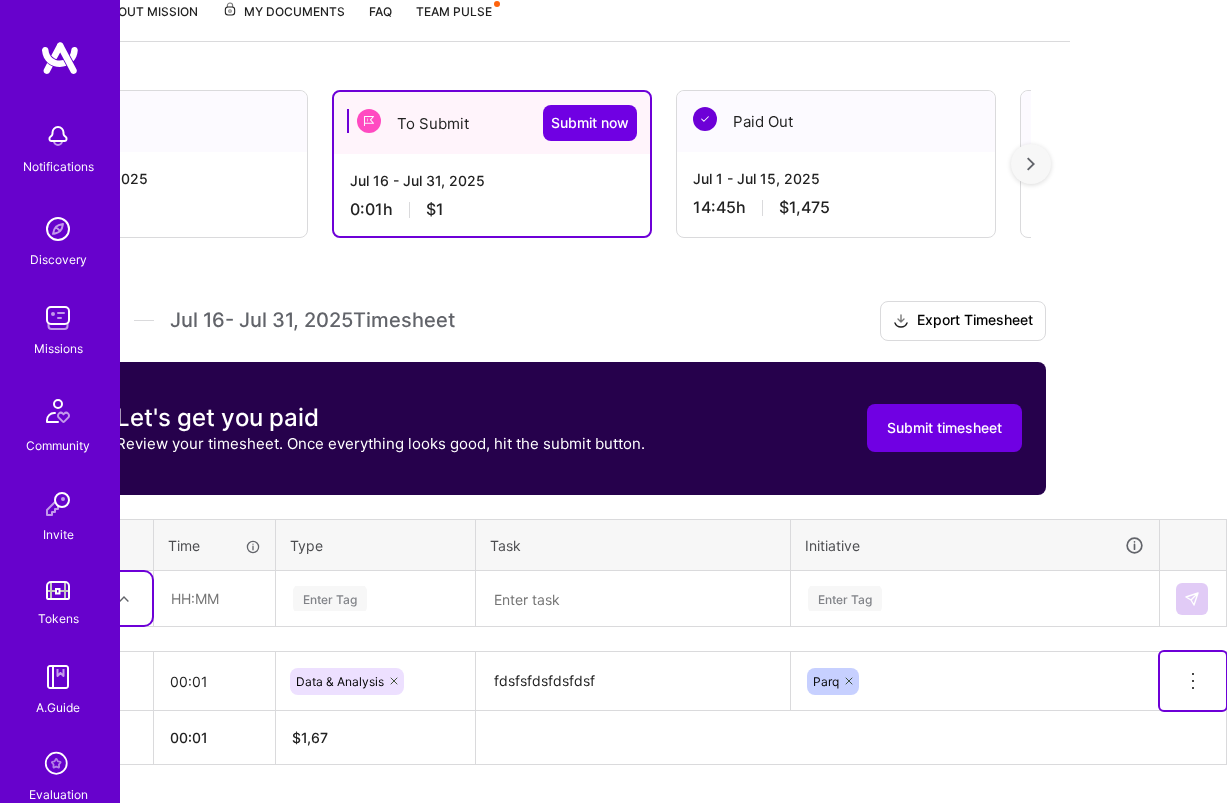 click 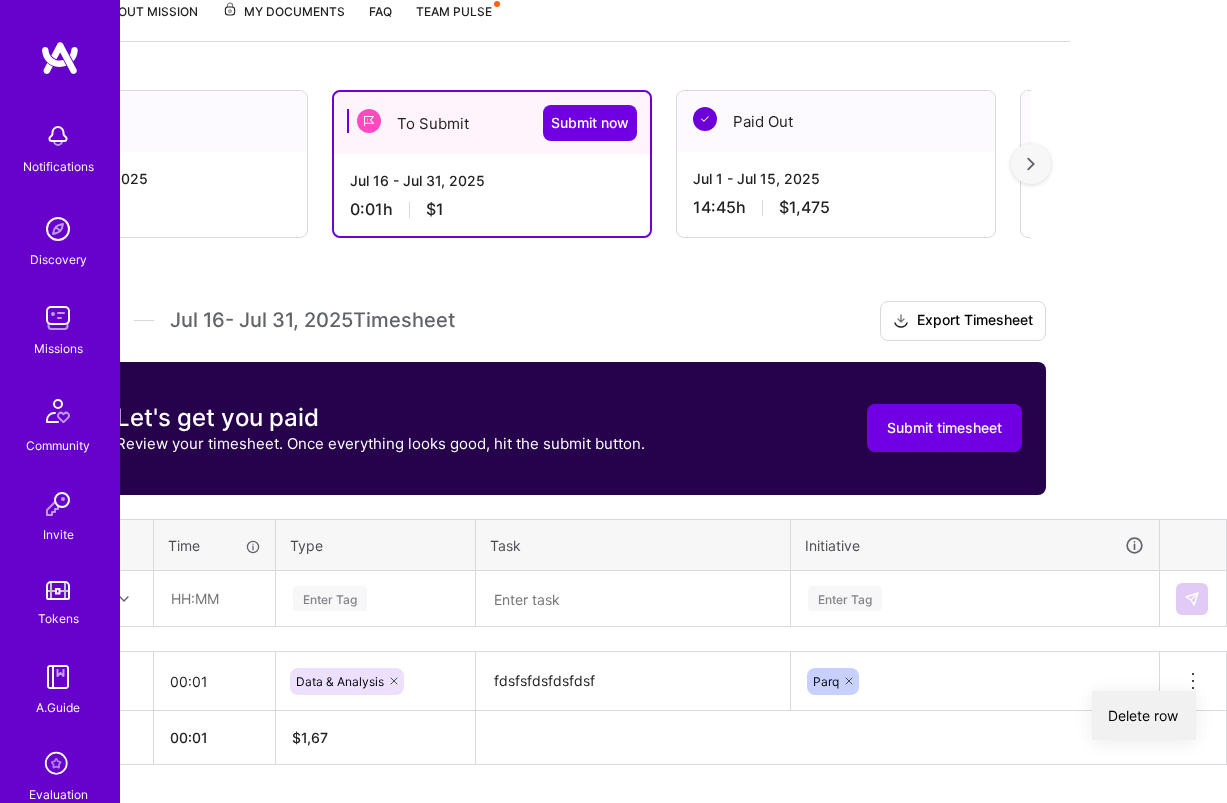 click on "Delete row" at bounding box center (1144, 715) 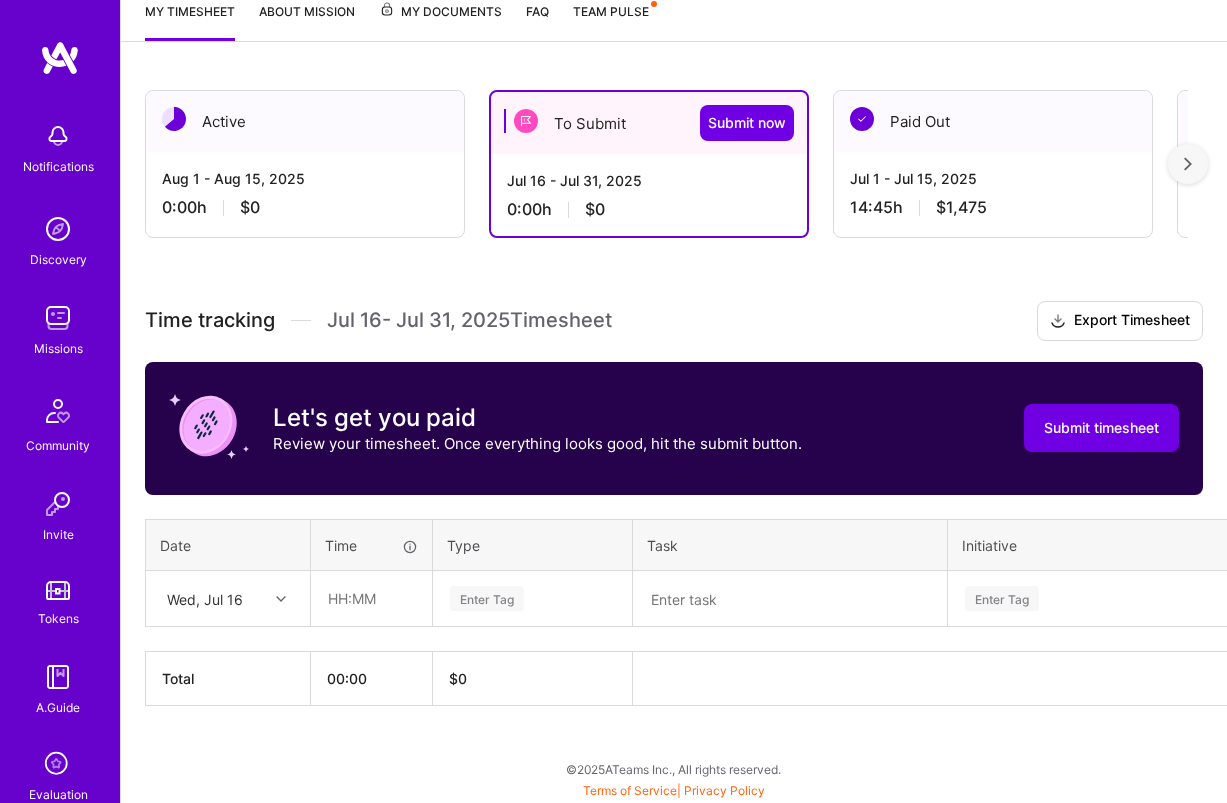 scroll, scrollTop: 0, scrollLeft: 0, axis: both 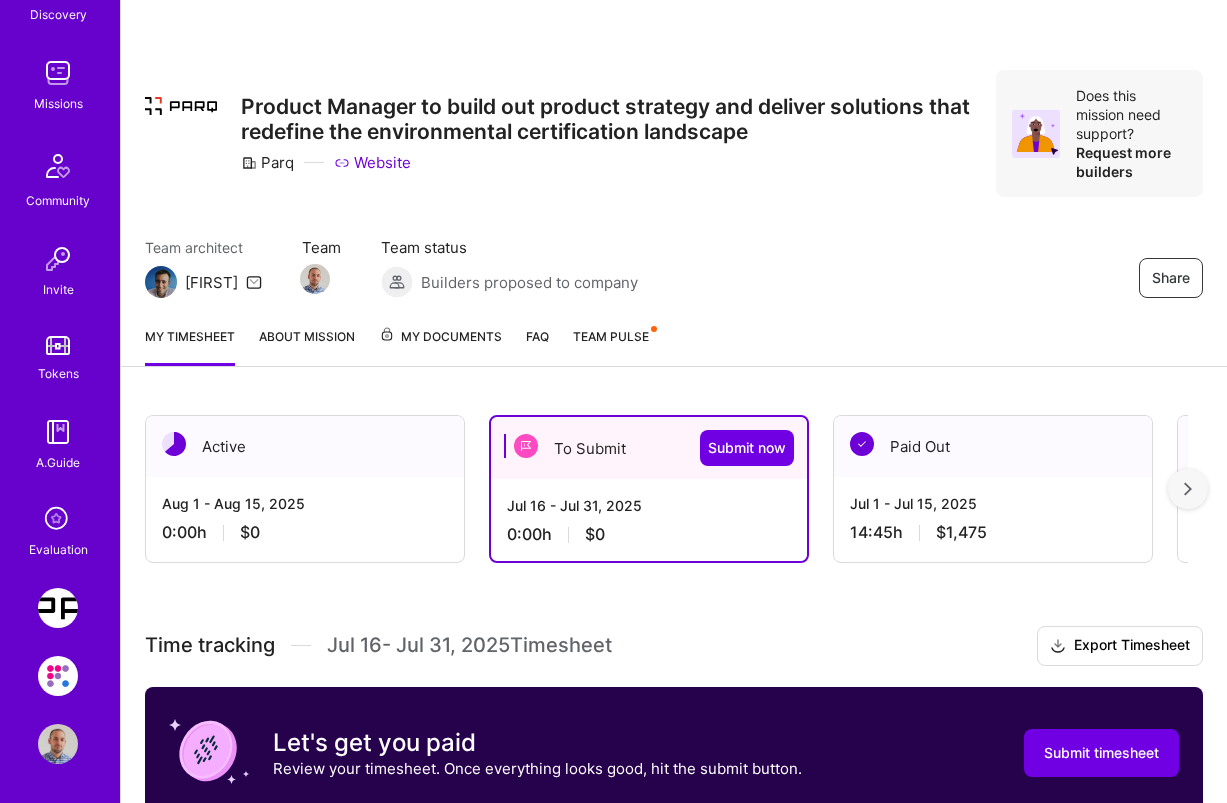 click at bounding box center [58, 676] 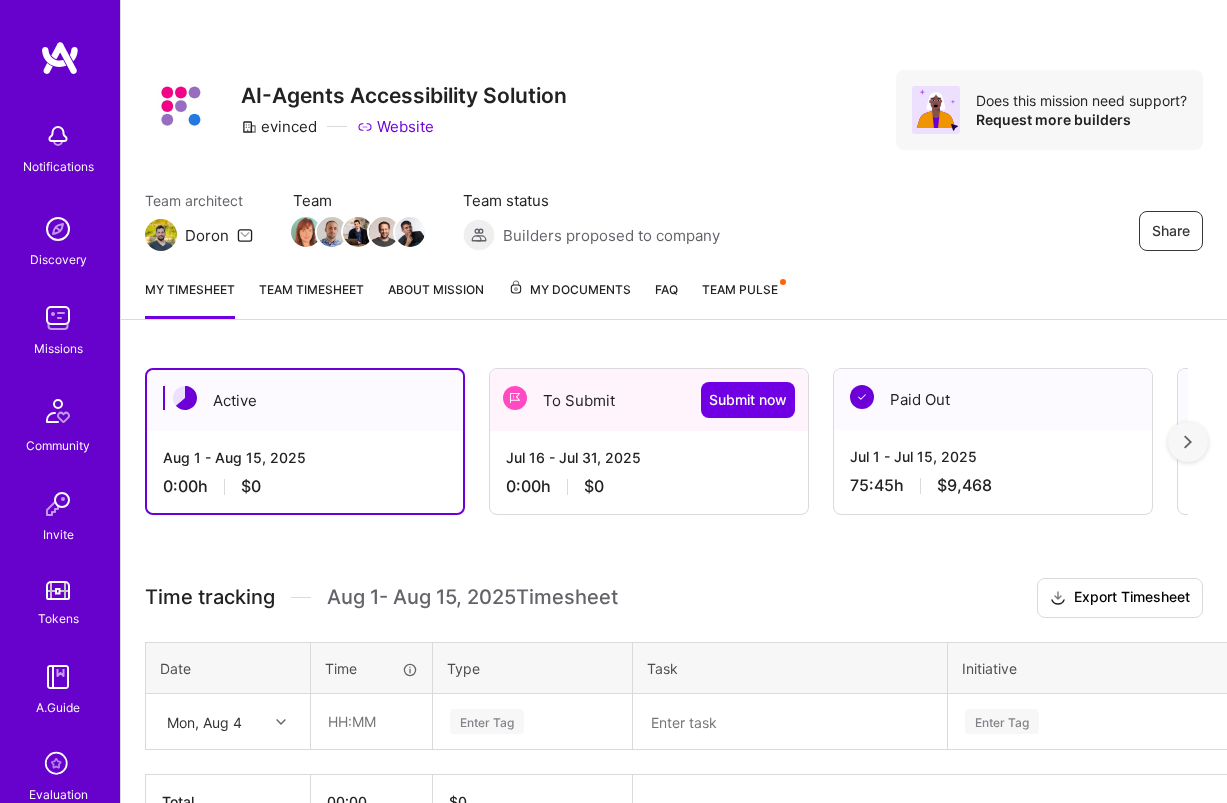 click on "To Submit Submit now" at bounding box center [649, 400] 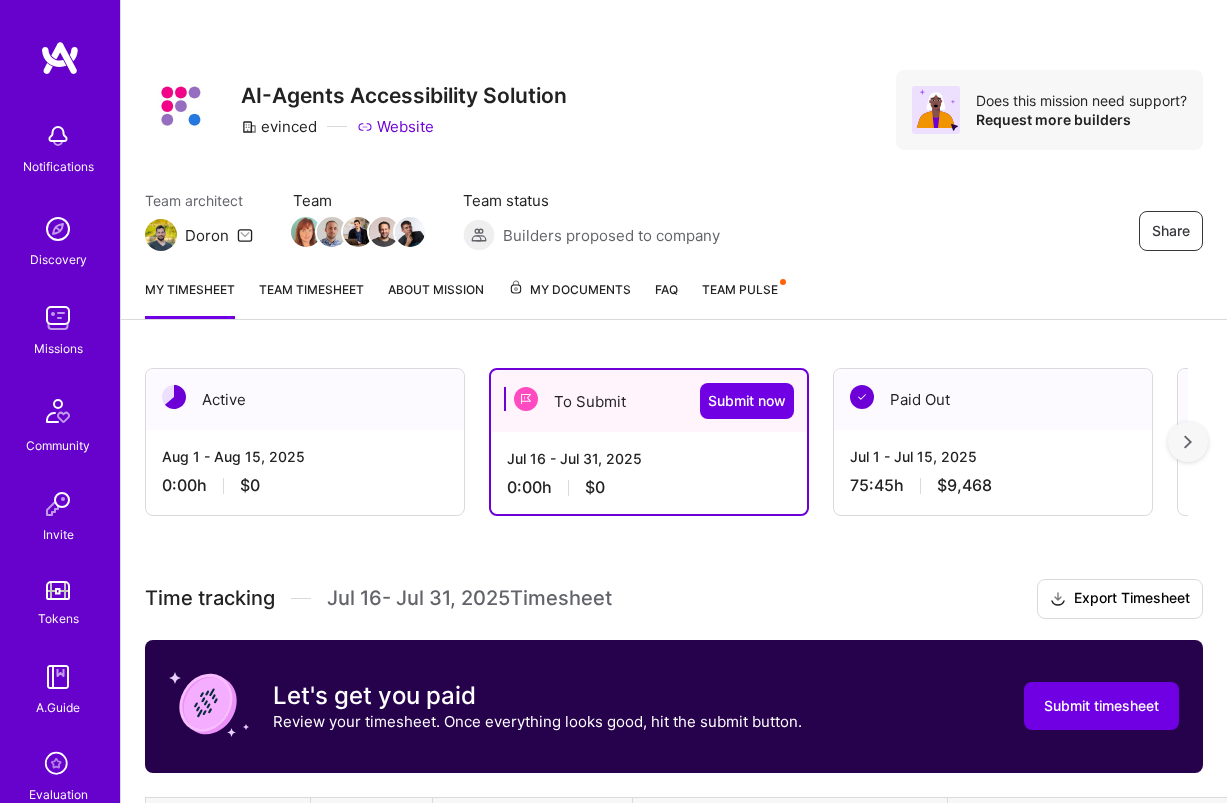 scroll, scrollTop: 278, scrollLeft: 0, axis: vertical 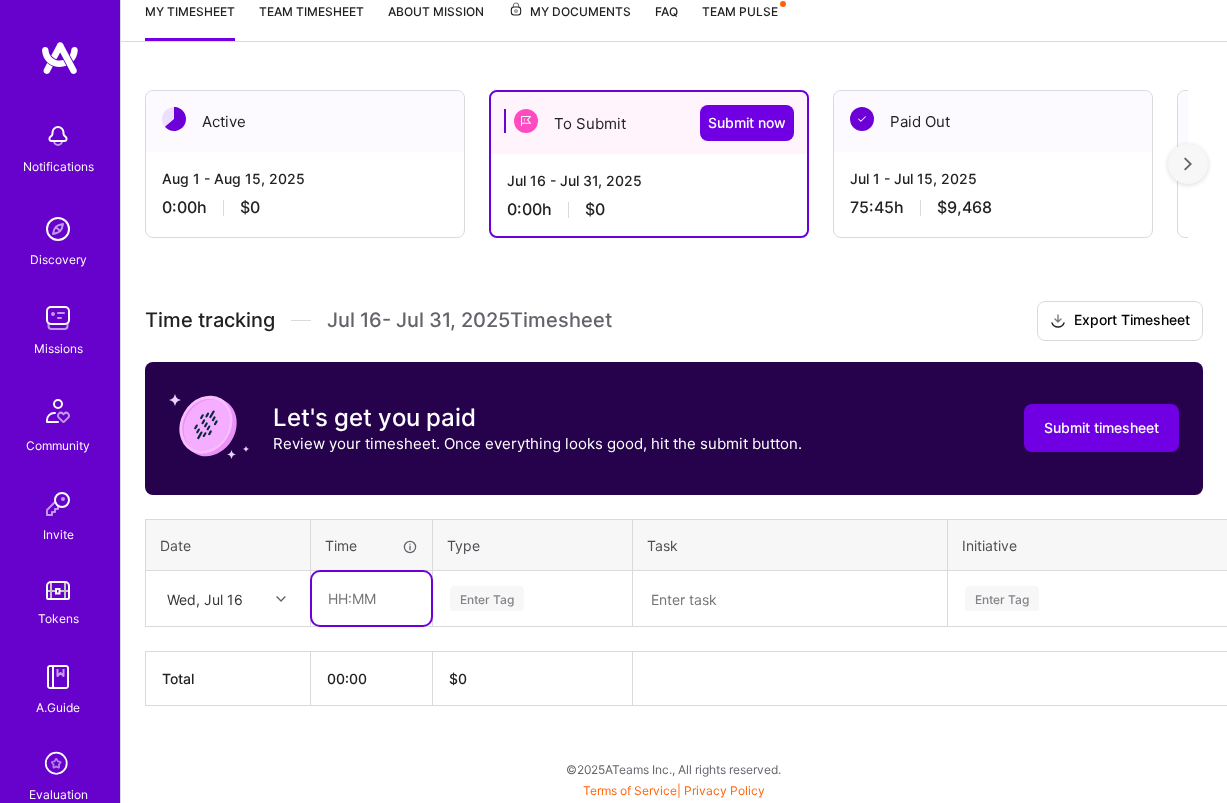click at bounding box center (371, 598) 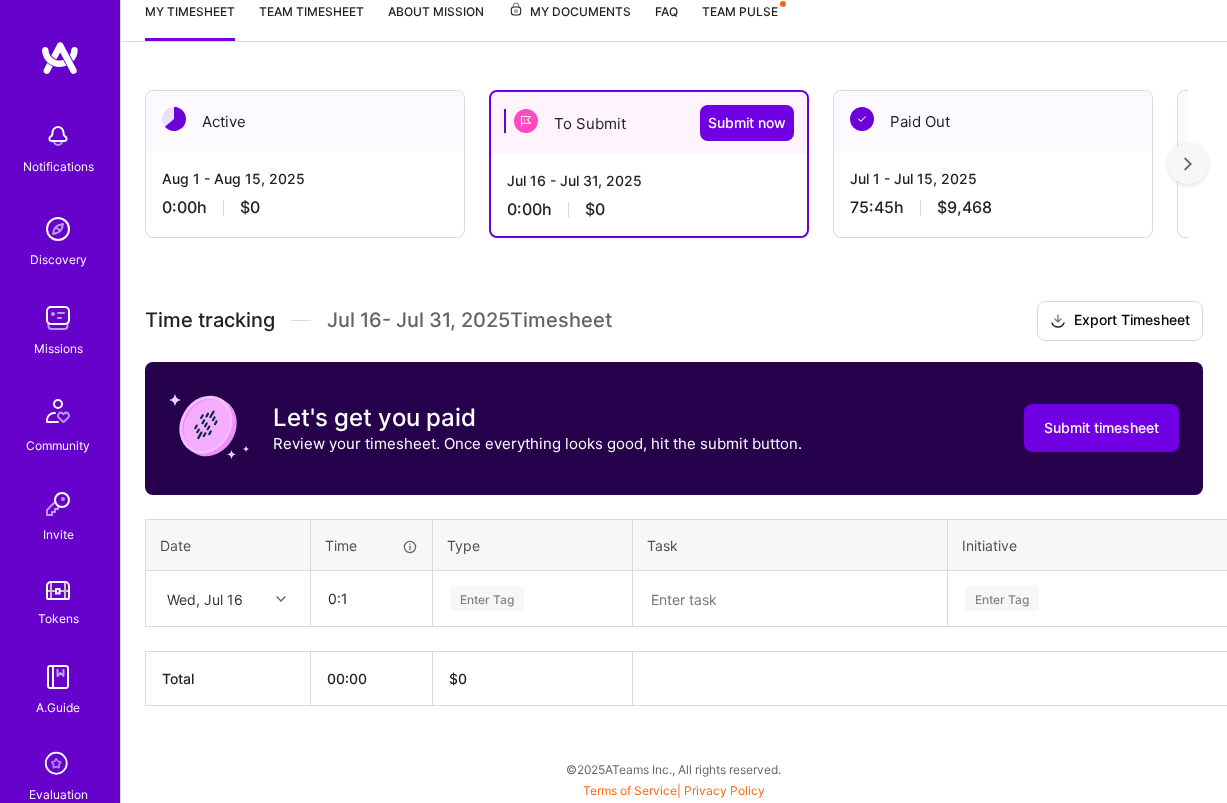 type on "00:01" 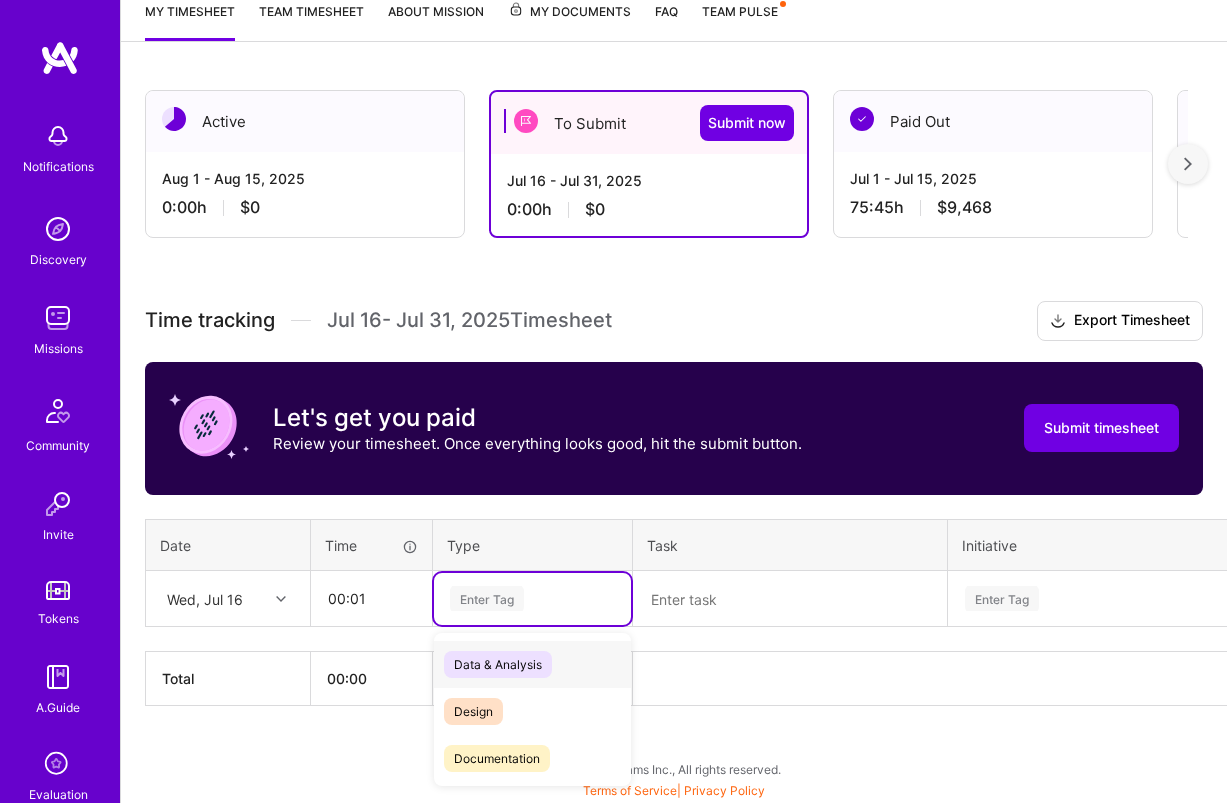 click on "Data & Analysis" at bounding box center (498, 664) 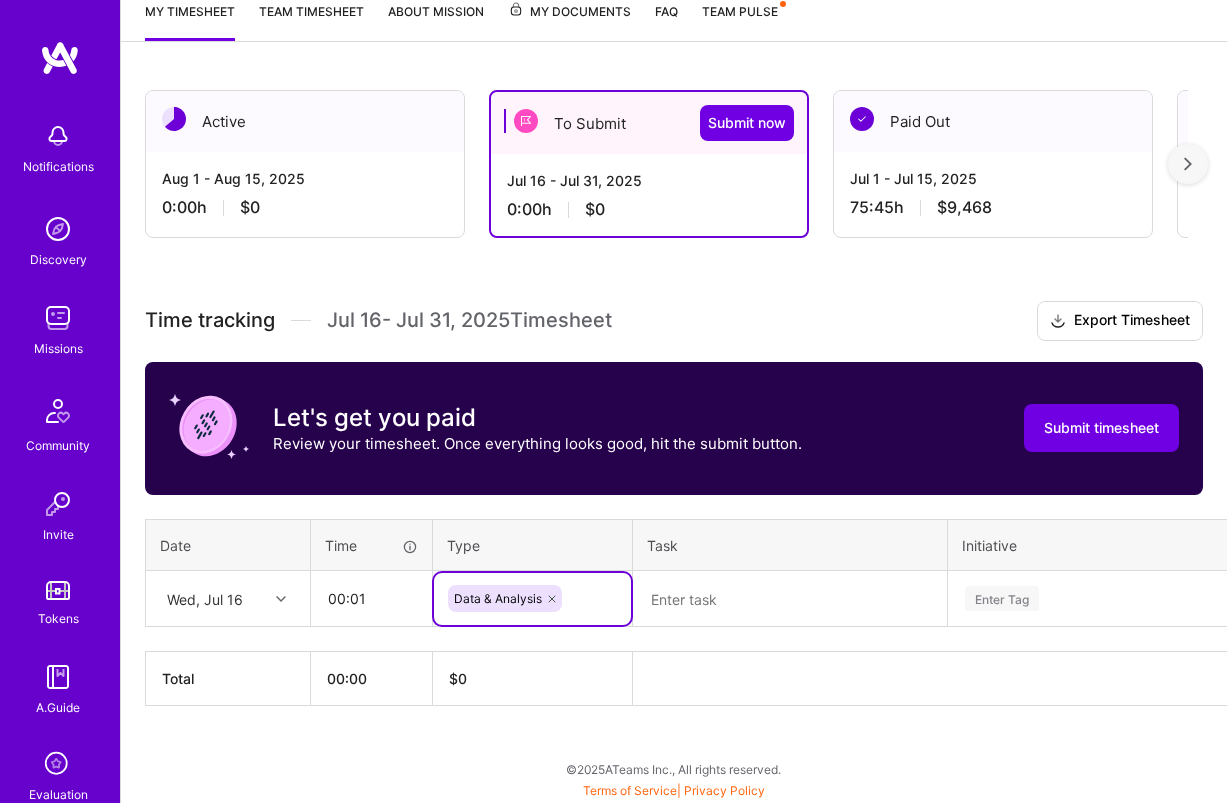 click at bounding box center [790, 599] 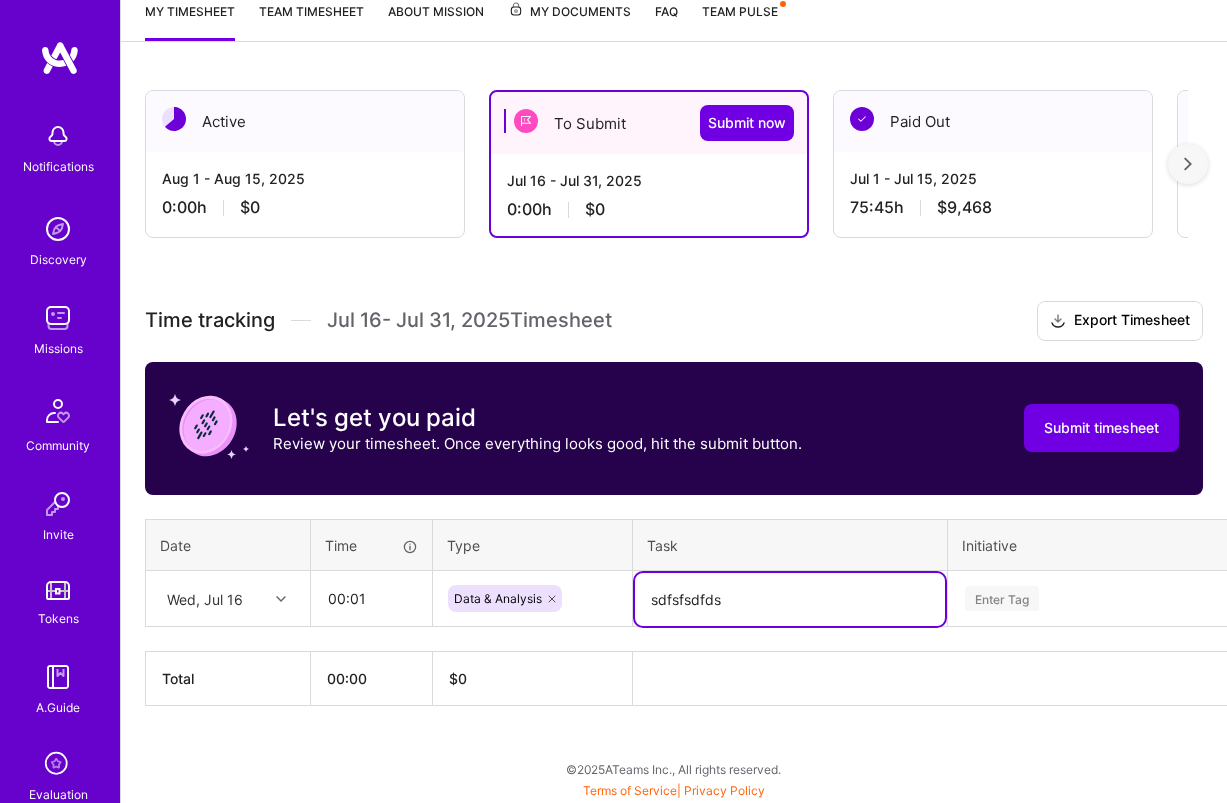 type on "sdfsfsdfds" 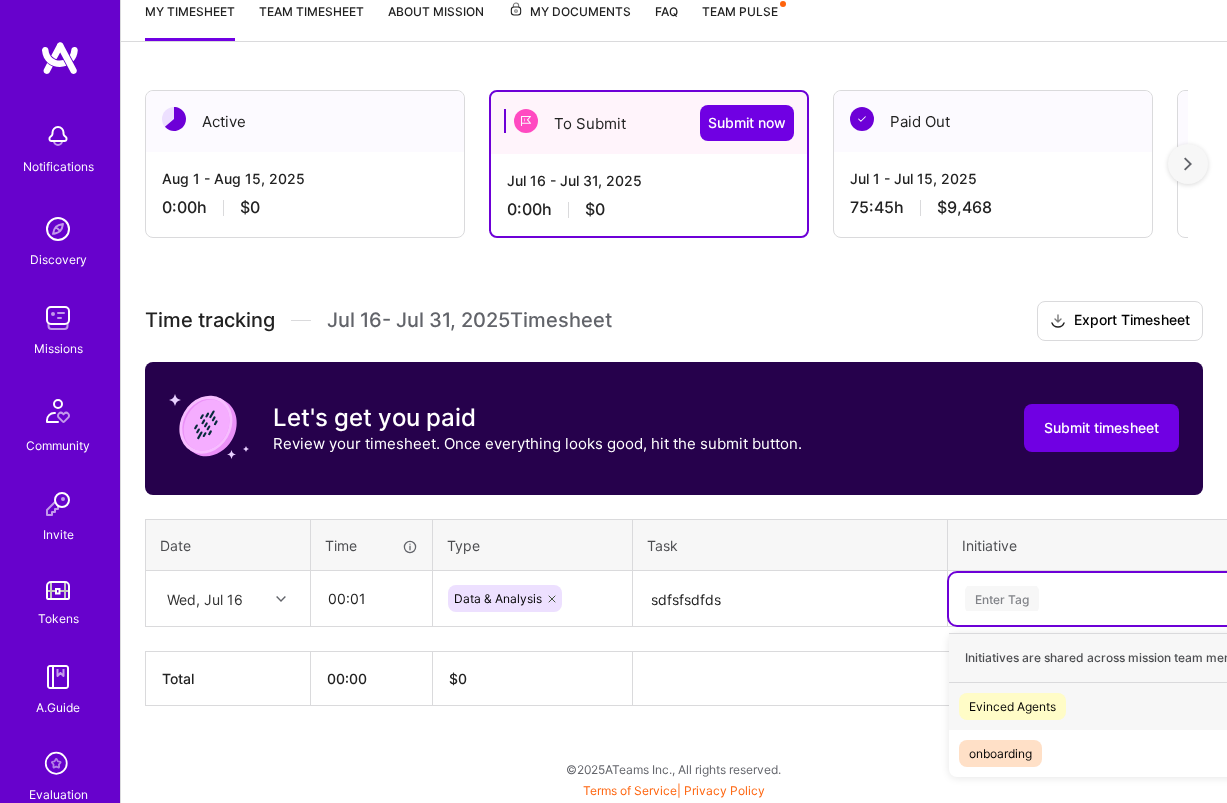 click on "Enter Tag" at bounding box center (1002, 598) 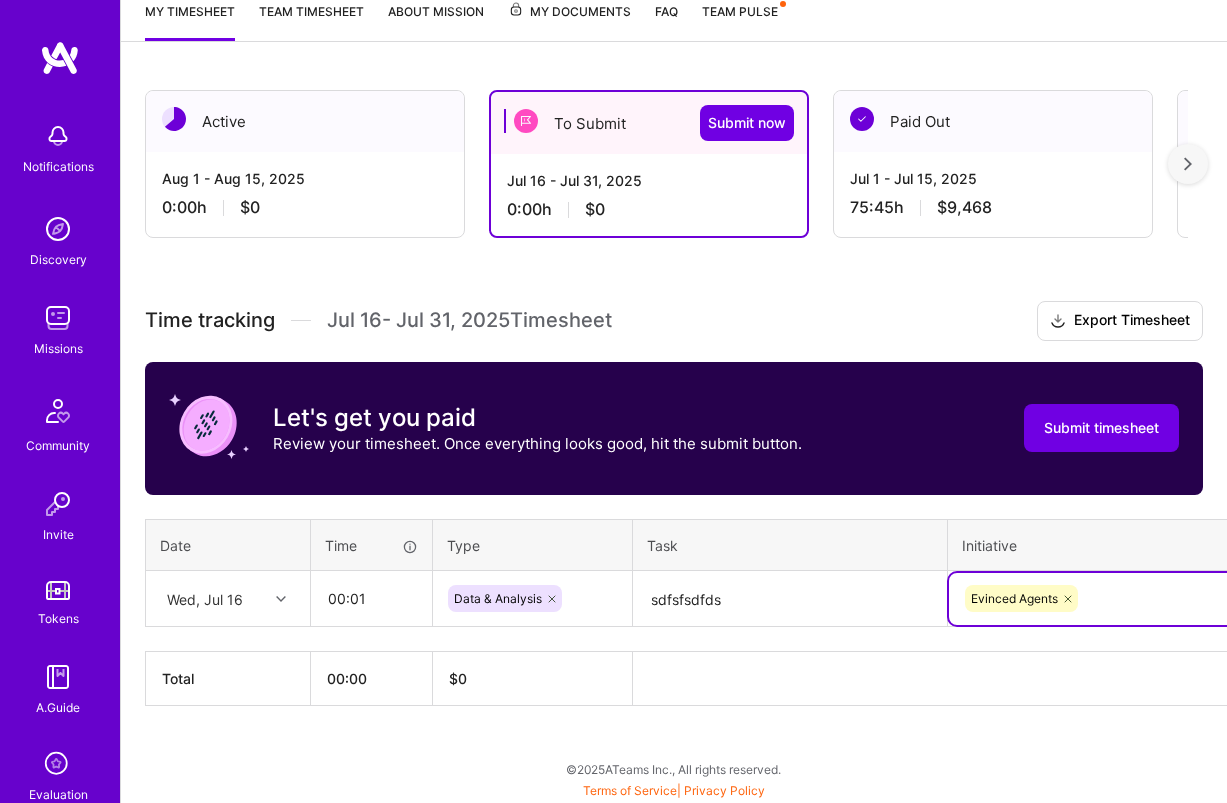 scroll, scrollTop: 278, scrollLeft: 157, axis: both 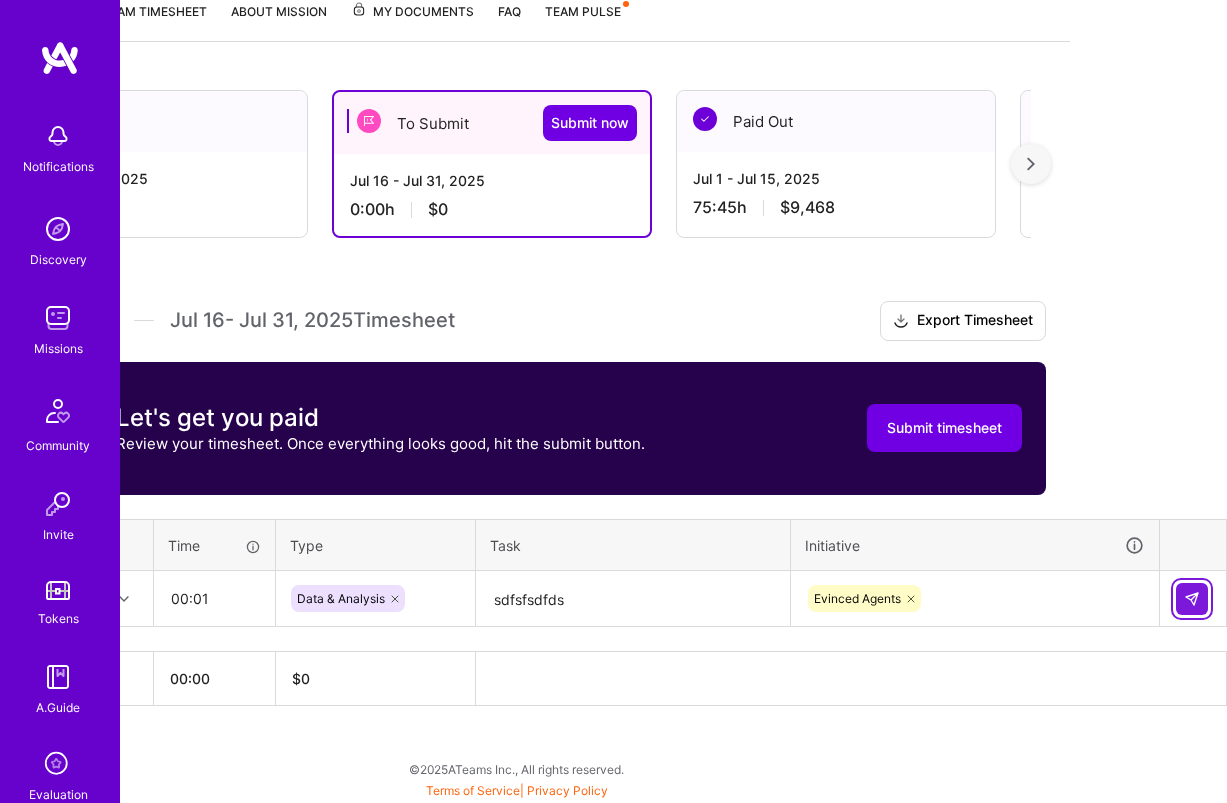 click at bounding box center [1192, 599] 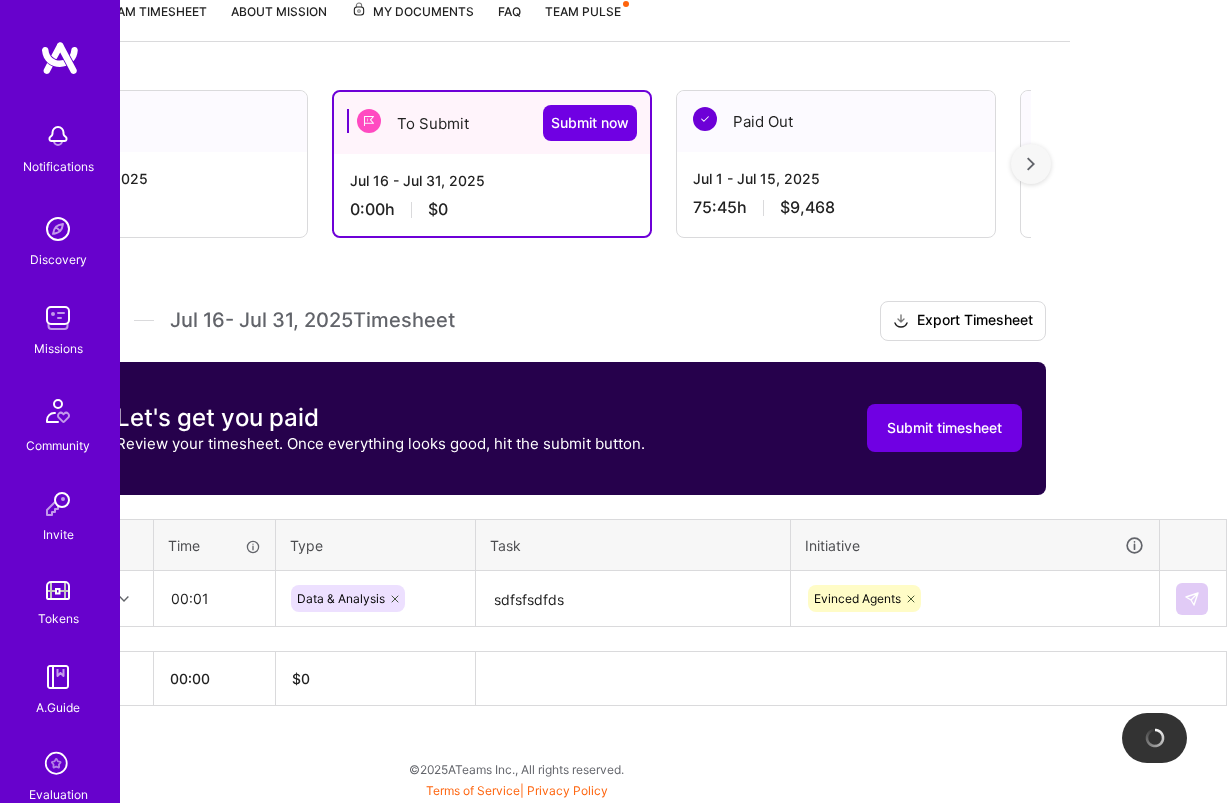 type 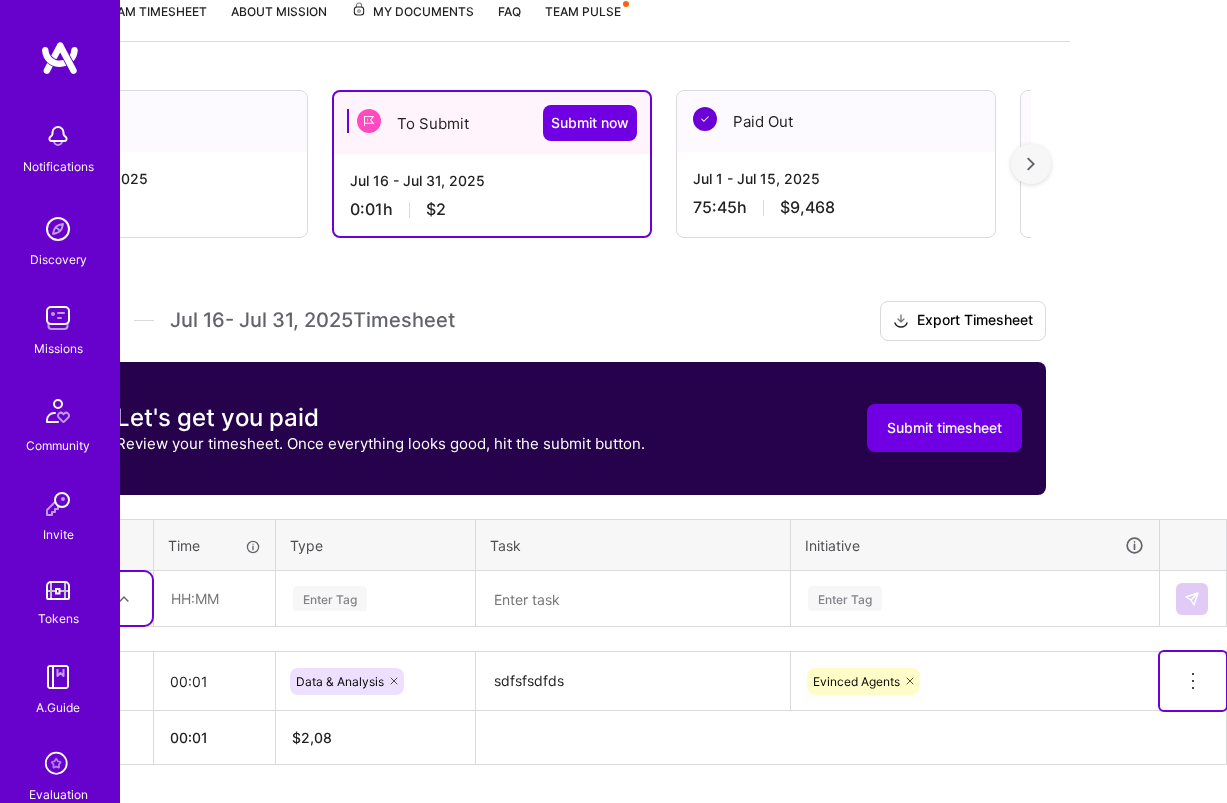 click 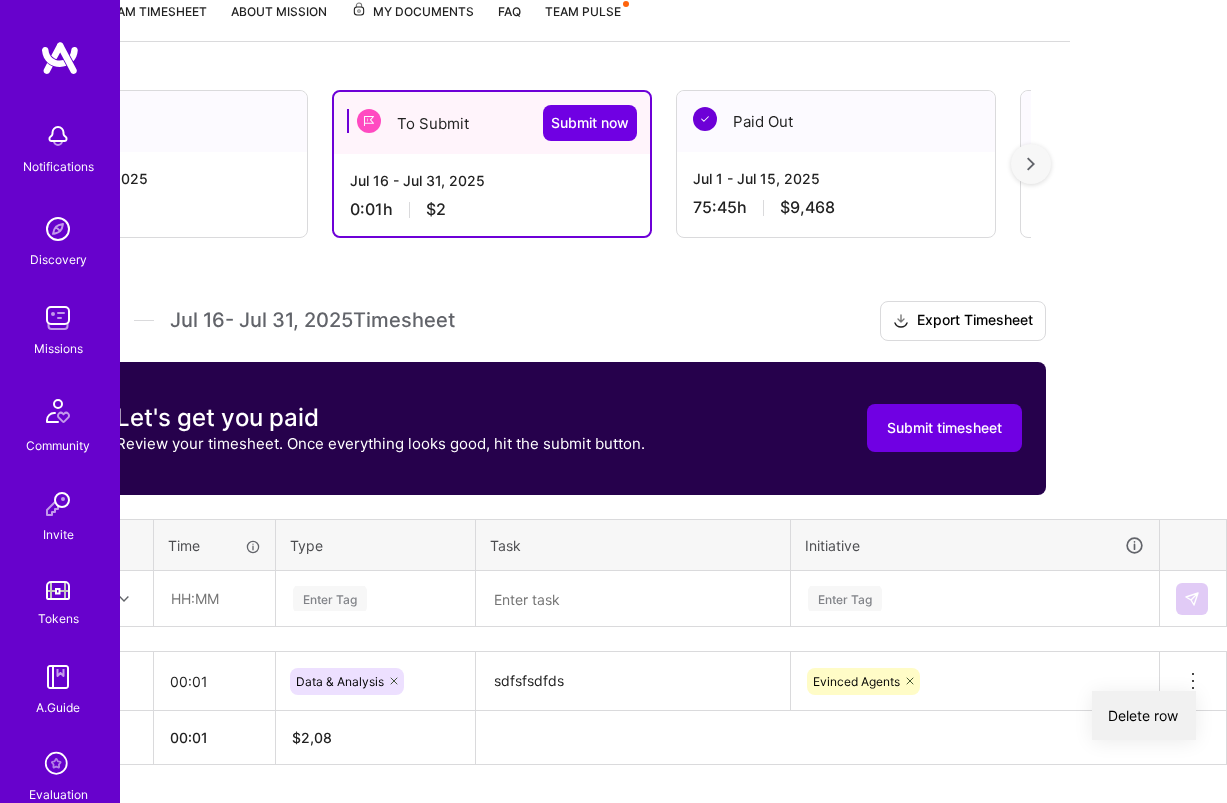 click on "Delete row" at bounding box center [1144, 715] 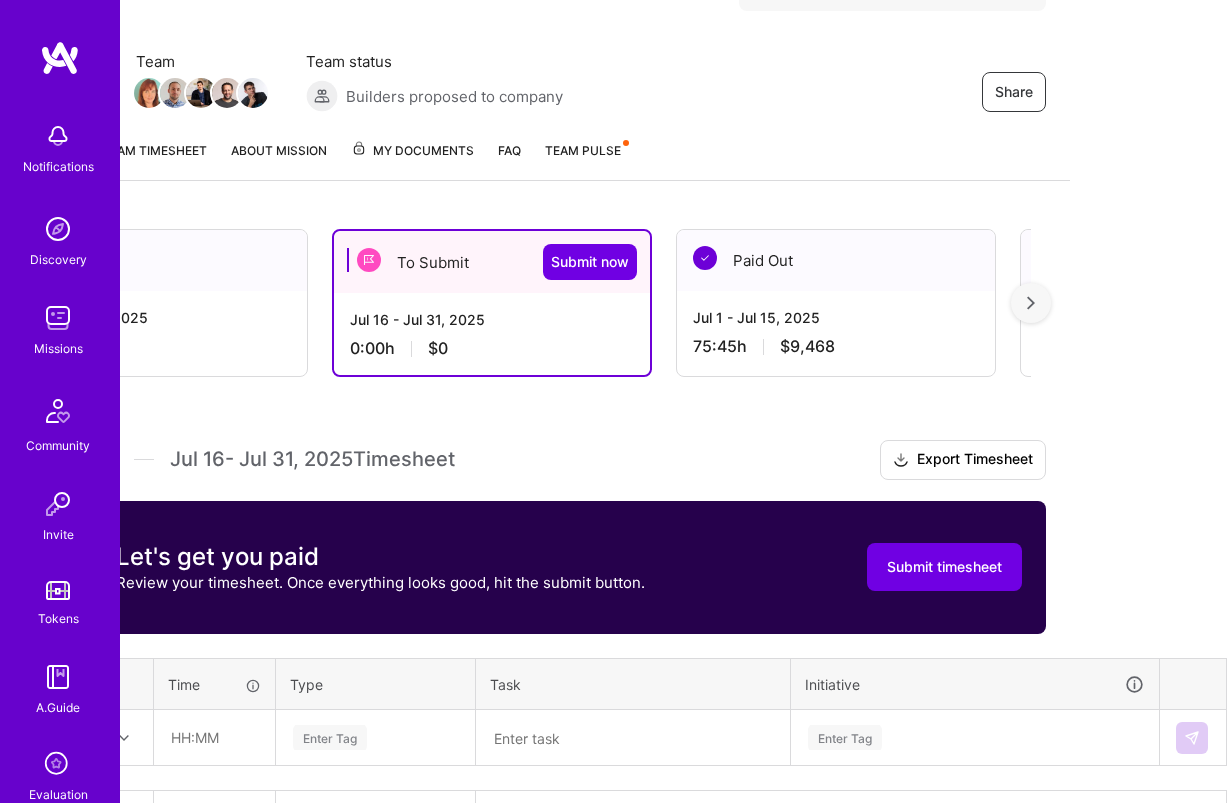 scroll, scrollTop: 0, scrollLeft: 157, axis: horizontal 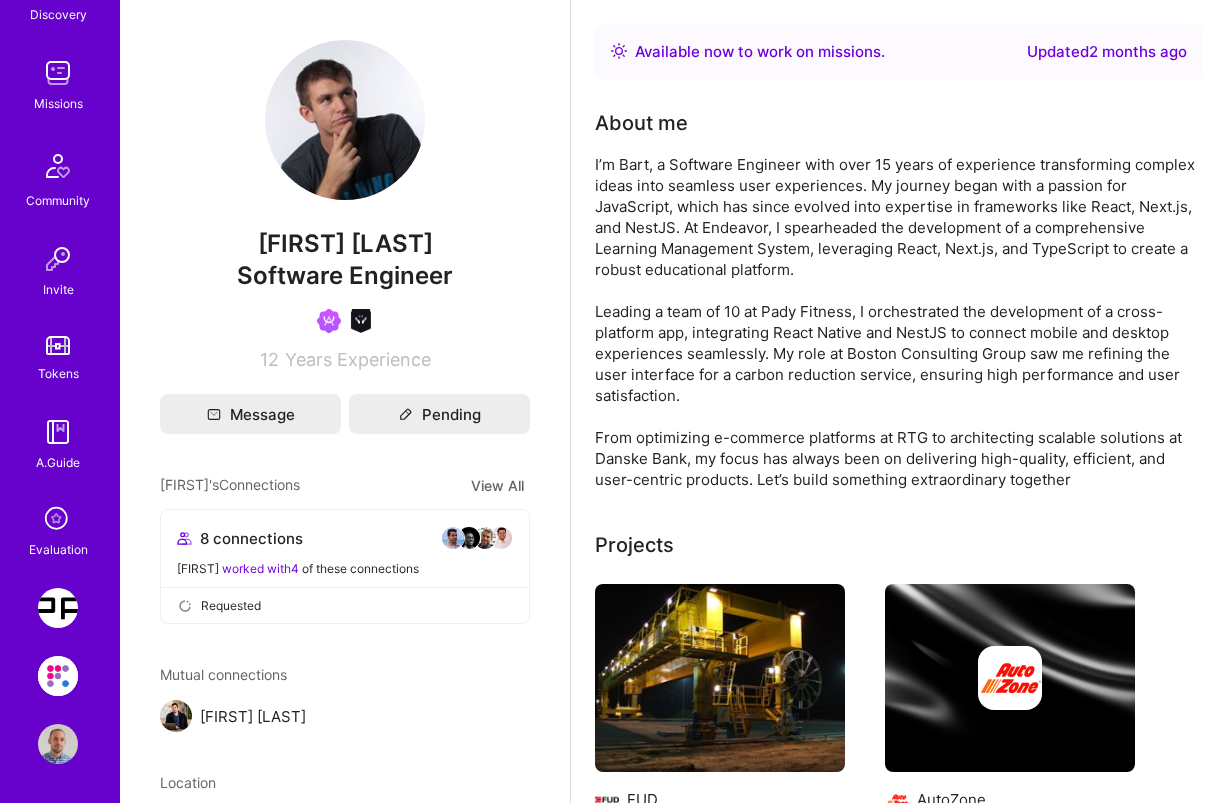 click at bounding box center (58, 608) 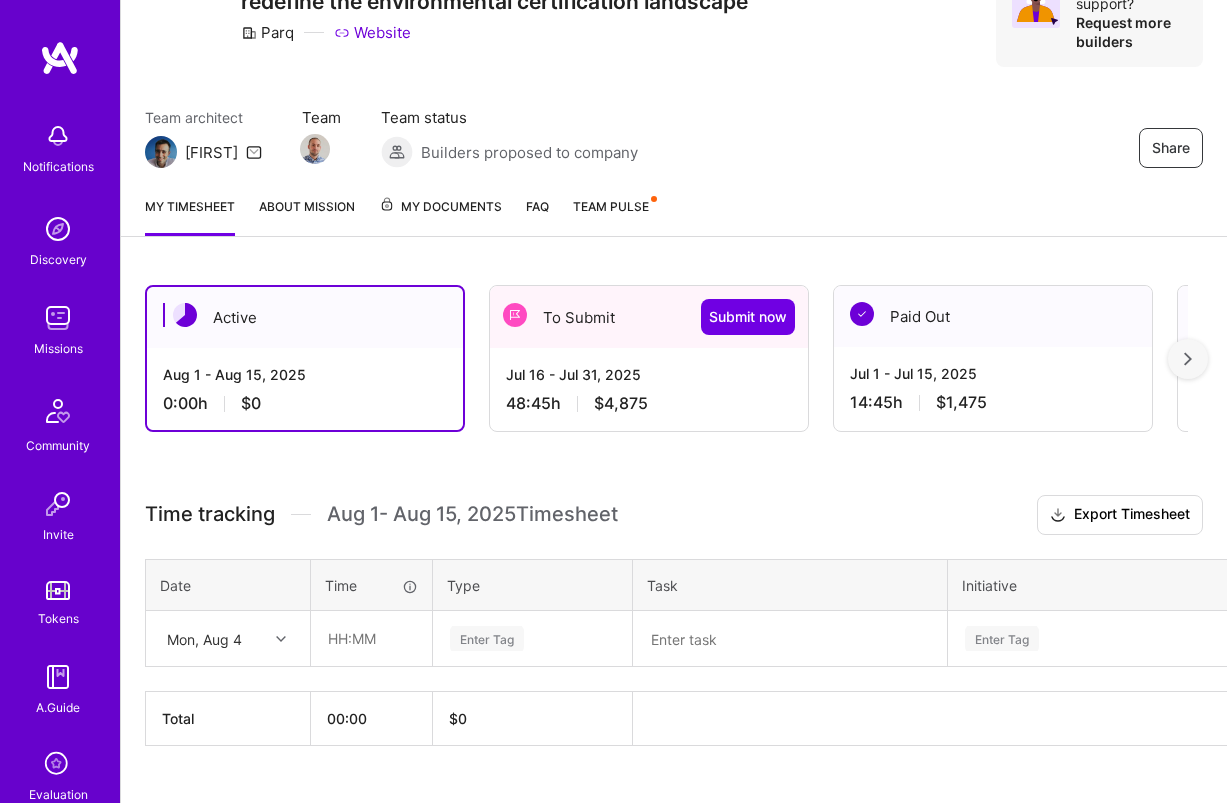 scroll, scrollTop: 170, scrollLeft: 0, axis: vertical 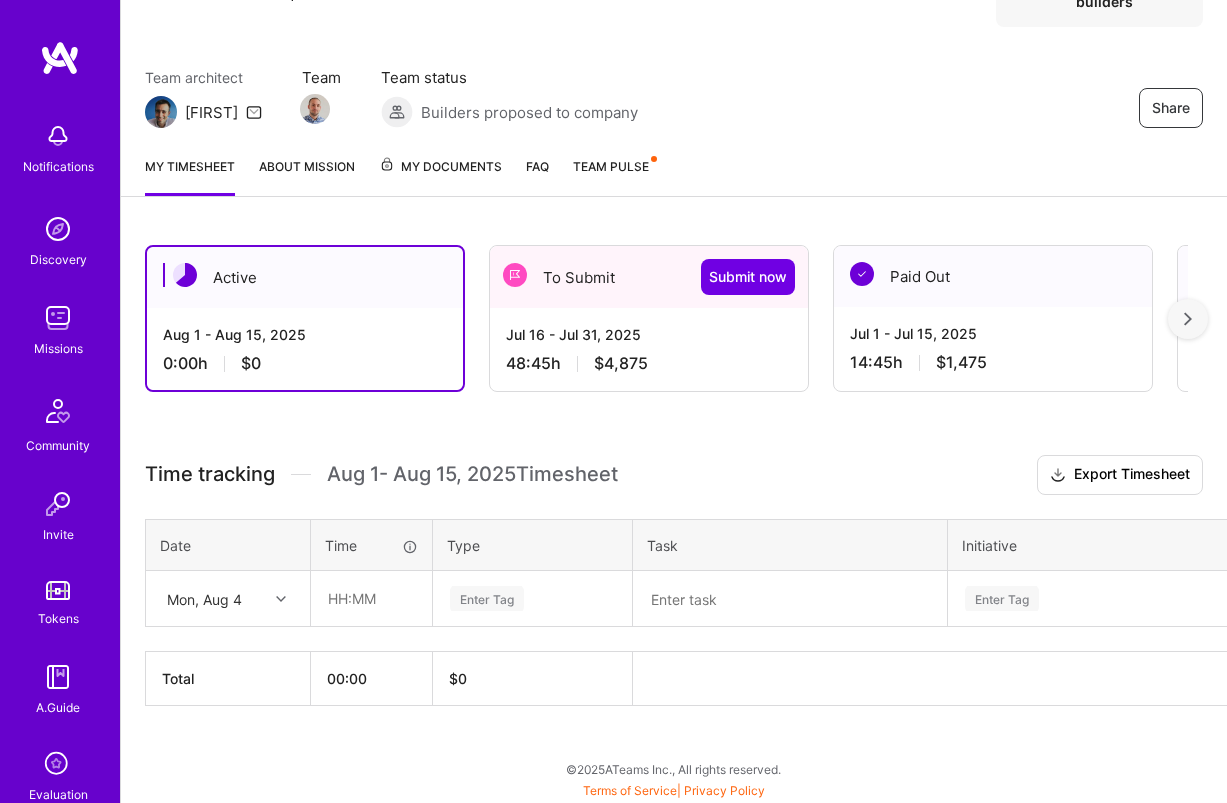 click on "Jul 16 - Jul 31, 2025" at bounding box center (649, 334) 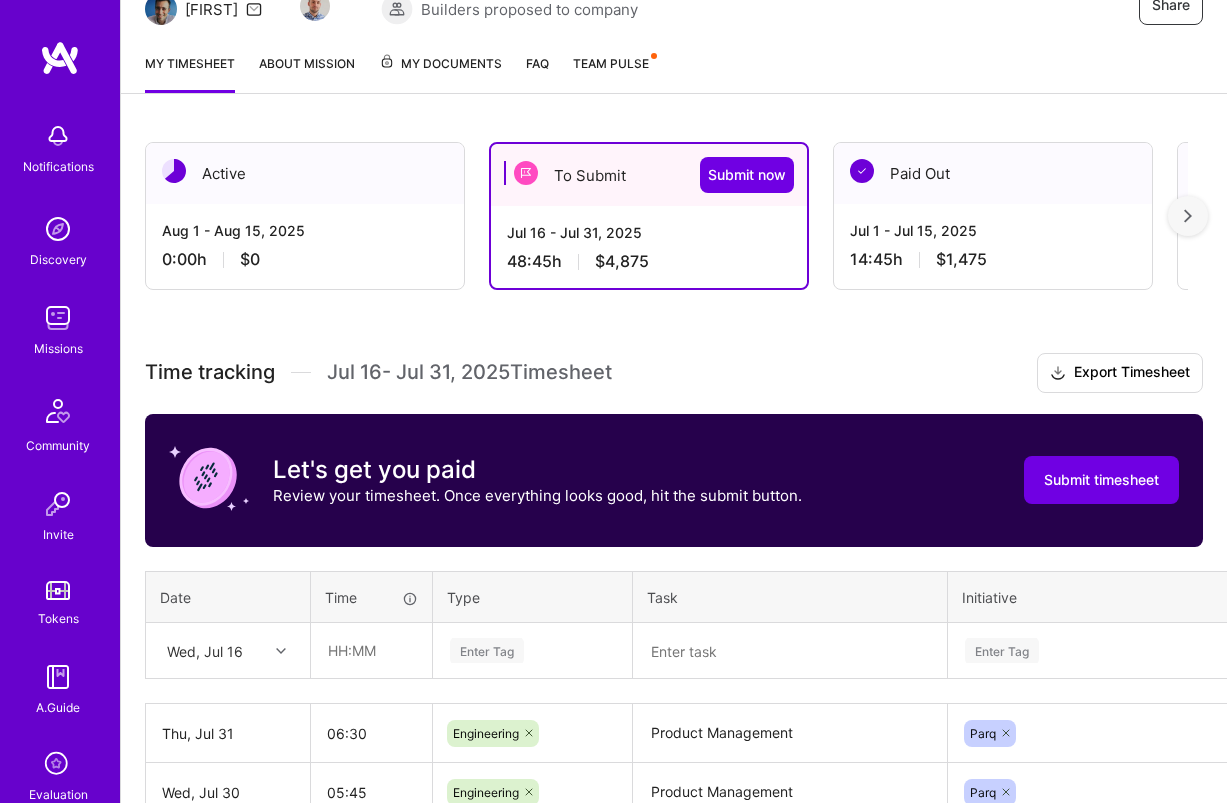 scroll, scrollTop: 277, scrollLeft: 0, axis: vertical 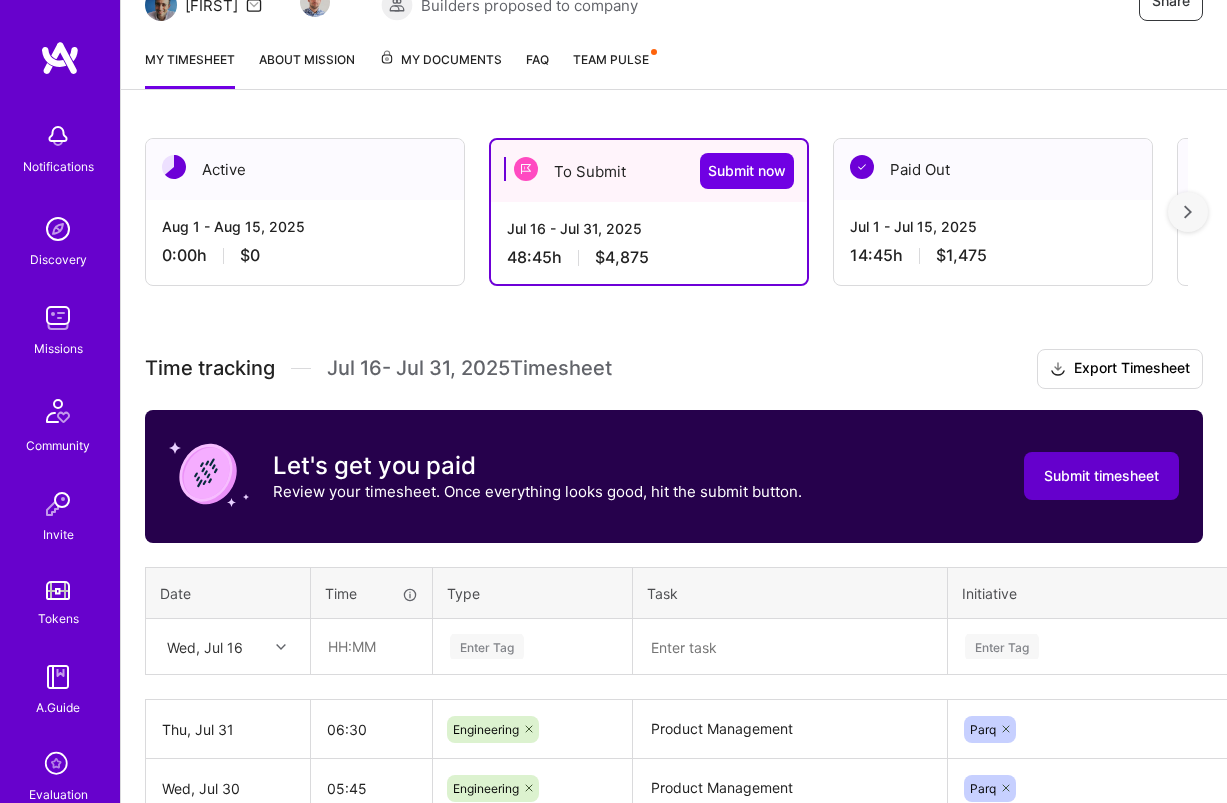 click on "Submit timesheet" at bounding box center (1101, 476) 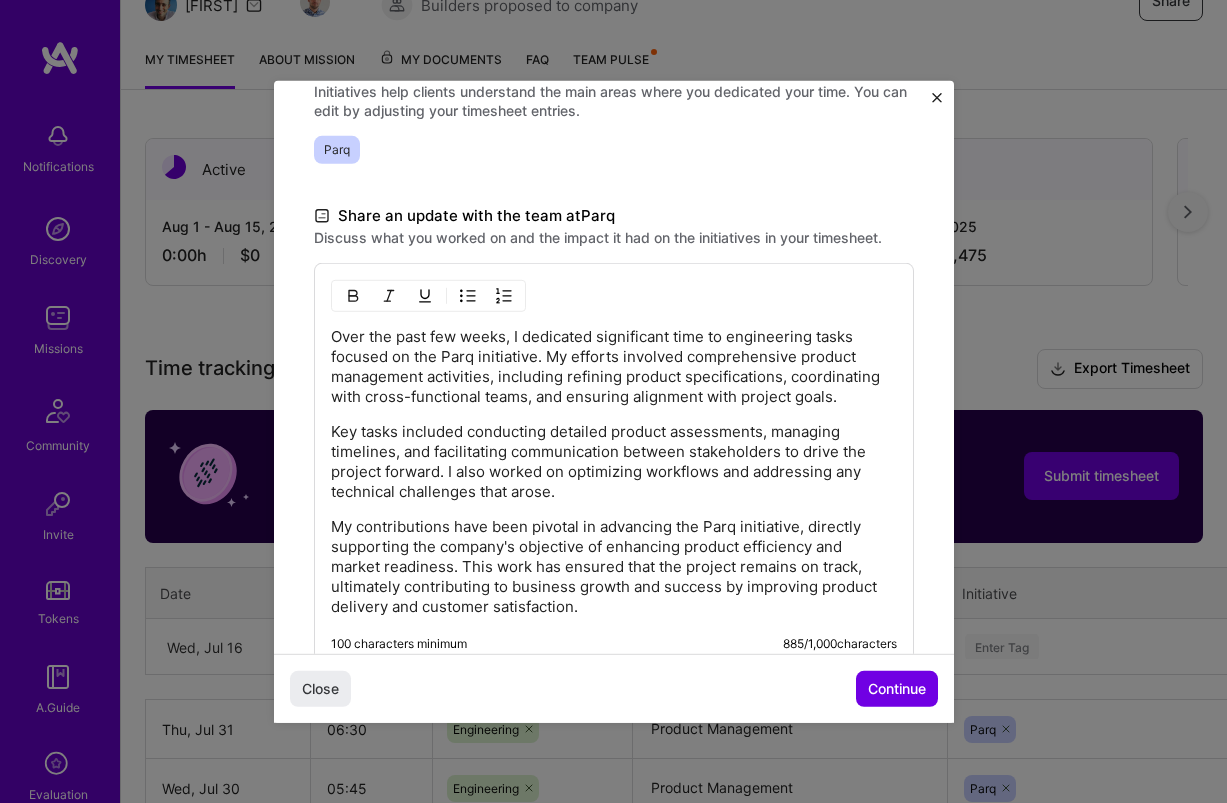 scroll, scrollTop: 609, scrollLeft: 0, axis: vertical 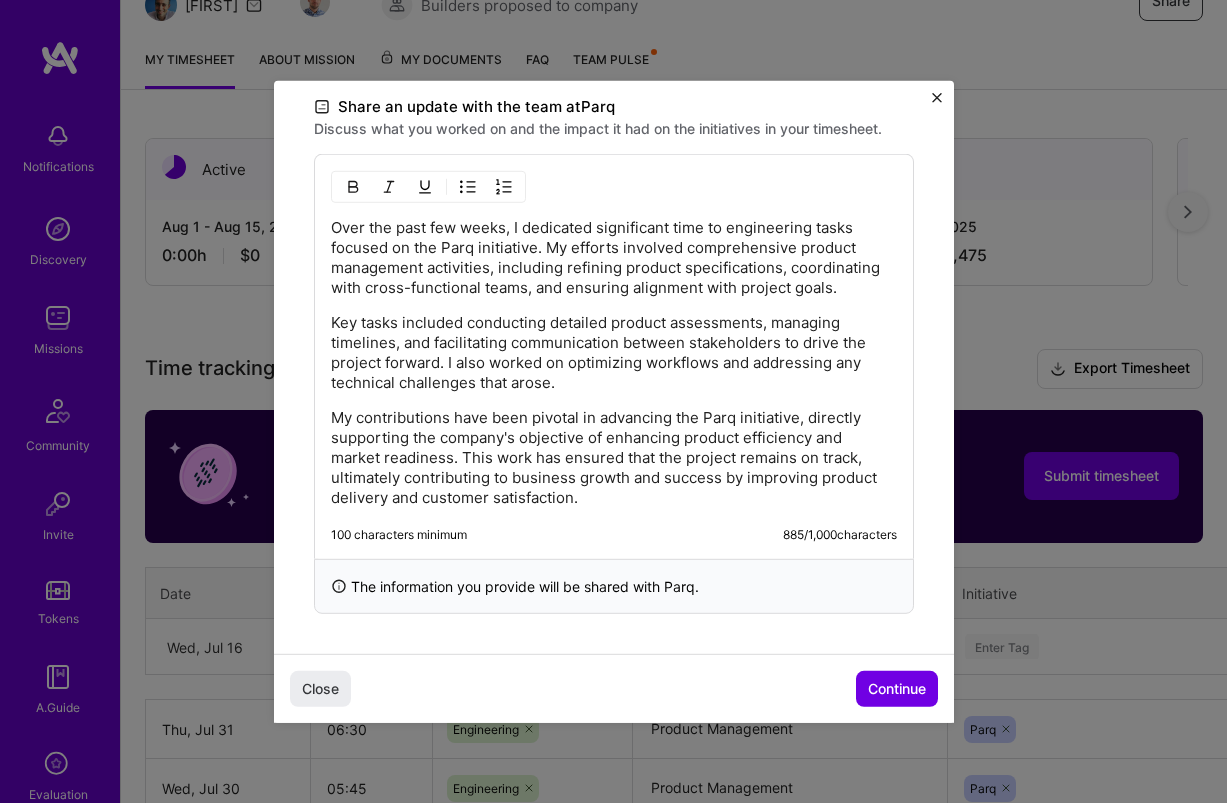 click on "My contributions have been pivotal in advancing the Parq initiative, directly supporting the company's objective of enhancing product efficiency and market readiness. This work has ensured that the project remains on track, ultimately contributing to business growth and success by improving product delivery and customer satisfaction." at bounding box center (614, 457) 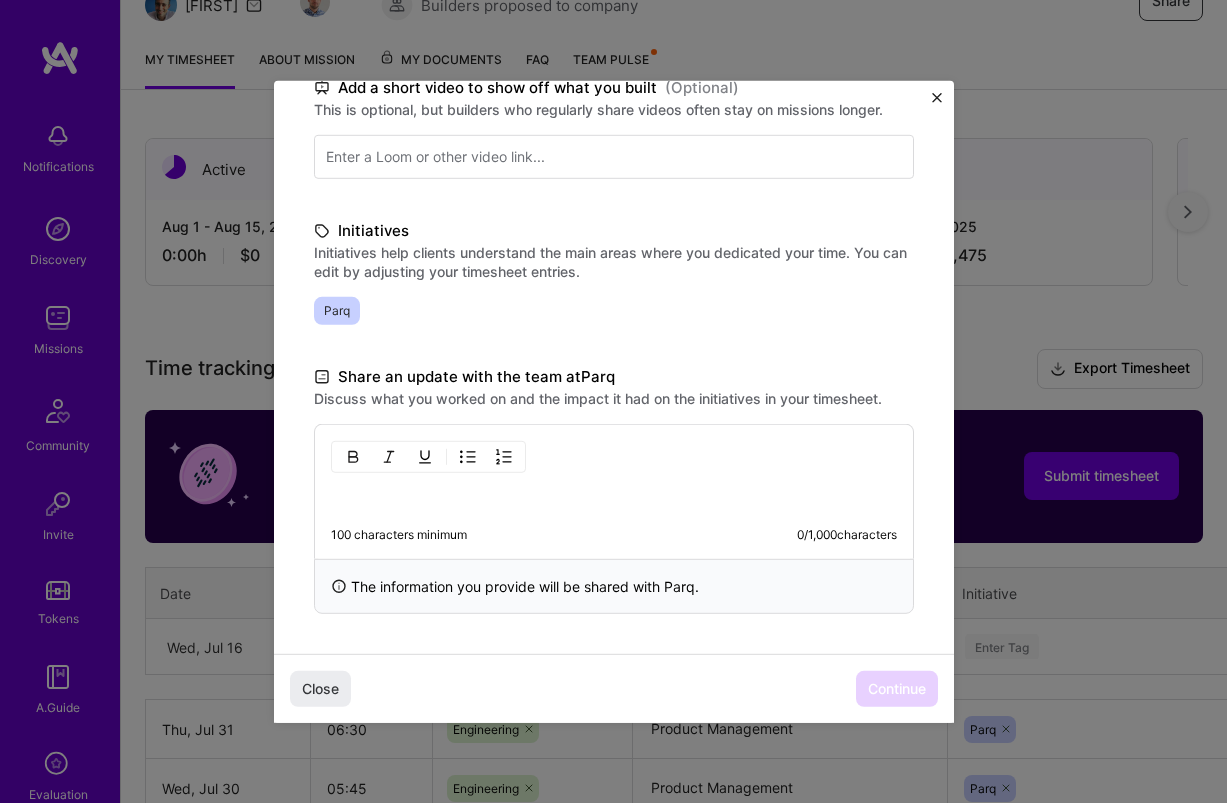 scroll, scrollTop: 419, scrollLeft: 0, axis: vertical 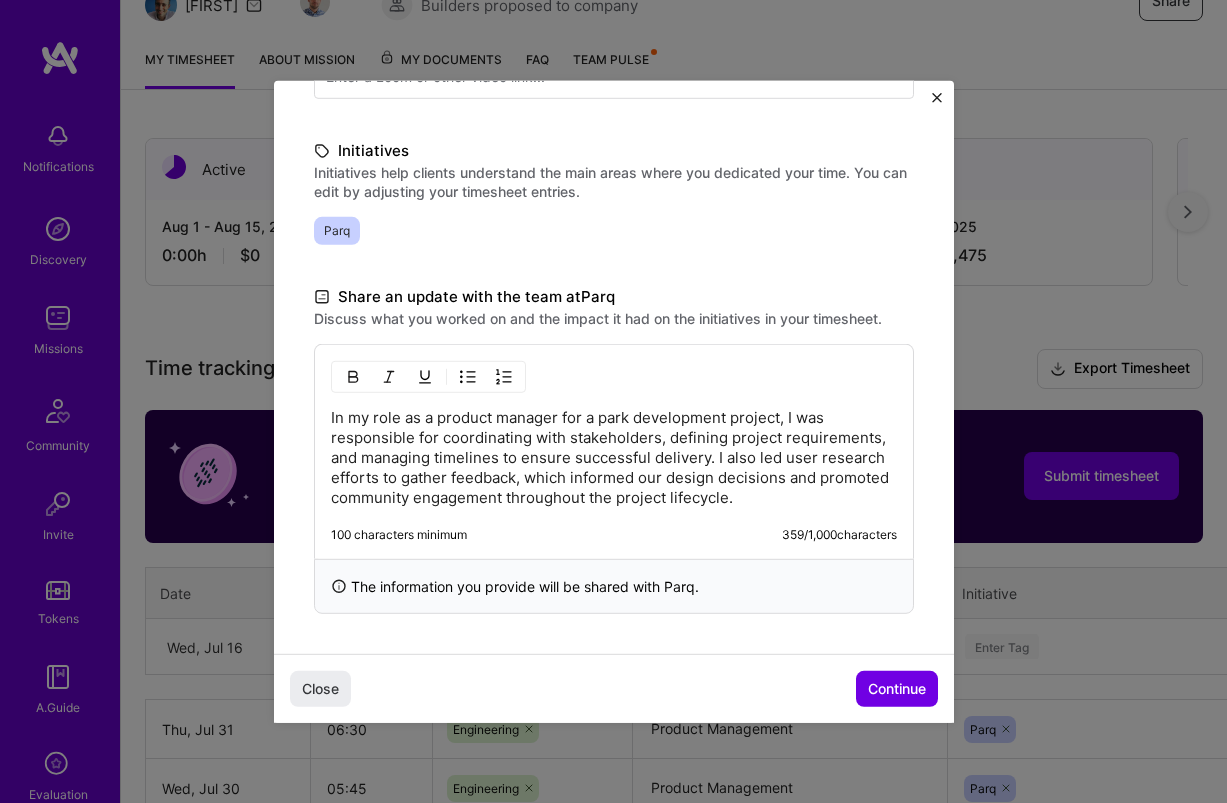click on "In my role as a product manager for a park development project, I was responsible for coordinating with stakeholders, defining project requirements, and managing timelines to ensure successful delivery. I also led user research efforts to gather feedback, which informed our design decisions and promoted community engagement throughout the project lifecycle." at bounding box center [614, 457] 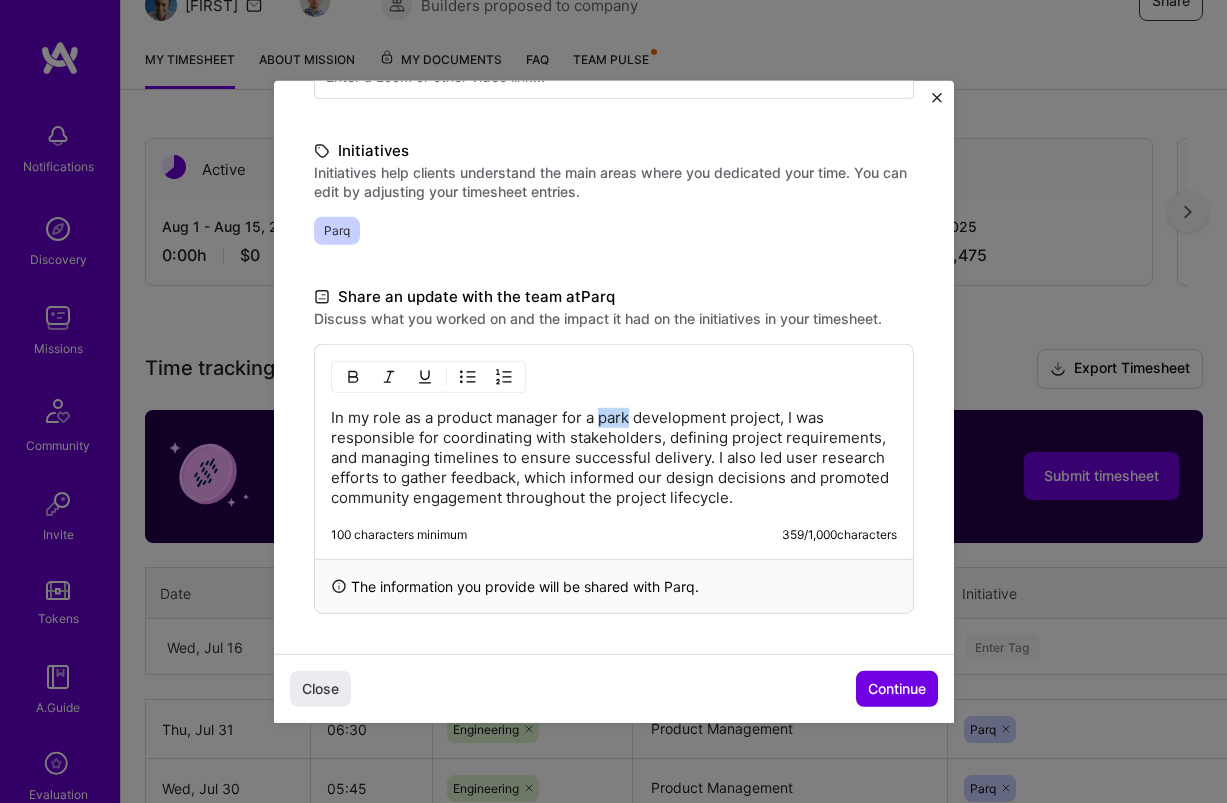 click on "In my role as a product manager for a park development project, I was responsible for coordinating with stakeholders, defining project requirements, and managing timelines to ensure successful delivery. I also led user research efforts to gather feedback, which informed our design decisions and promoted community engagement throughout the project lifecycle." at bounding box center [614, 457] 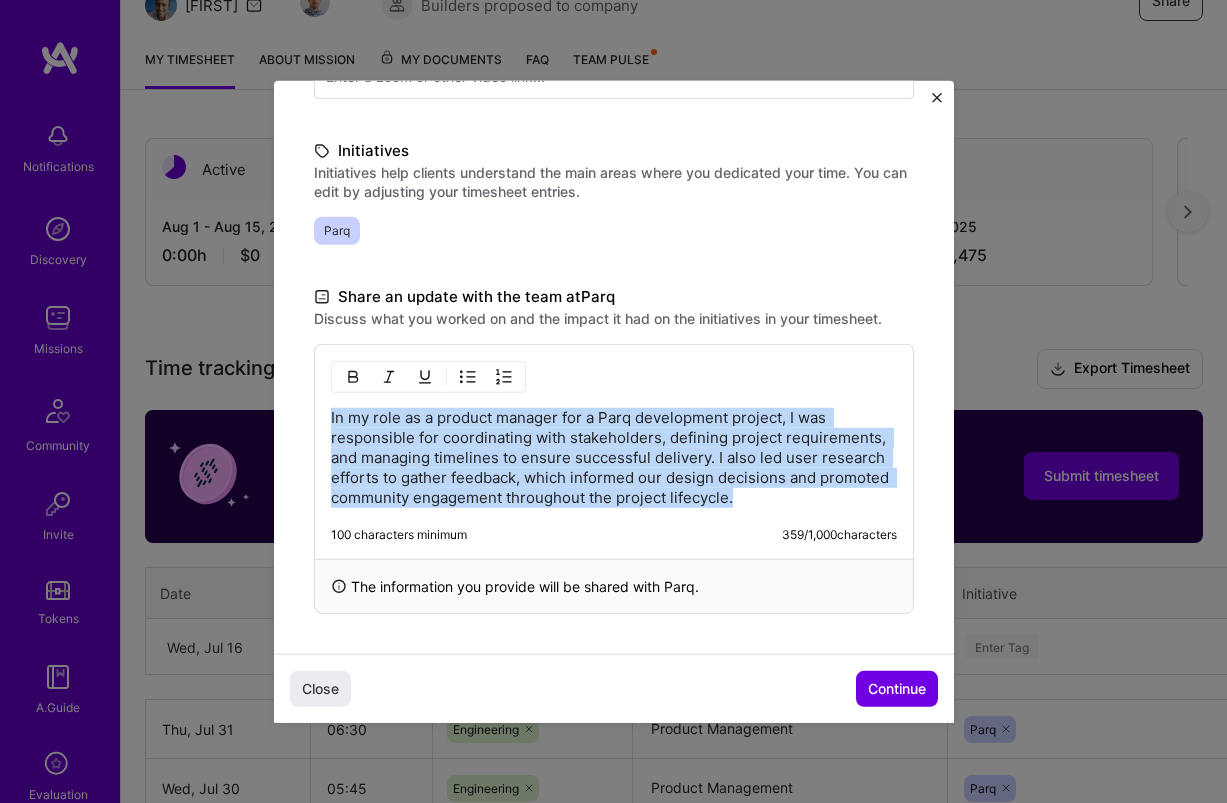 drag, startPoint x: 776, startPoint y: 496, endPoint x: 289, endPoint y: 389, distance: 498.6161 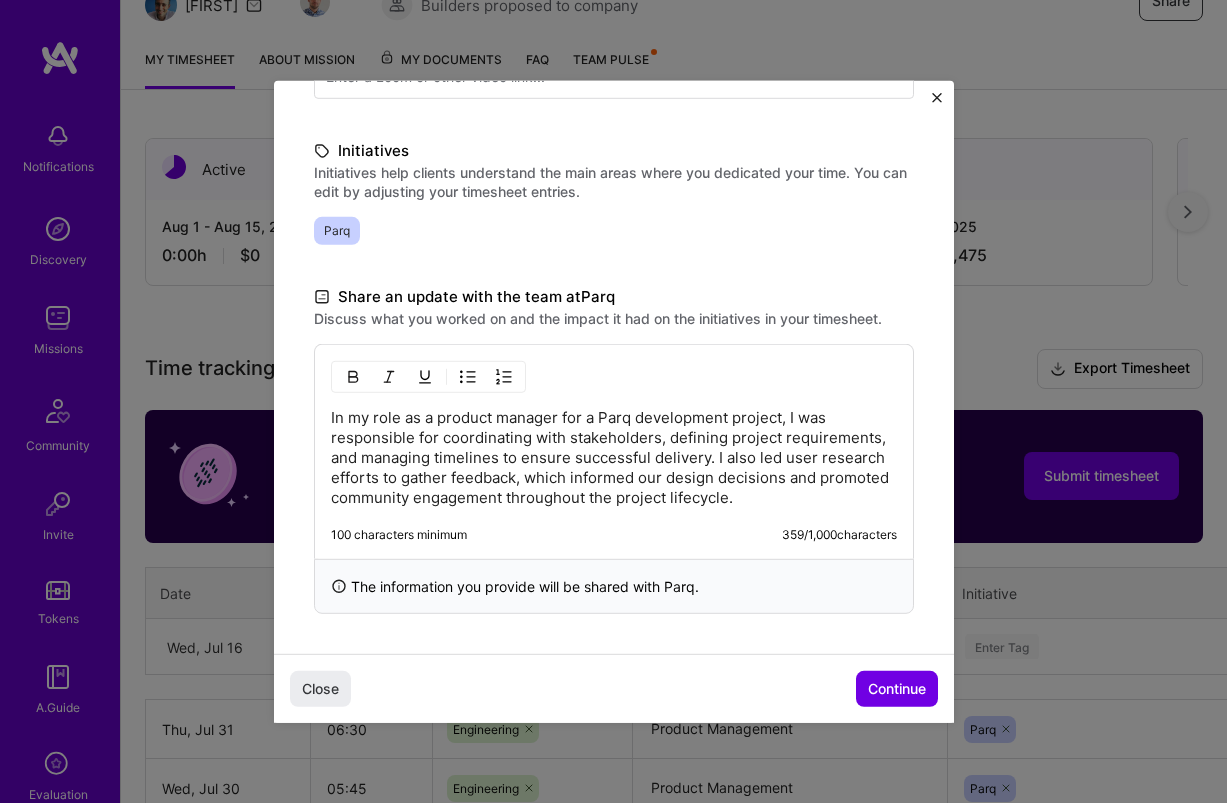 scroll, scrollTop: 339, scrollLeft: 0, axis: vertical 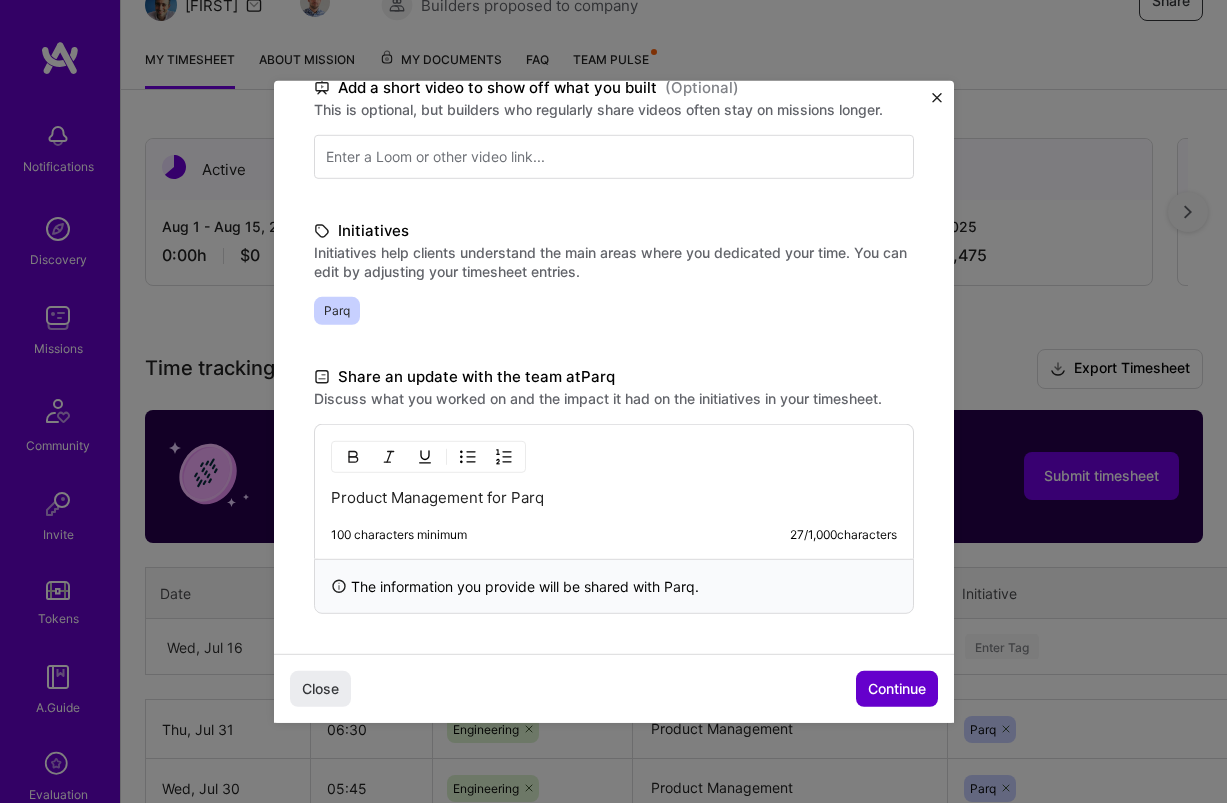click on "Continue" at bounding box center [897, 689] 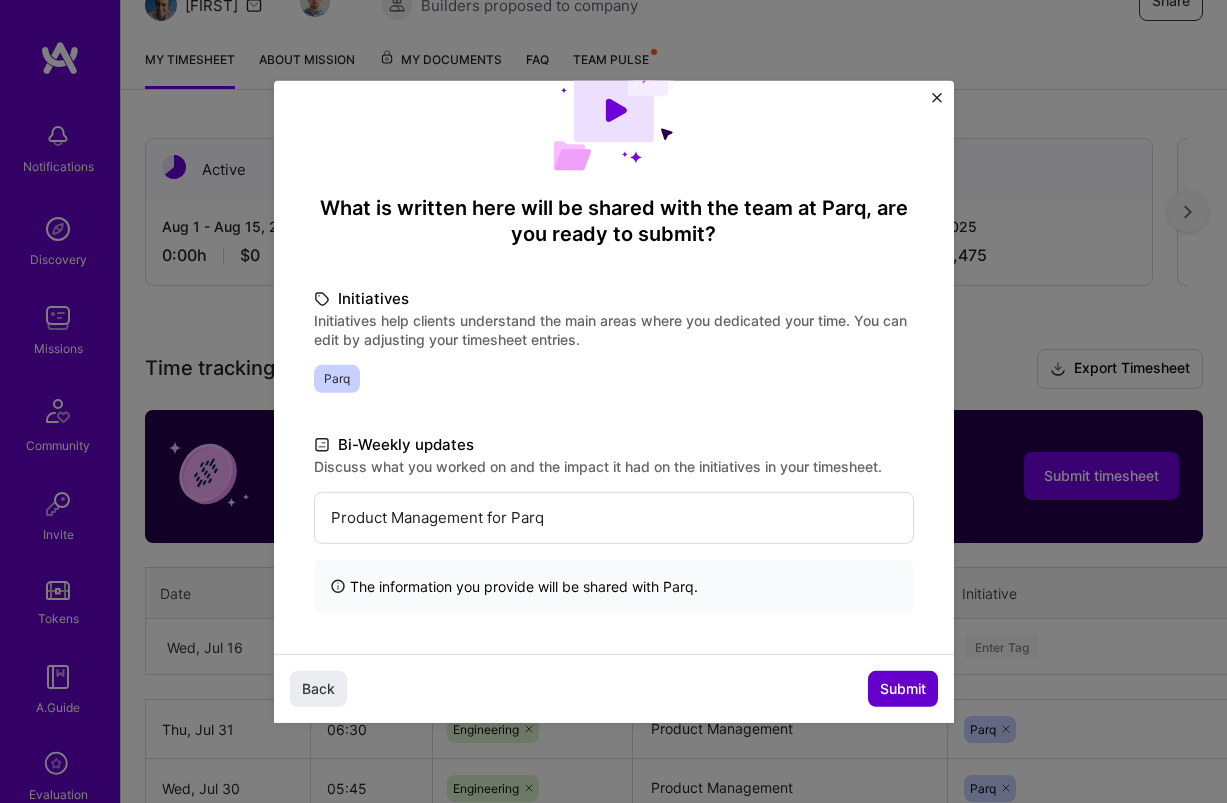 scroll, scrollTop: 70, scrollLeft: 0, axis: vertical 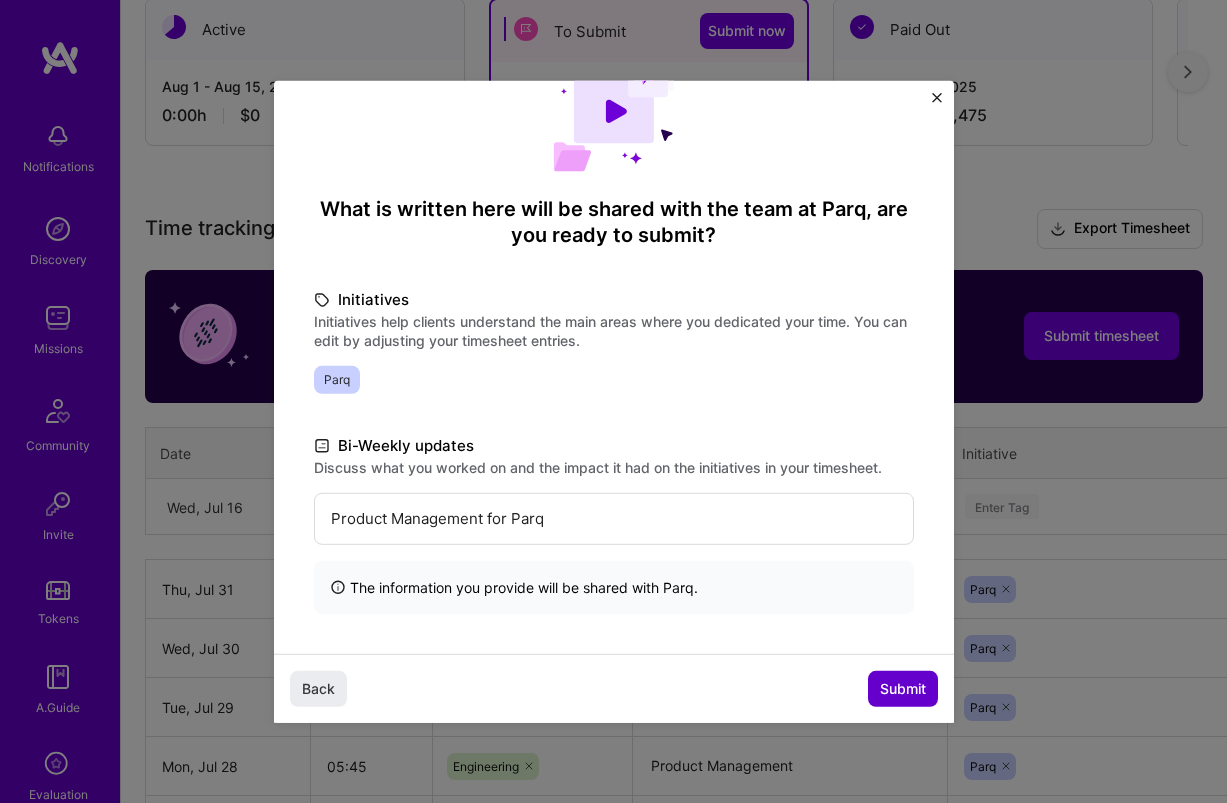 click on "Submit" at bounding box center [903, 689] 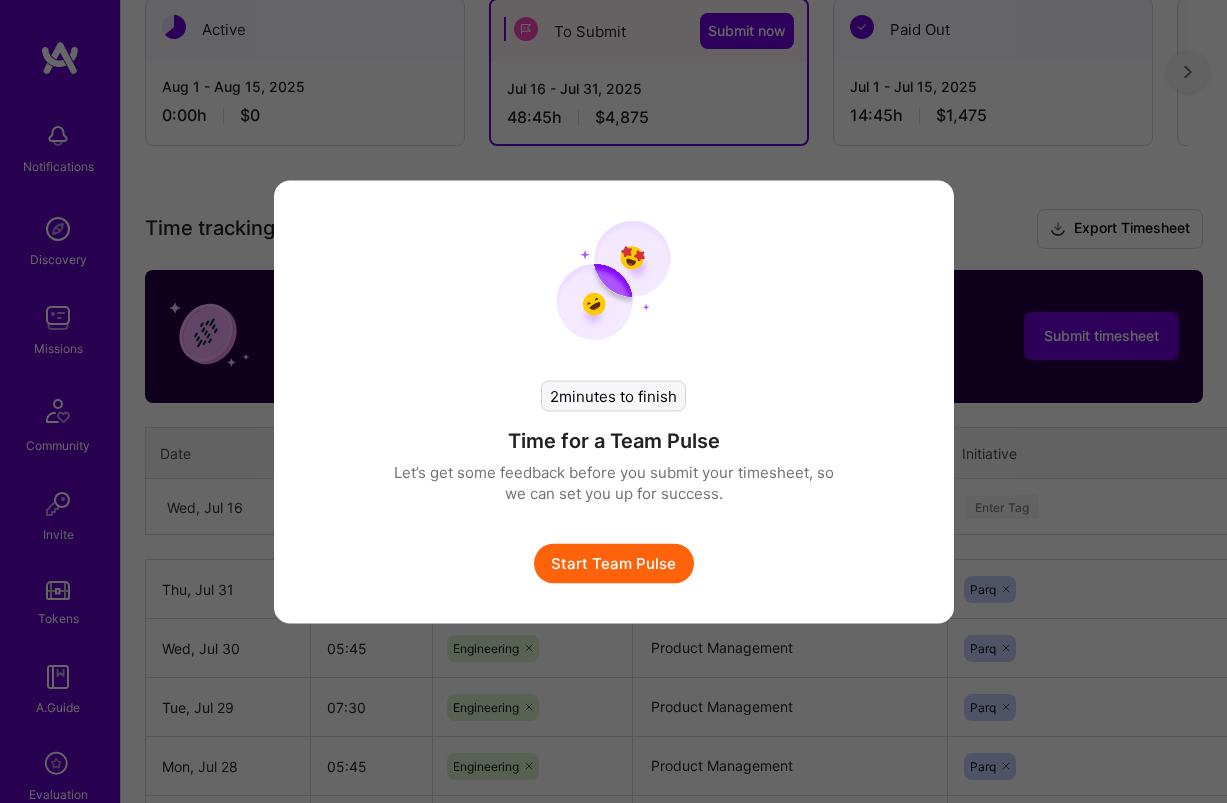click on "2  minutes to finish Time for a Team Pulse Let’s get some feedback before you submit your timesheet, so we can set you up for success. Start Team Pulse" at bounding box center (613, 401) 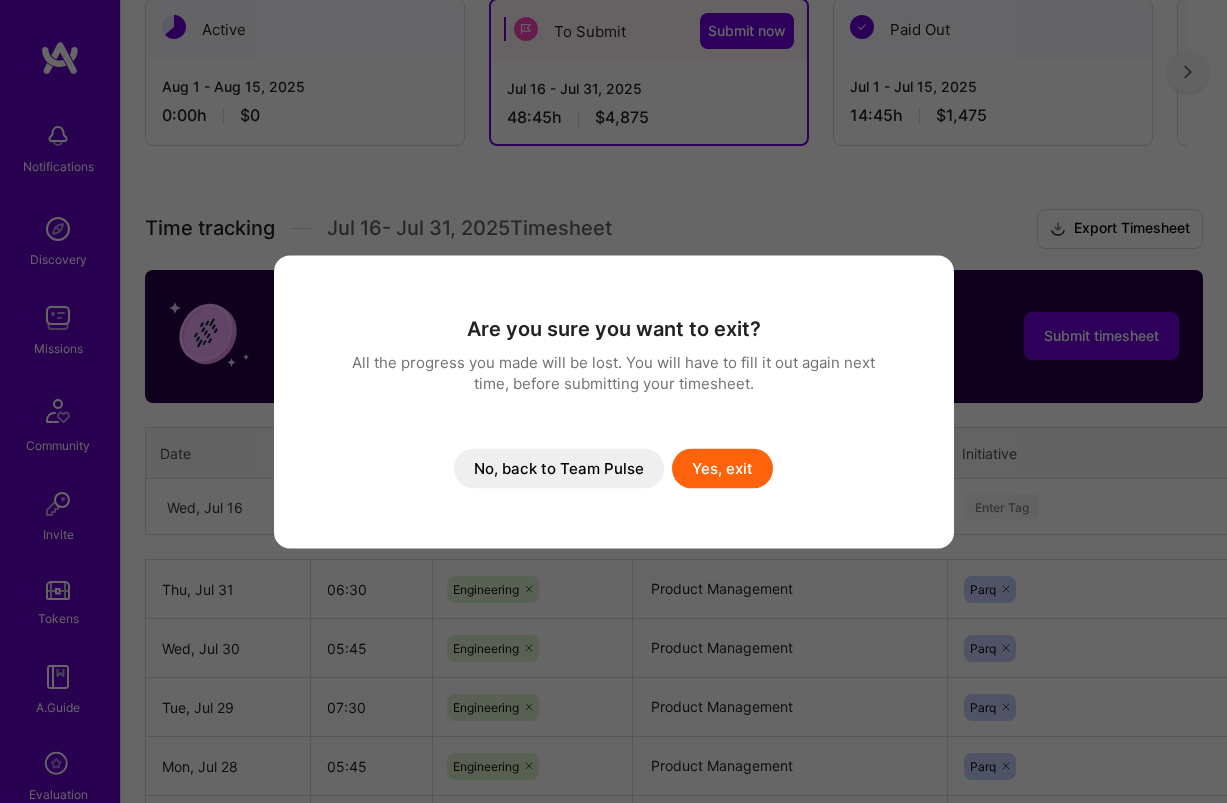 click on "Yes, exit" at bounding box center (722, 468) 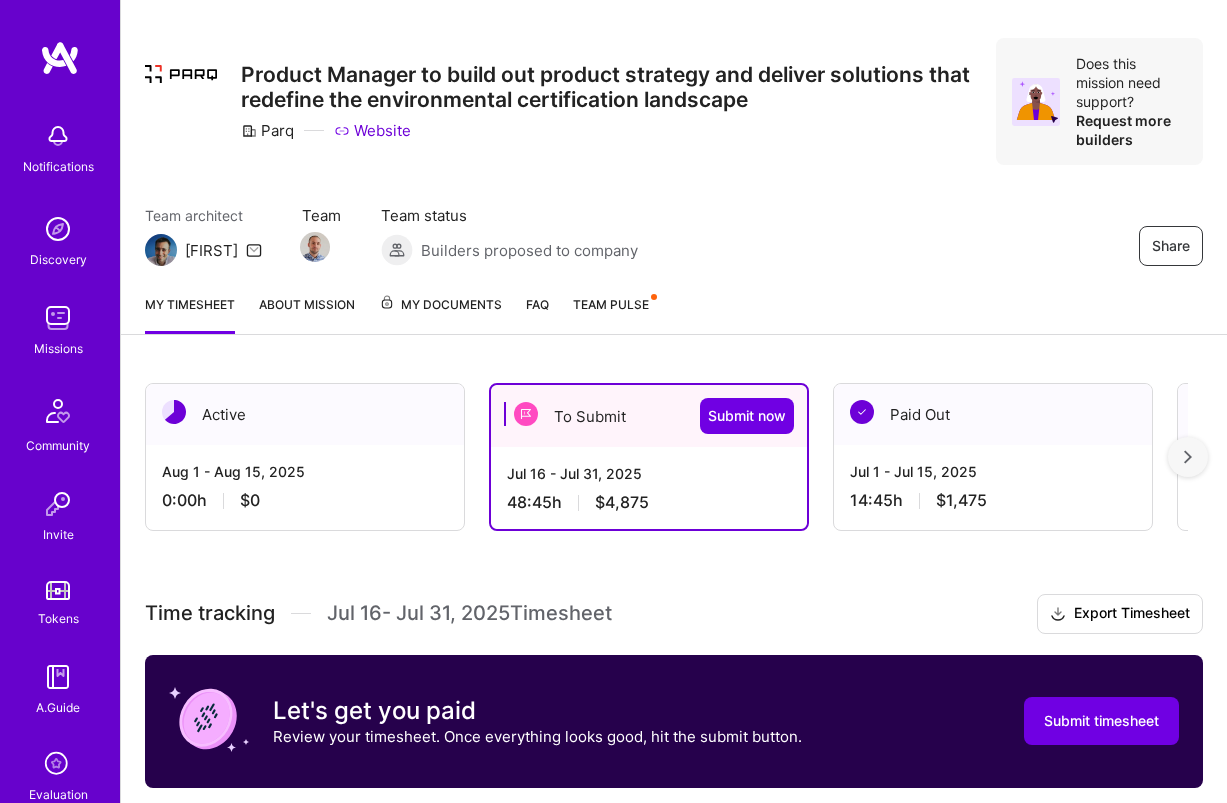 scroll, scrollTop: 0, scrollLeft: 0, axis: both 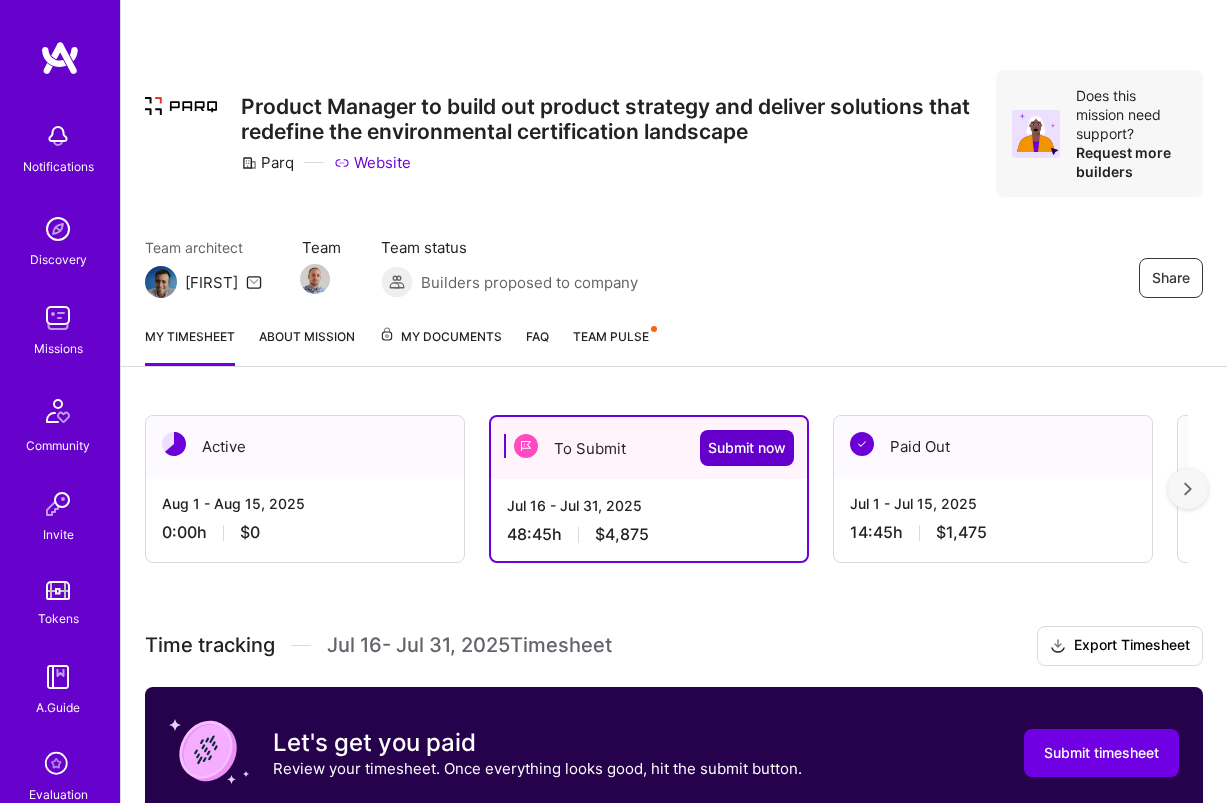 click on "Submit now" at bounding box center [747, 448] 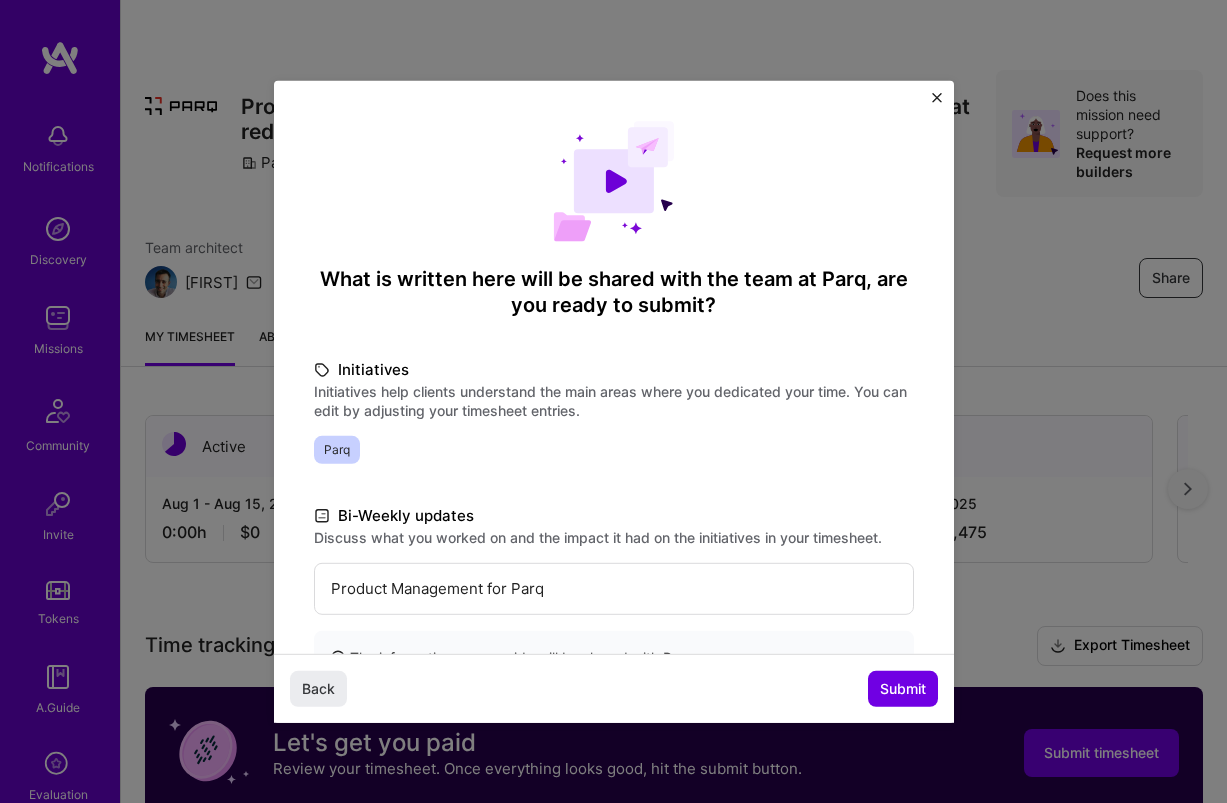 scroll, scrollTop: 70, scrollLeft: 0, axis: vertical 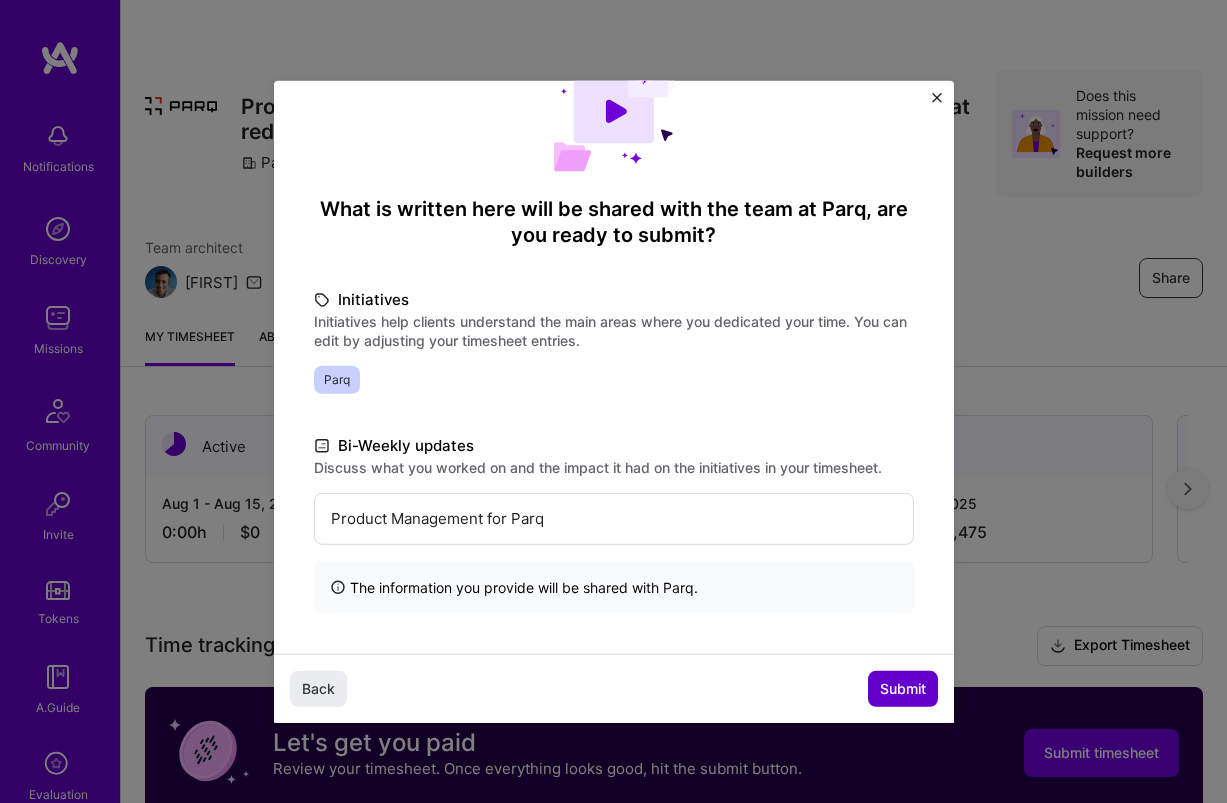 click on "Submit" at bounding box center [903, 689] 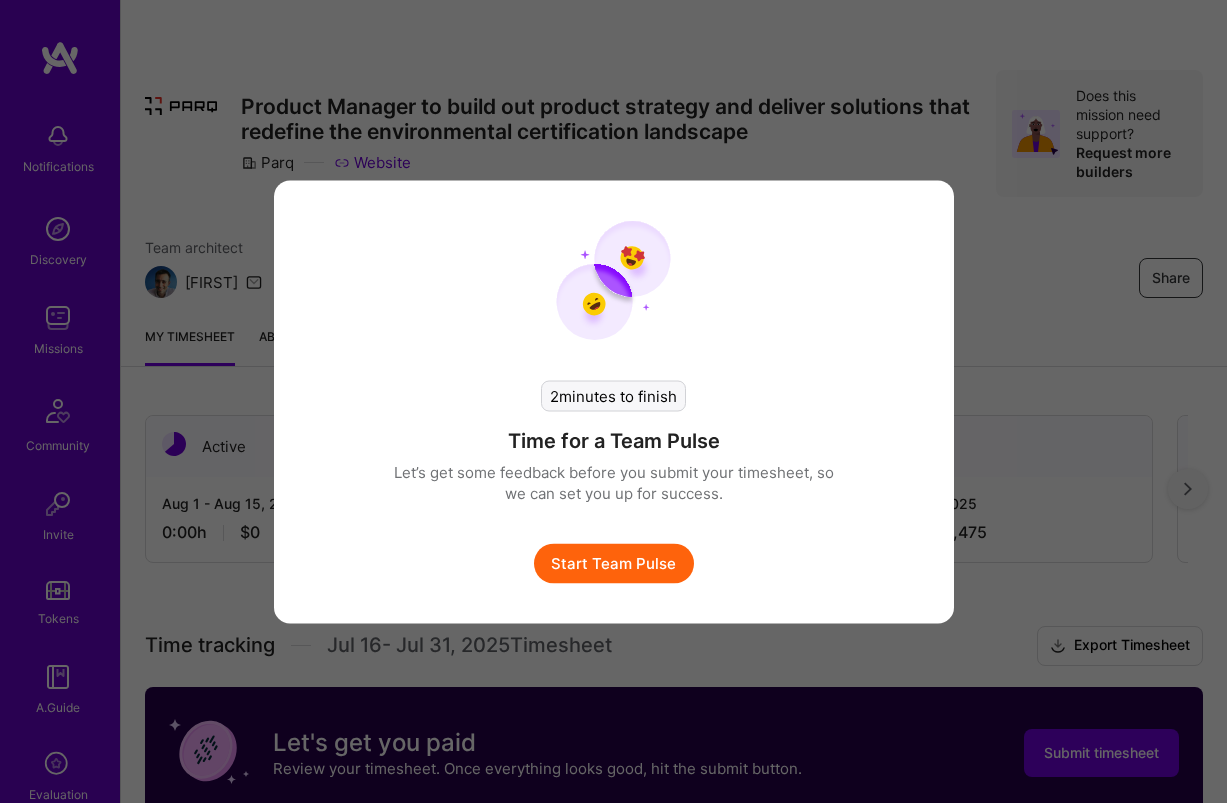 click on "Start Team Pulse" at bounding box center [614, 563] 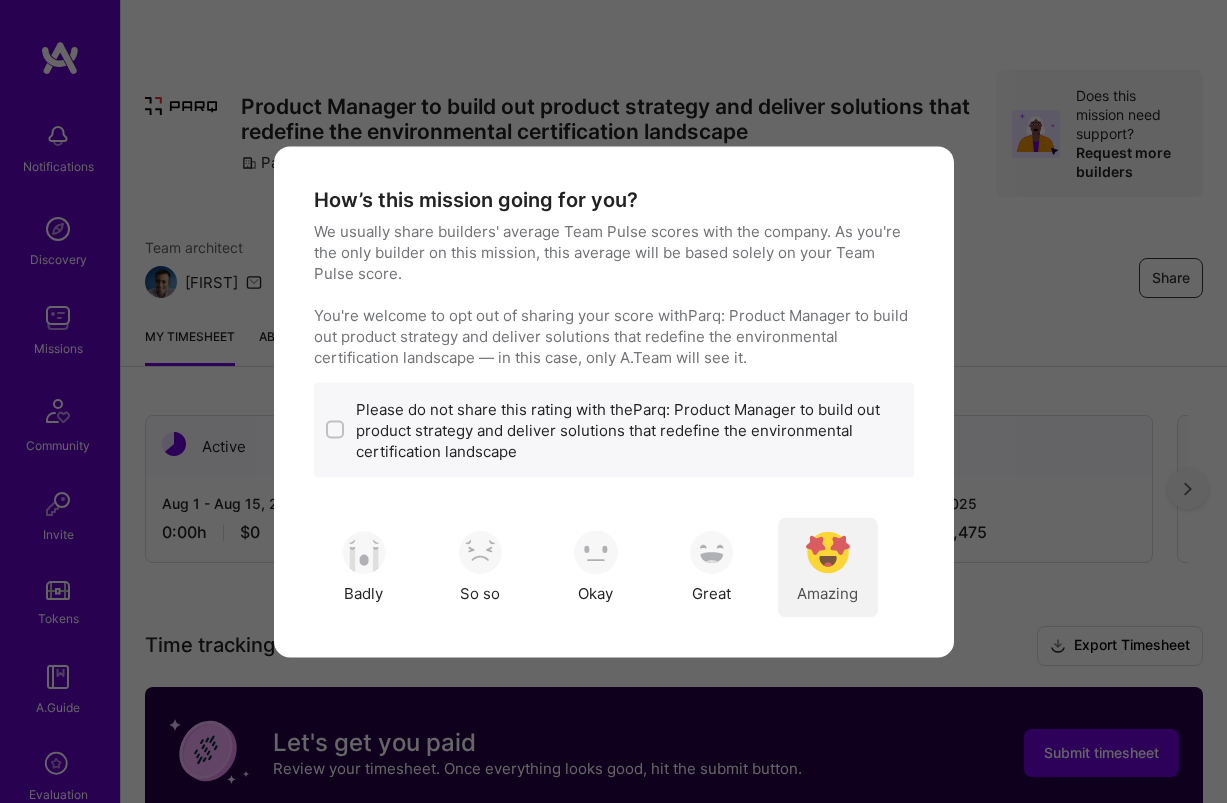 click at bounding box center (828, 553) 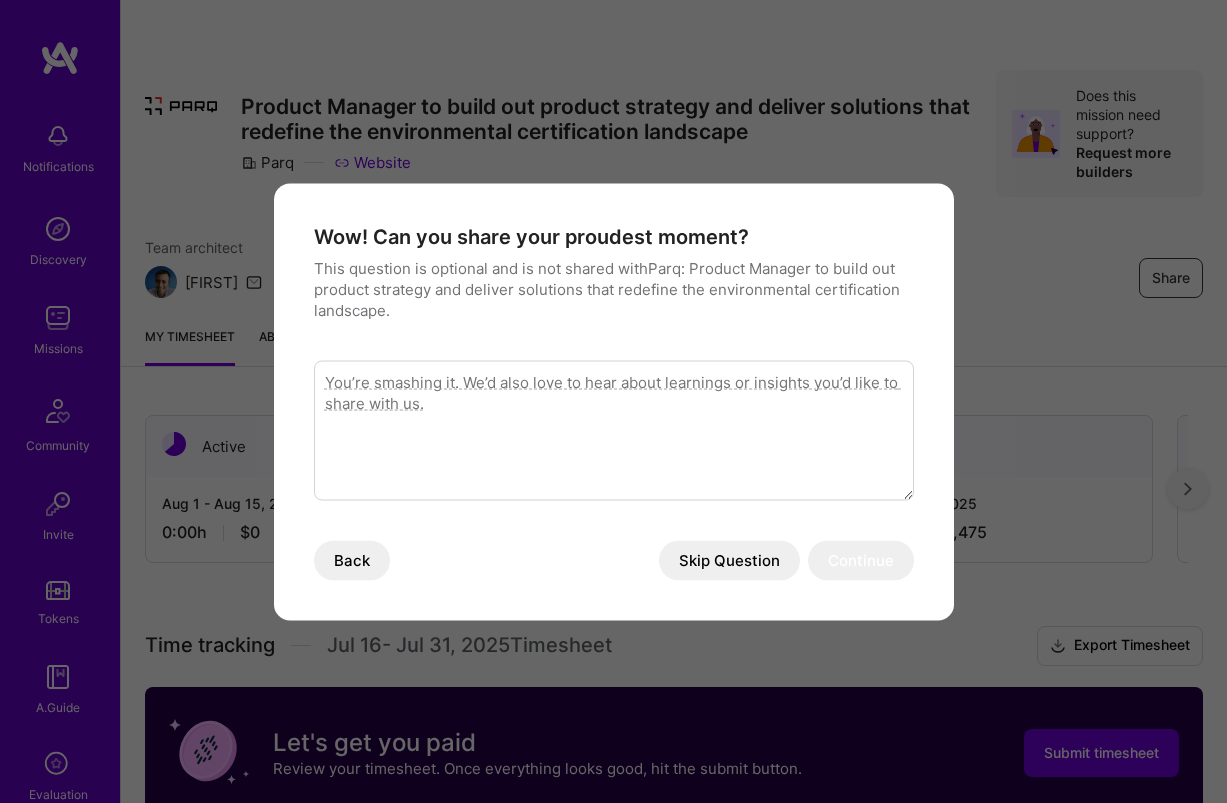 click on "Skip Question" at bounding box center [729, 560] 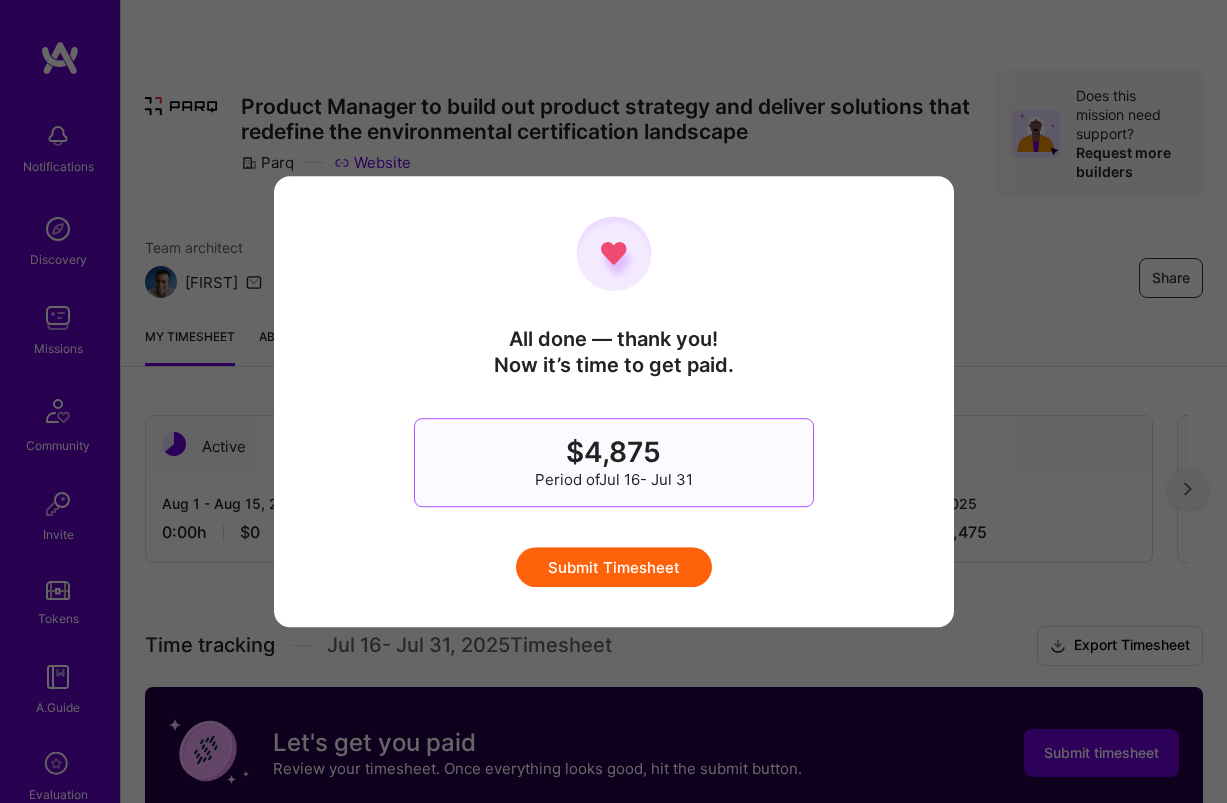 click on "Submit Timesheet" at bounding box center [614, 567] 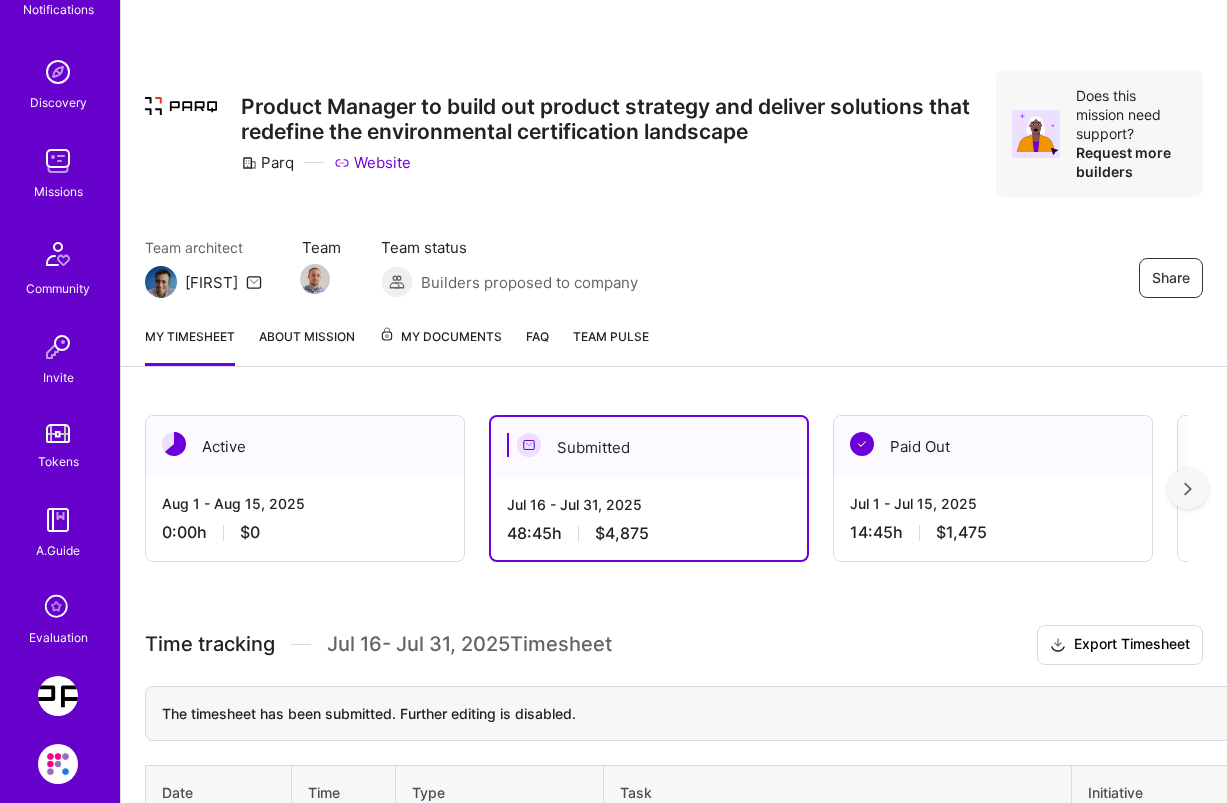 scroll, scrollTop: 245, scrollLeft: 0, axis: vertical 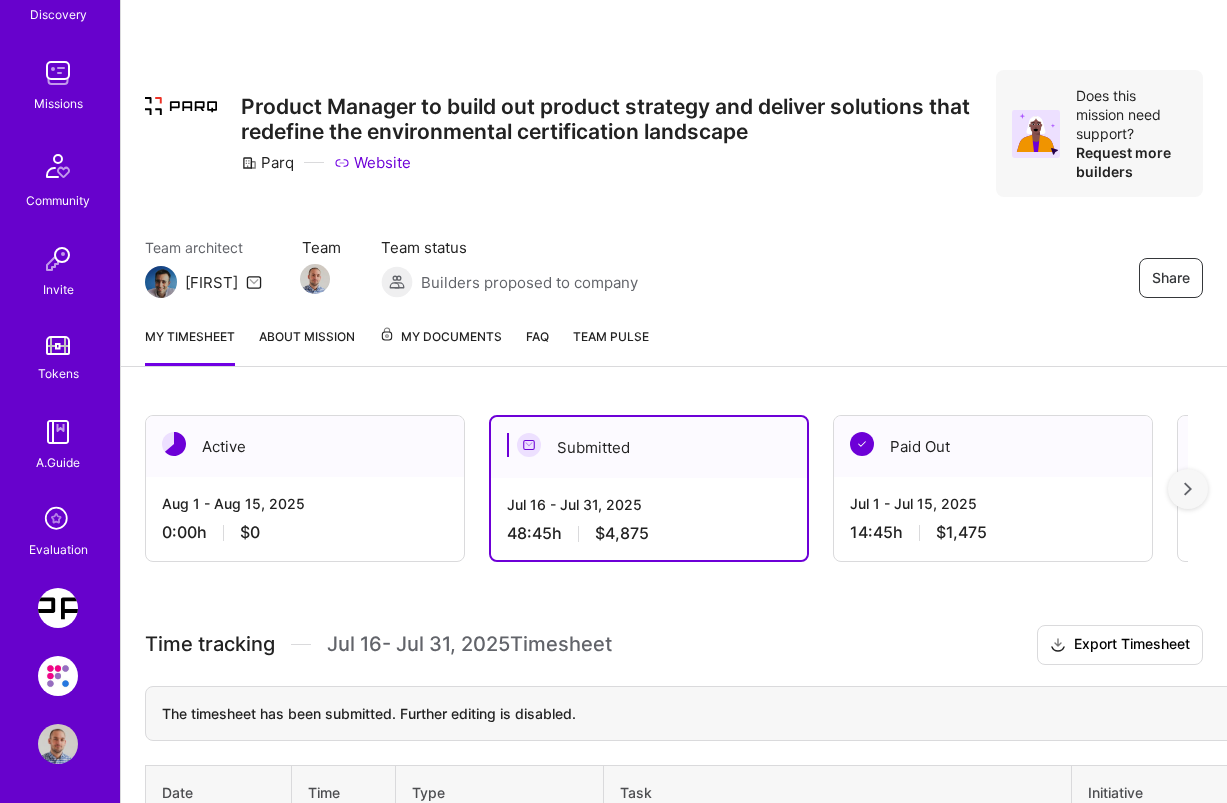 click at bounding box center (58, 676) 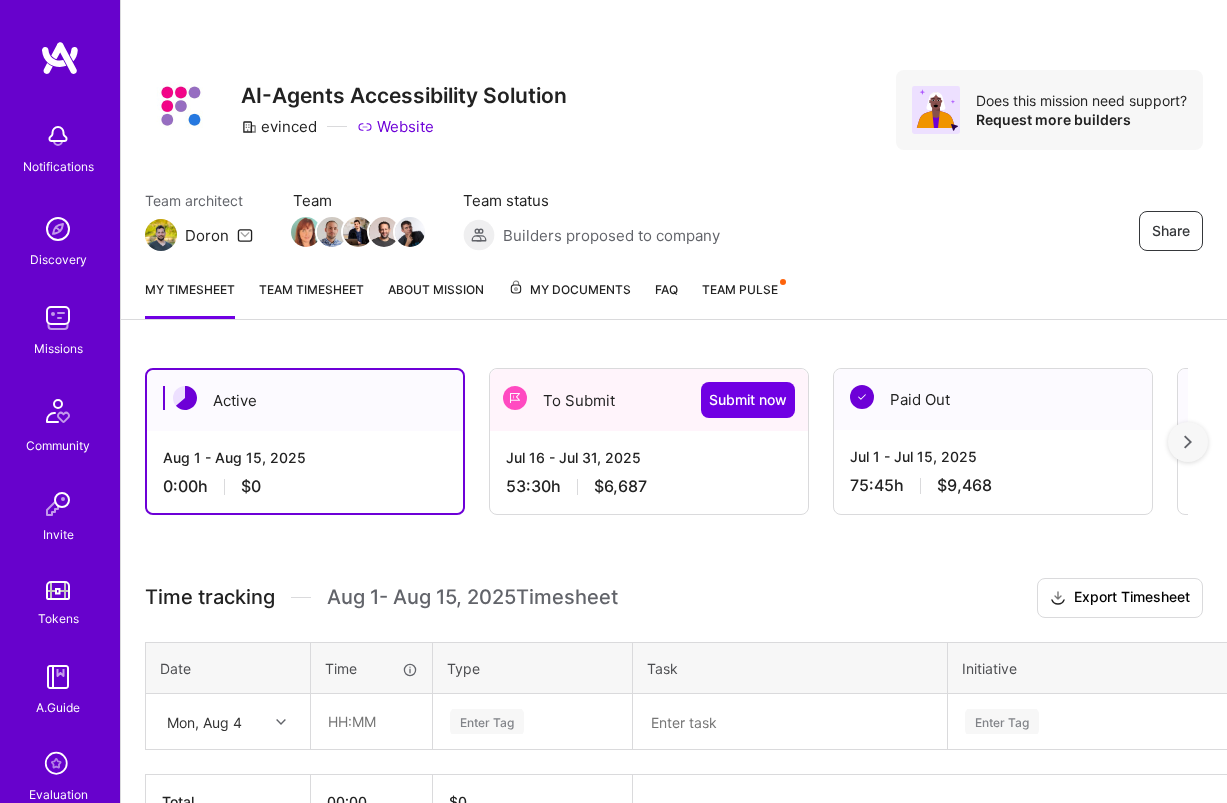 click on "[AGE] h    [PRICE]" at bounding box center (649, 486) 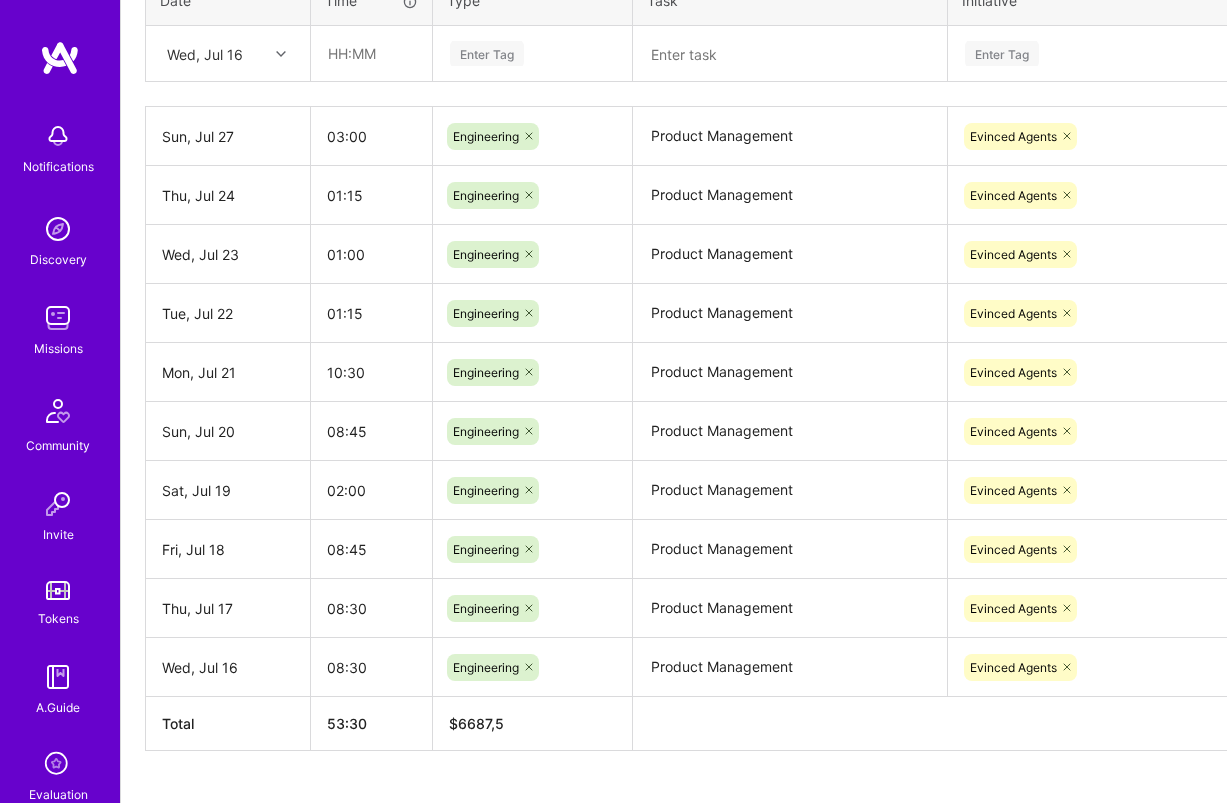scroll, scrollTop: 826, scrollLeft: 0, axis: vertical 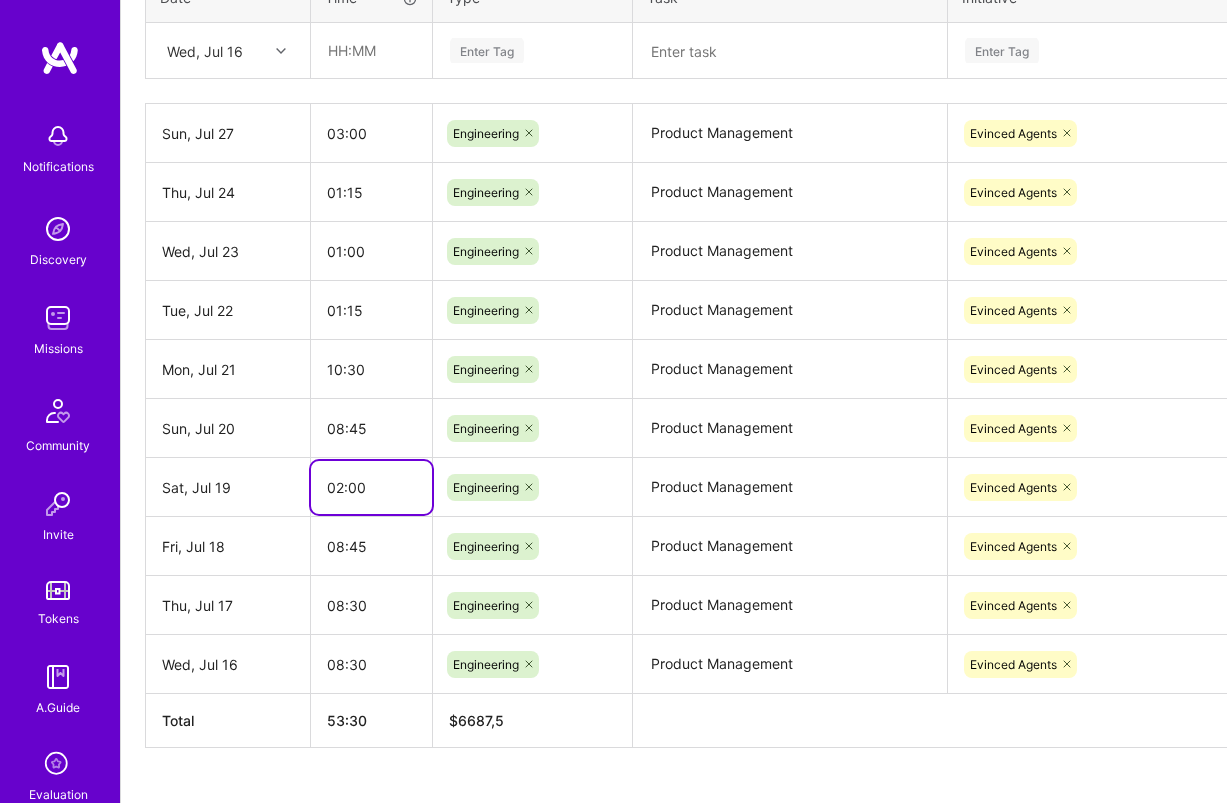 click on "02:00" at bounding box center (371, 487) 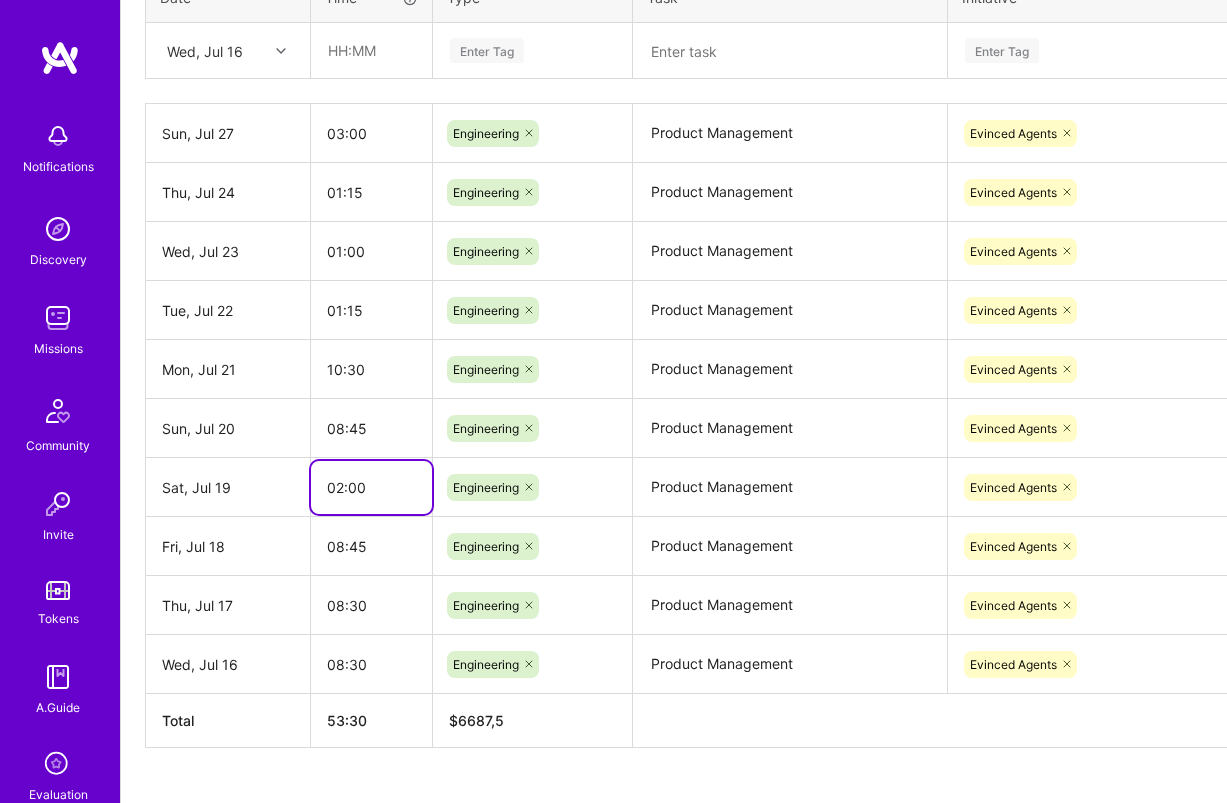 click on "02:00" at bounding box center (371, 487) 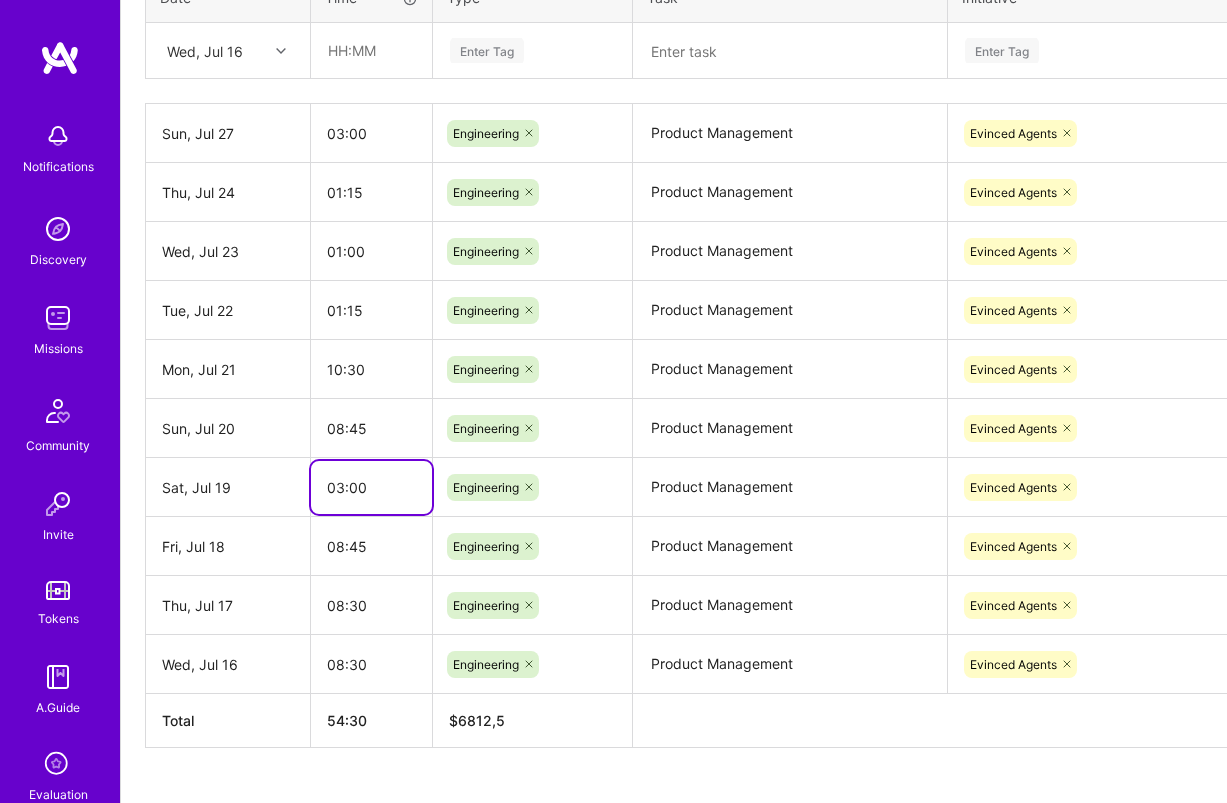 click on "03:00" at bounding box center [371, 487] 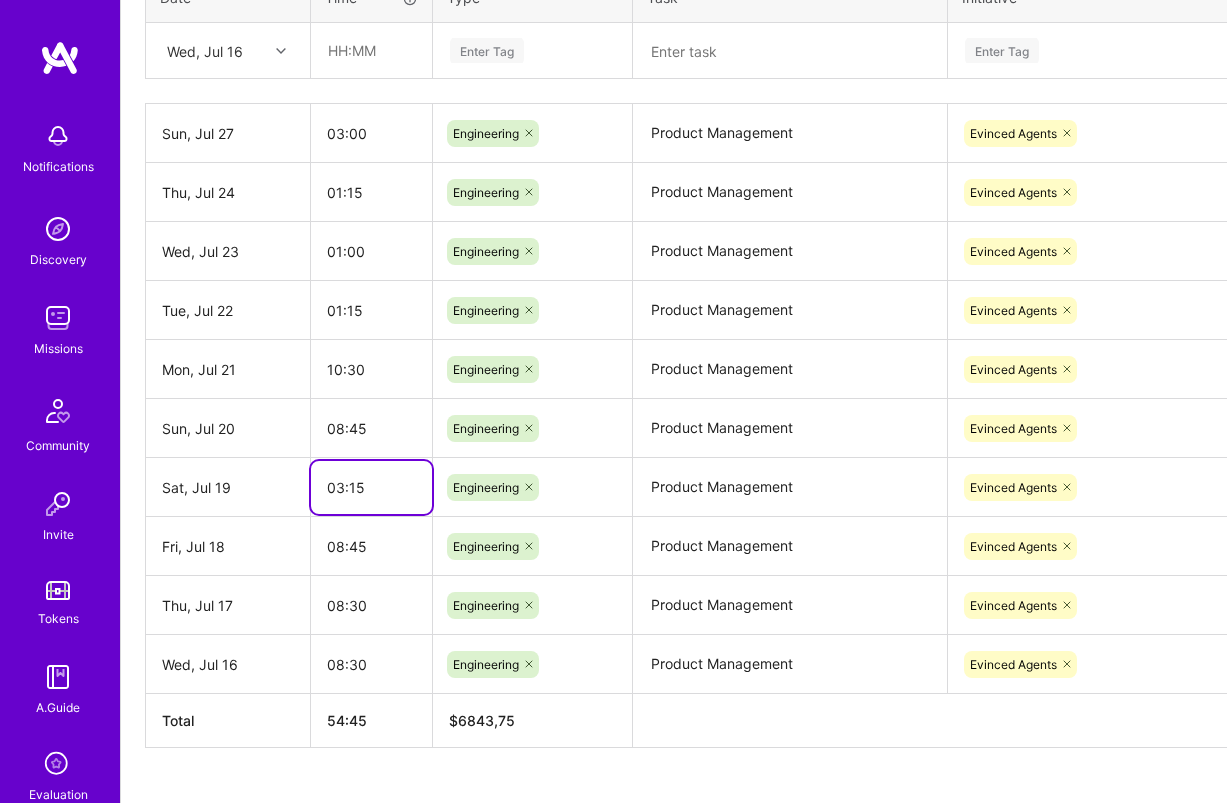 type on "03:15" 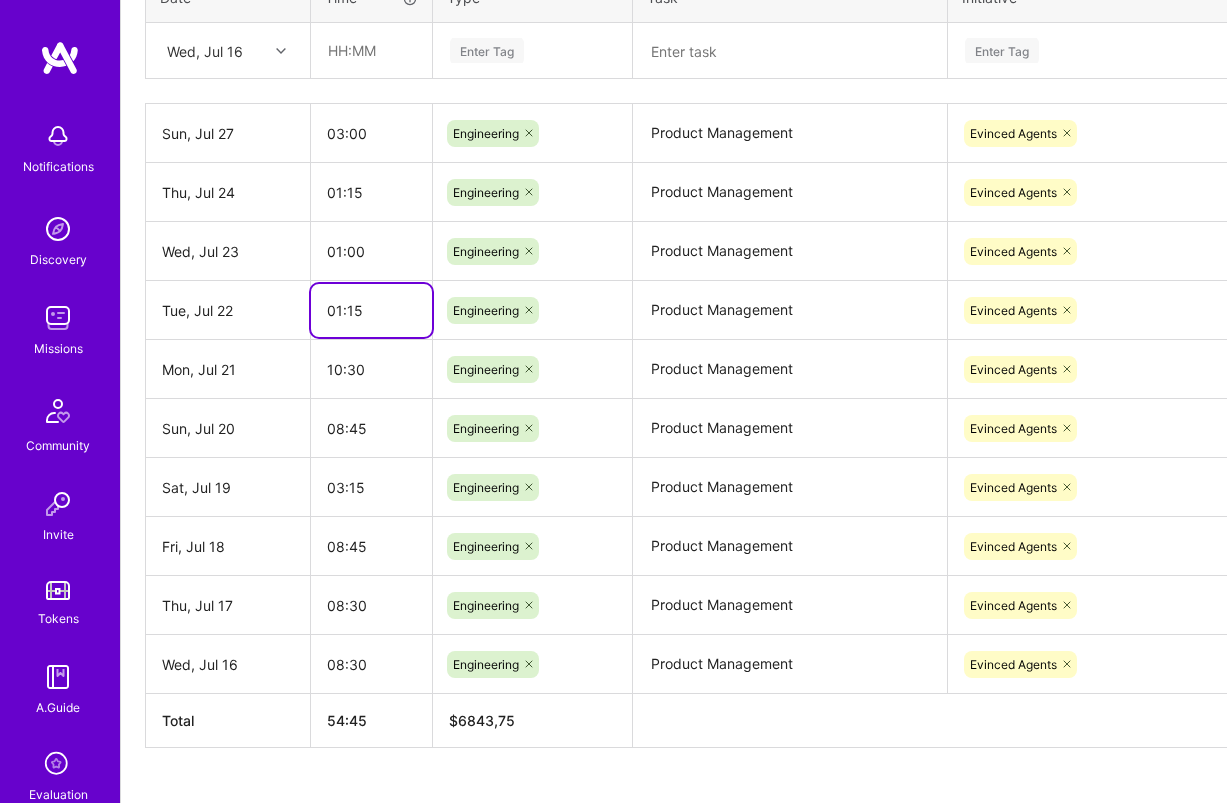 click on "01:15" at bounding box center [371, 310] 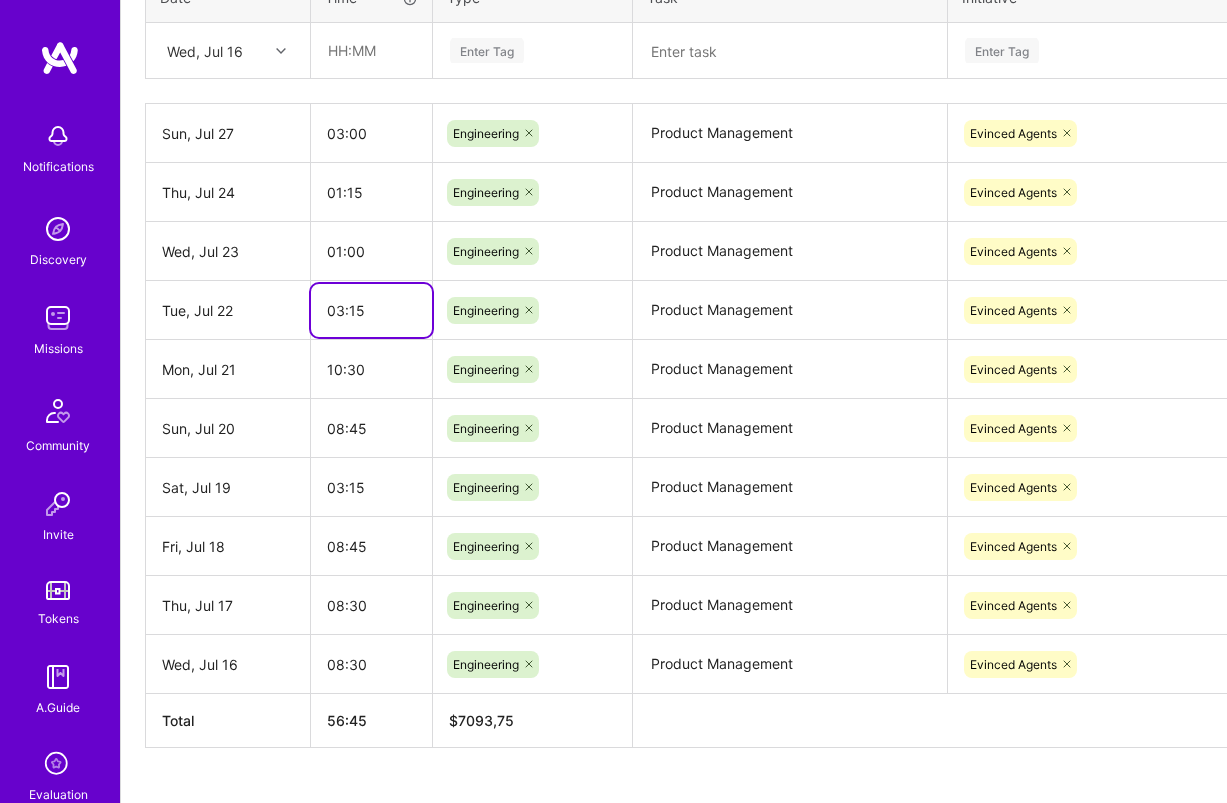 type on "03:15" 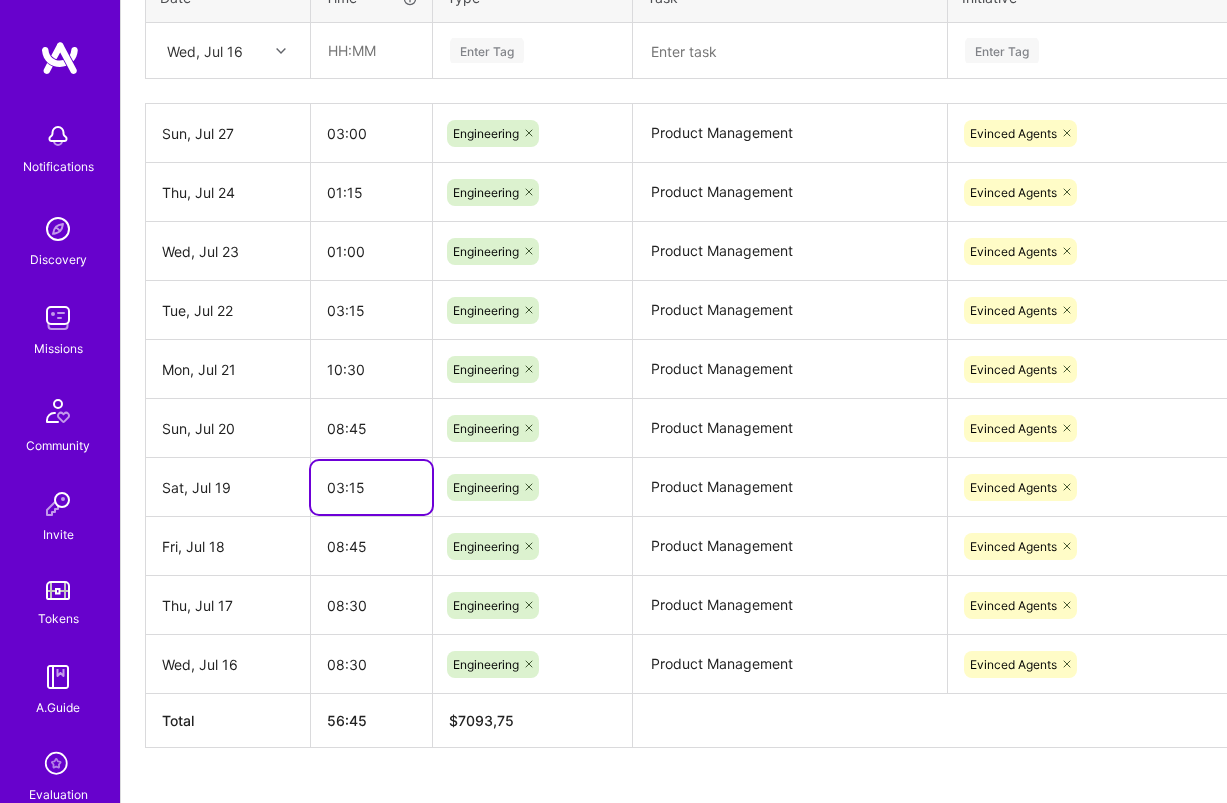 click on "03:15" at bounding box center [371, 487] 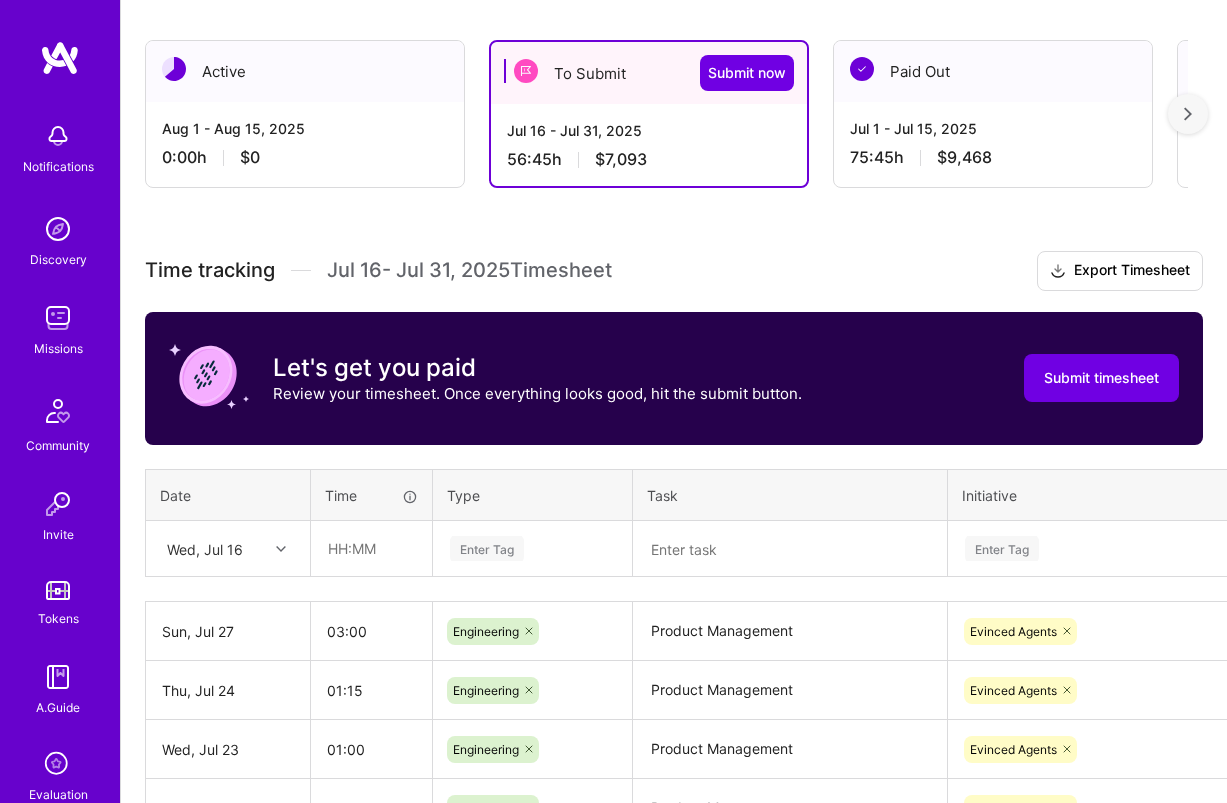 scroll, scrollTop: 309, scrollLeft: 0, axis: vertical 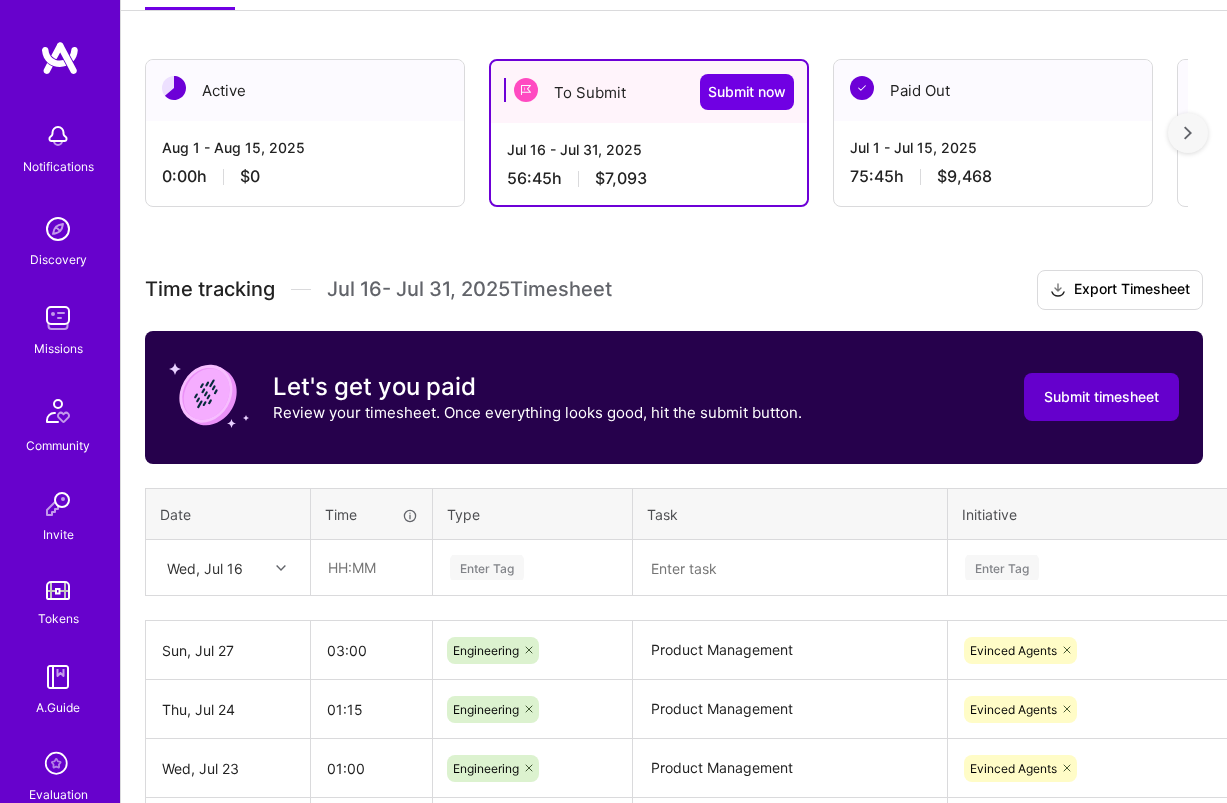 click on "Submit timesheet" at bounding box center [1101, 397] 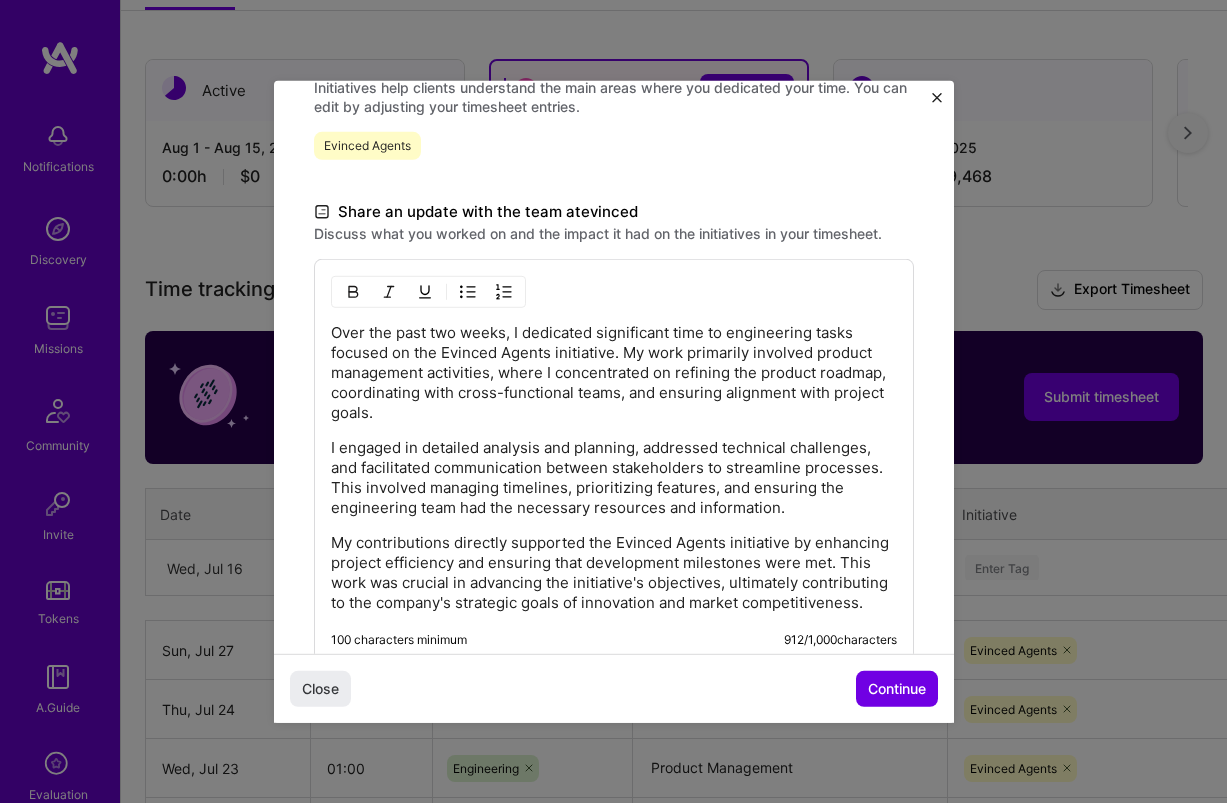 scroll, scrollTop: 505, scrollLeft: 0, axis: vertical 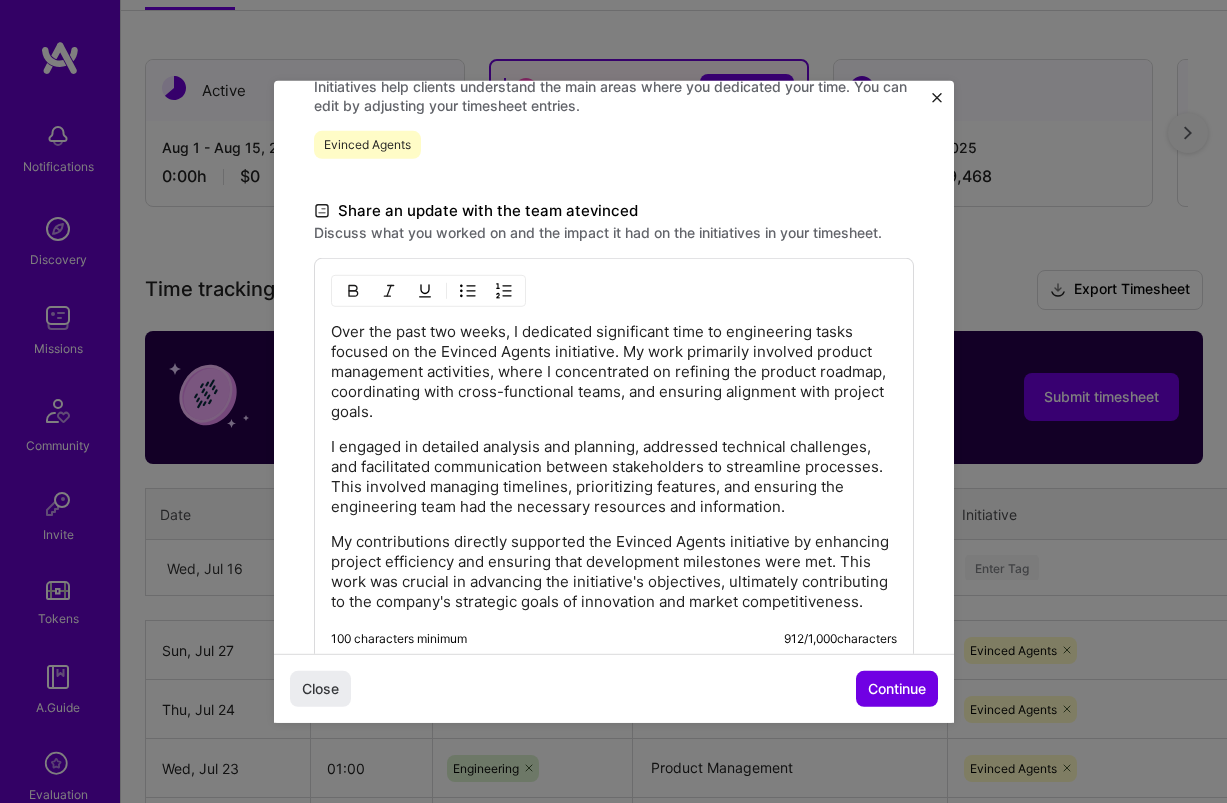 click on "I engaged in detailed analysis and planning, addressed technical challenges, and facilitated communication between stakeholders to streamline processes. This involved managing timelines, prioritizing features, and ensuring the engineering team had the necessary resources and information." at bounding box center [614, 476] 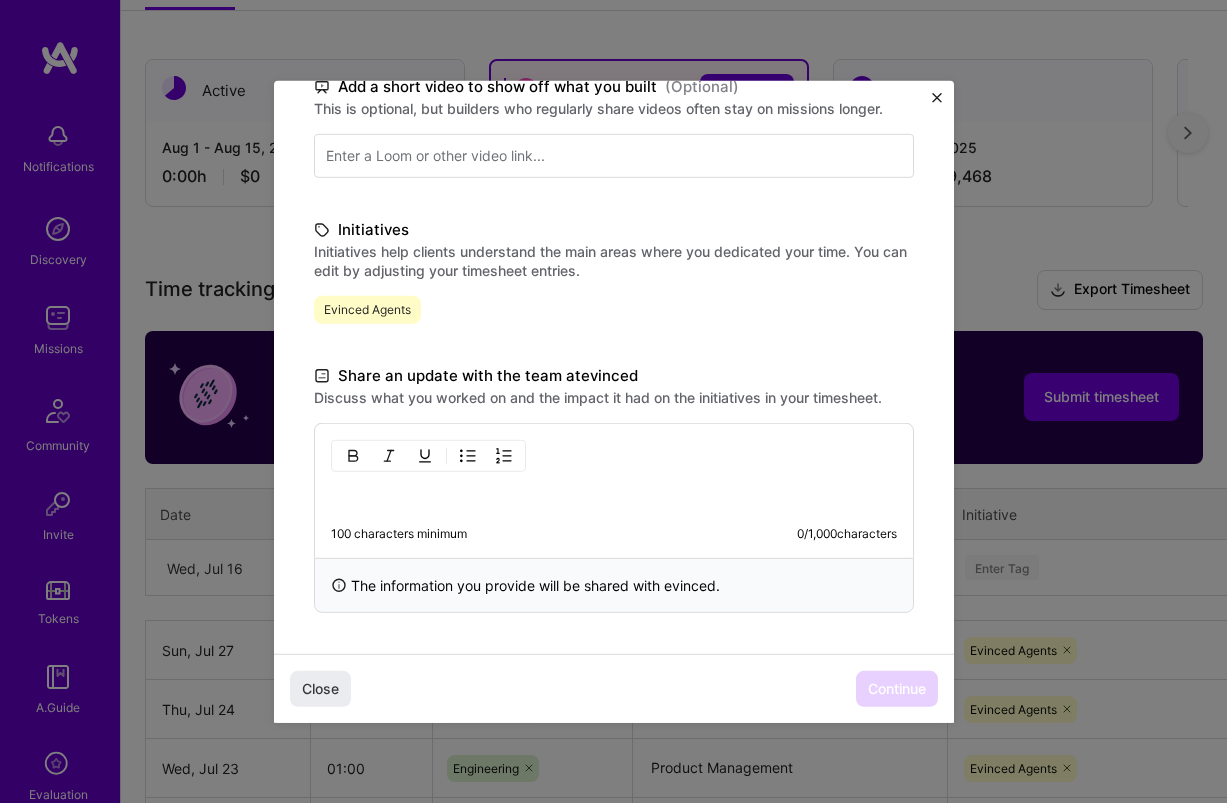 scroll, scrollTop: 339, scrollLeft: 0, axis: vertical 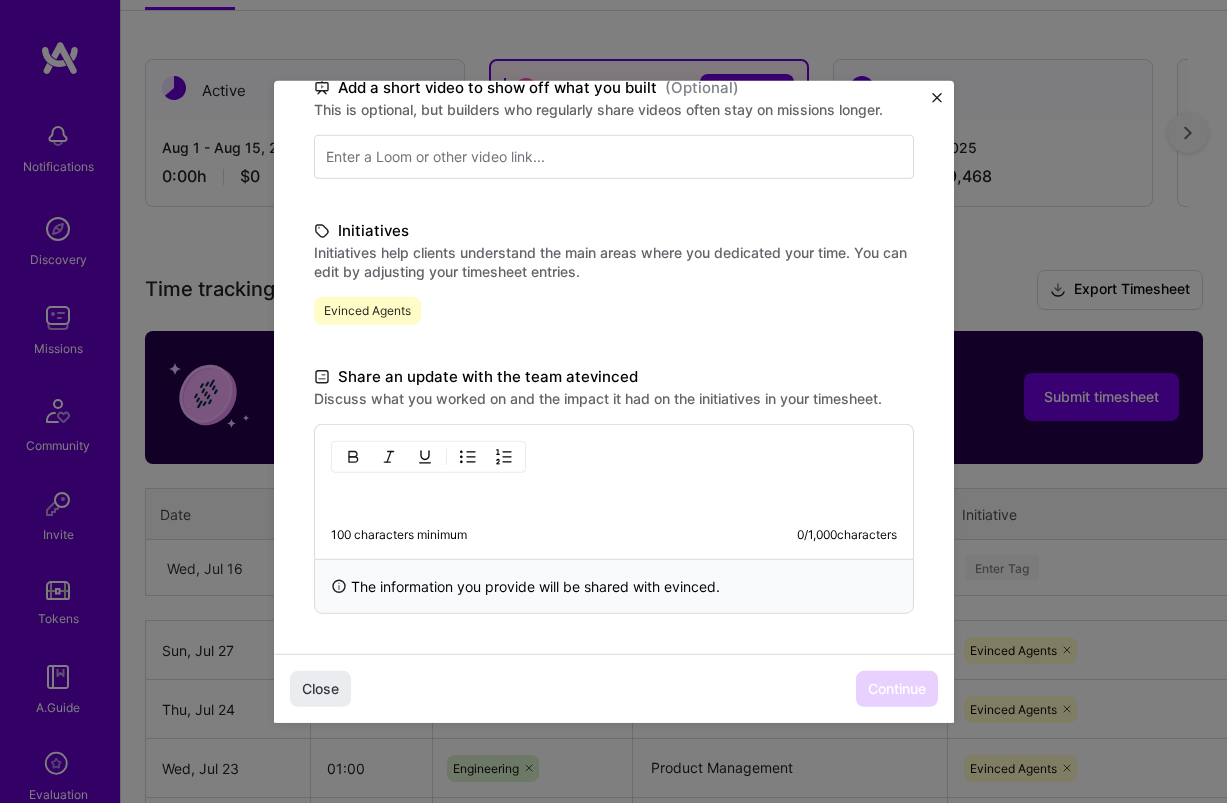 type 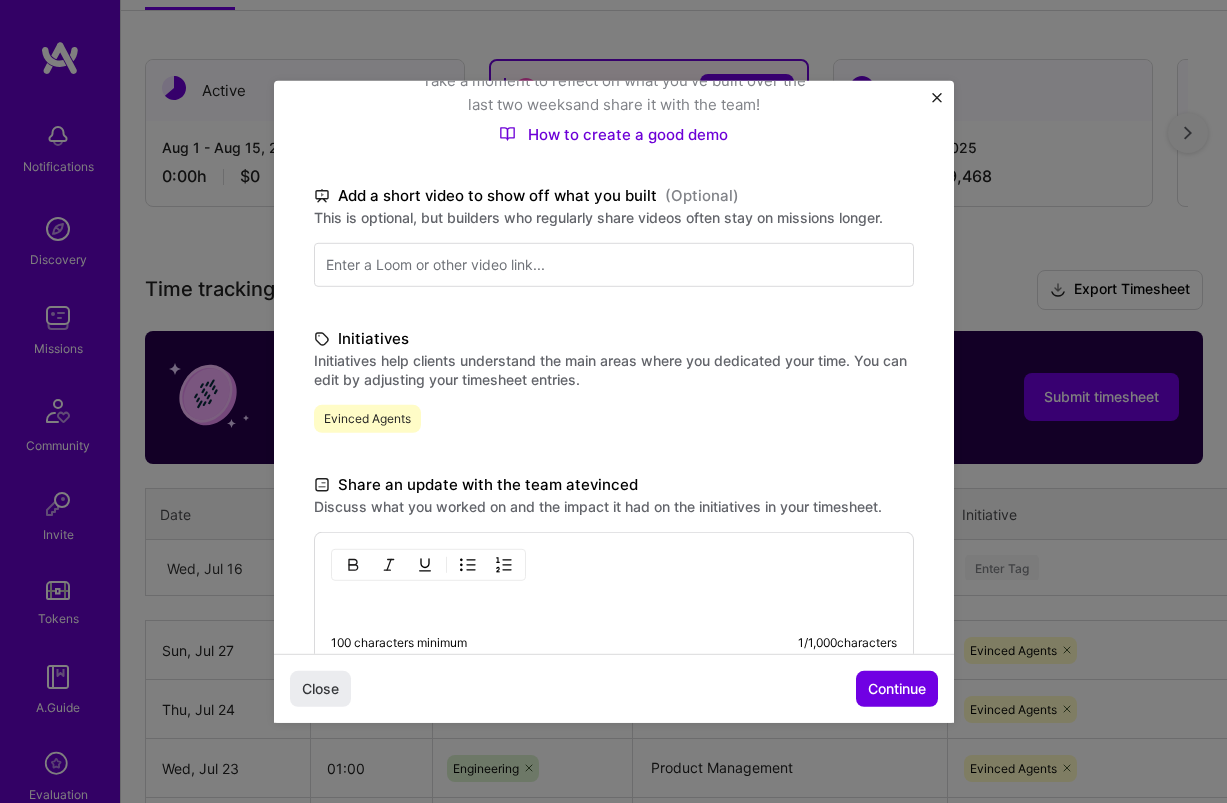 scroll, scrollTop: 228, scrollLeft: 0, axis: vertical 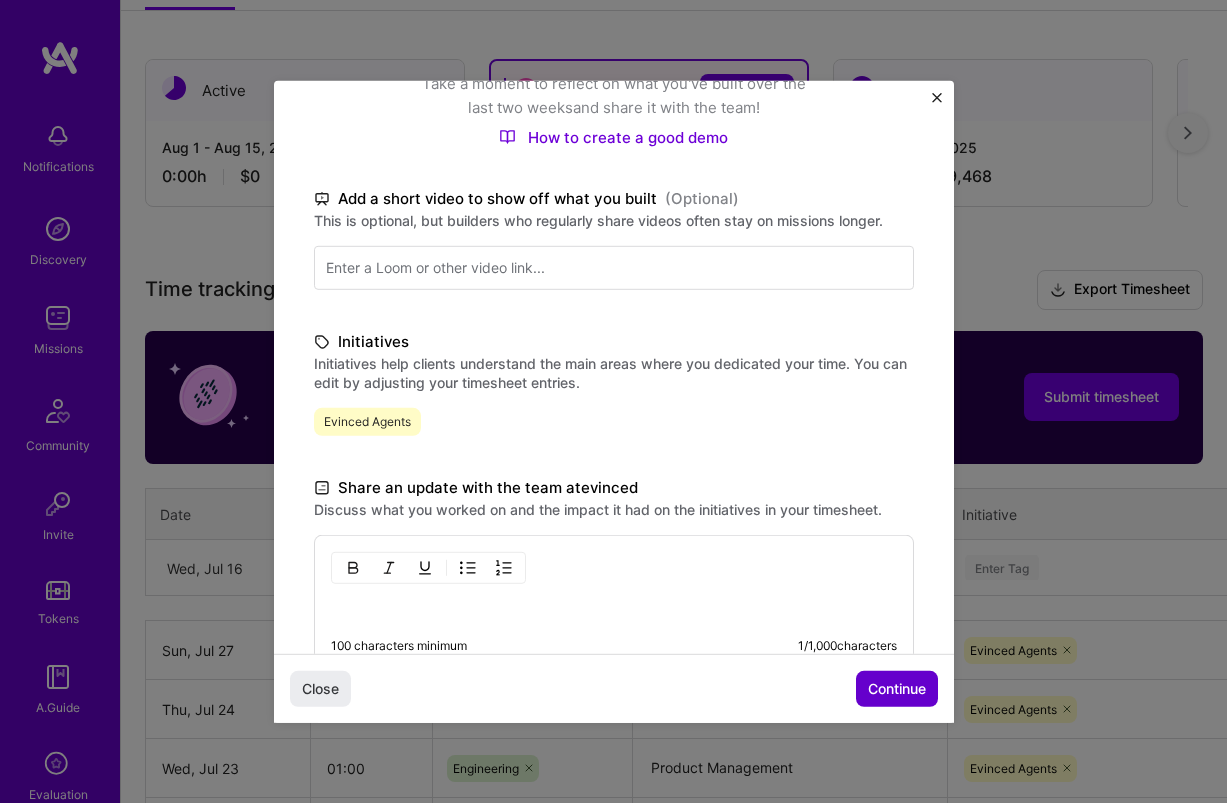 click on "Continue" at bounding box center (897, 689) 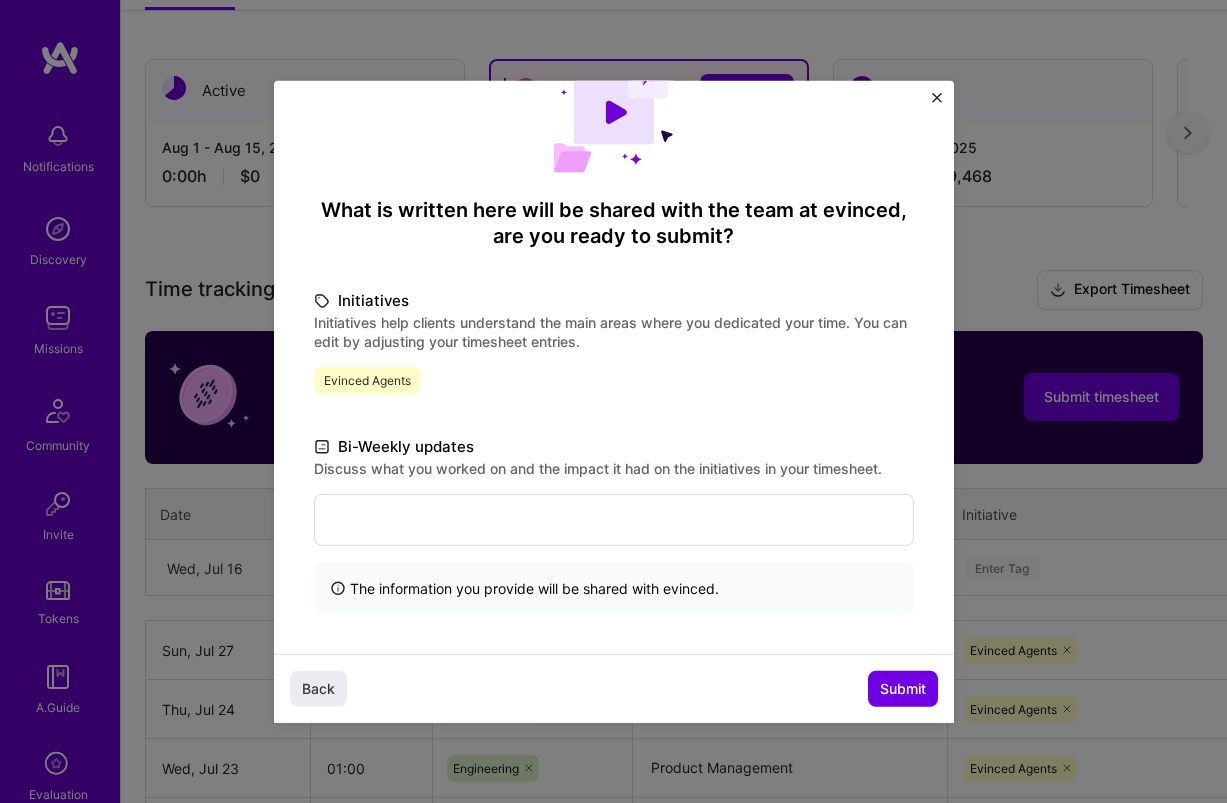 scroll, scrollTop: 70, scrollLeft: 0, axis: vertical 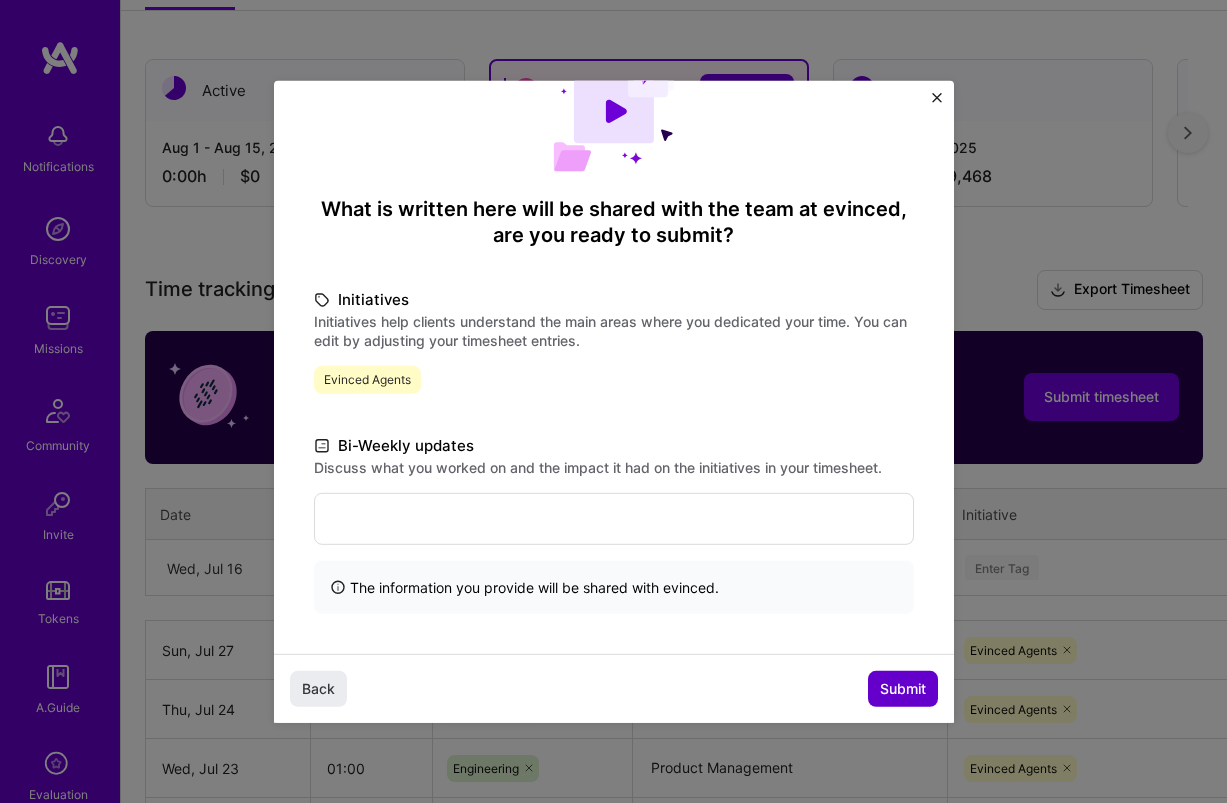 click on "Submit" at bounding box center [903, 689] 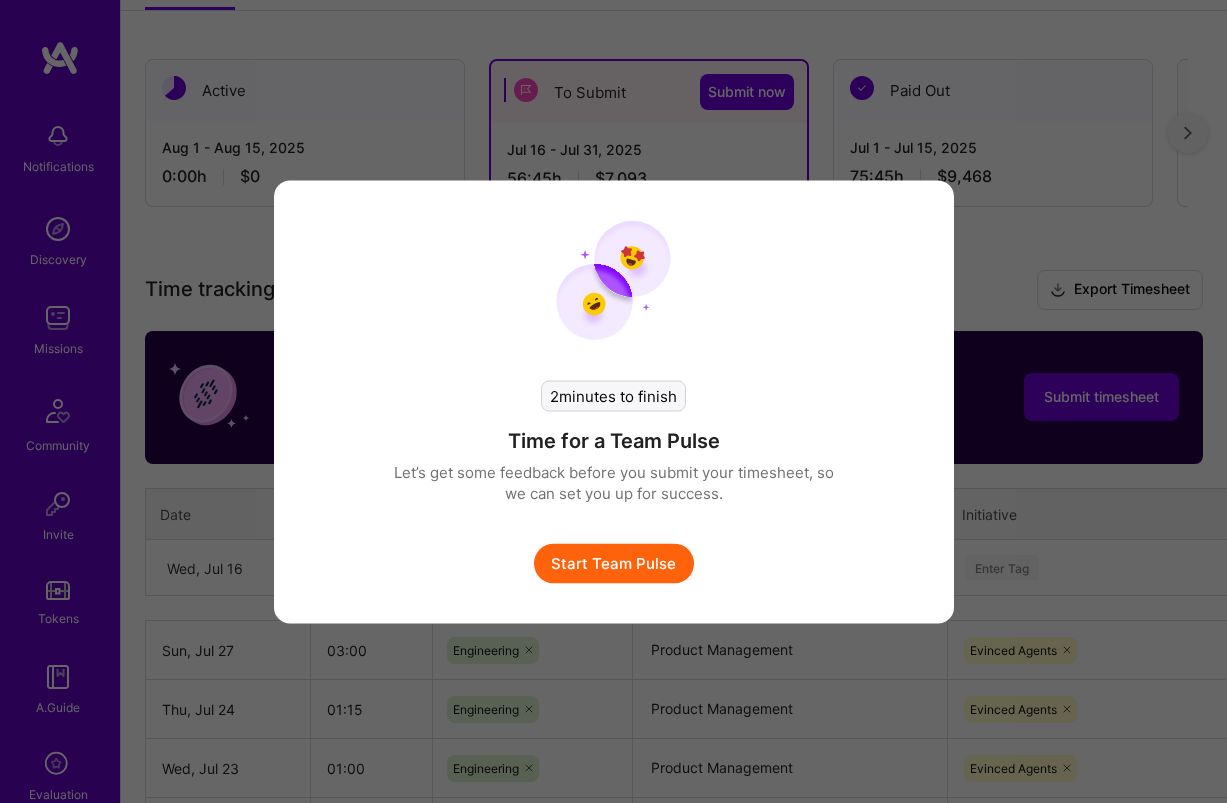 click on "Start Team Pulse" at bounding box center [614, 563] 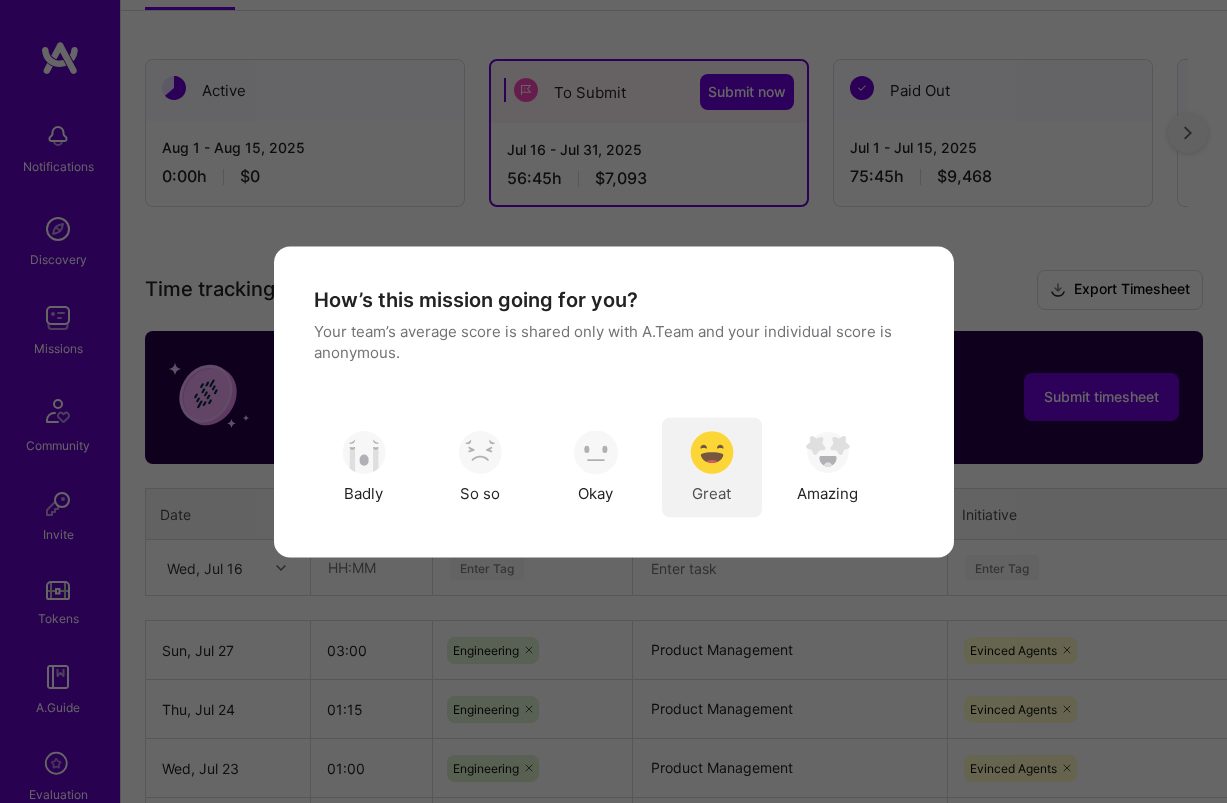click on "Great" at bounding box center (712, 467) 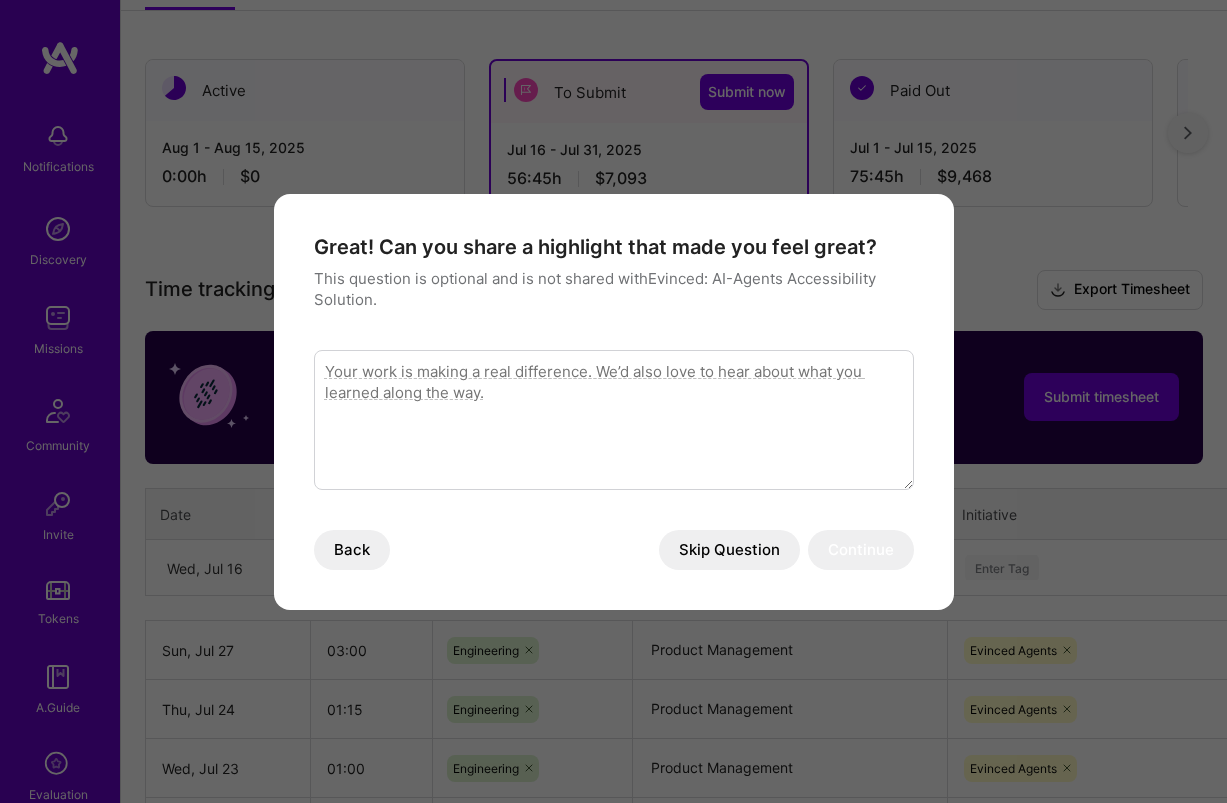 click on "Skip Question" at bounding box center [729, 550] 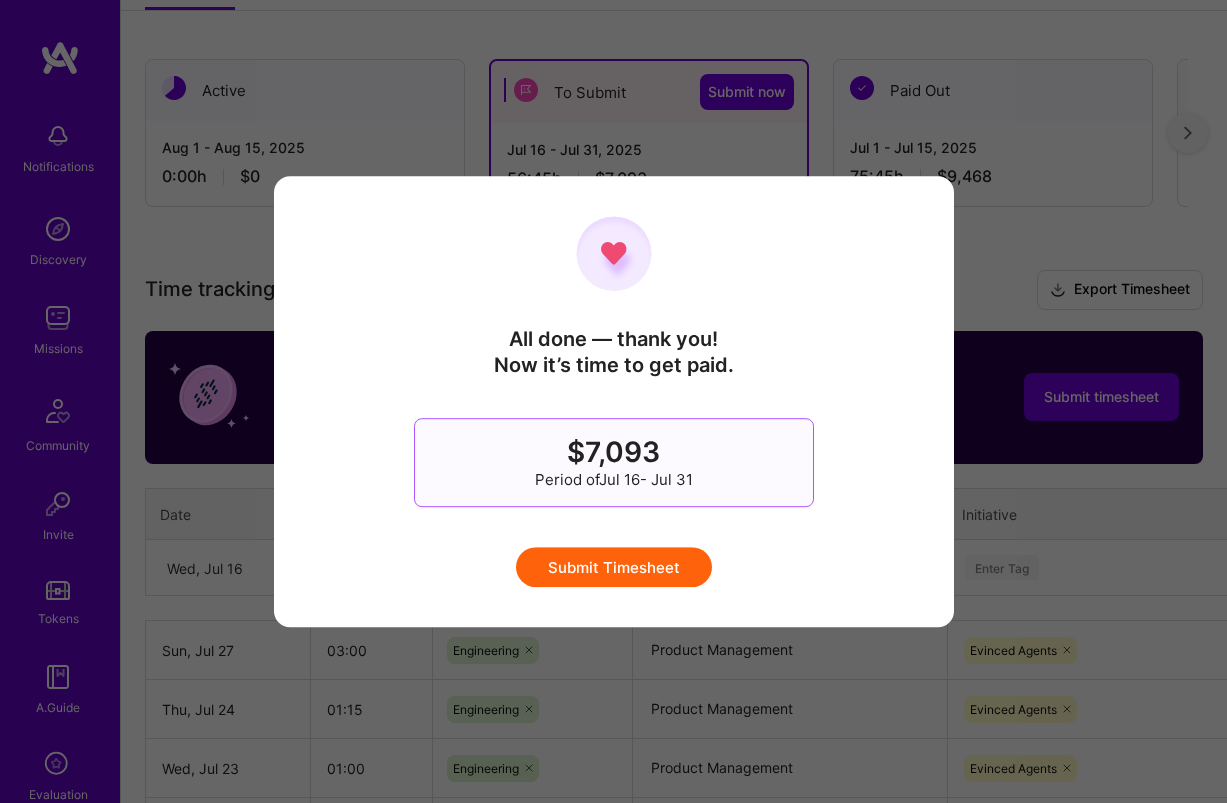 click on "Submit Timesheet" at bounding box center (614, 567) 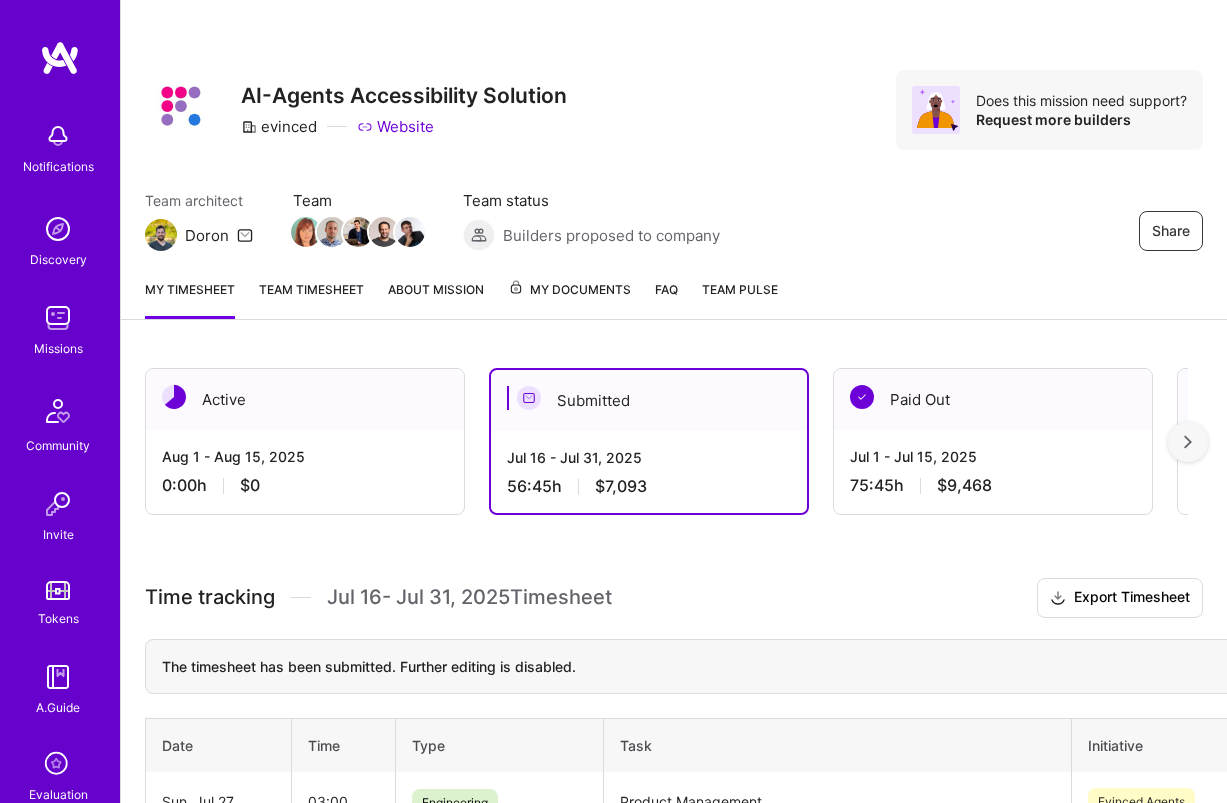 scroll, scrollTop: 0, scrollLeft: 3, axis: horizontal 